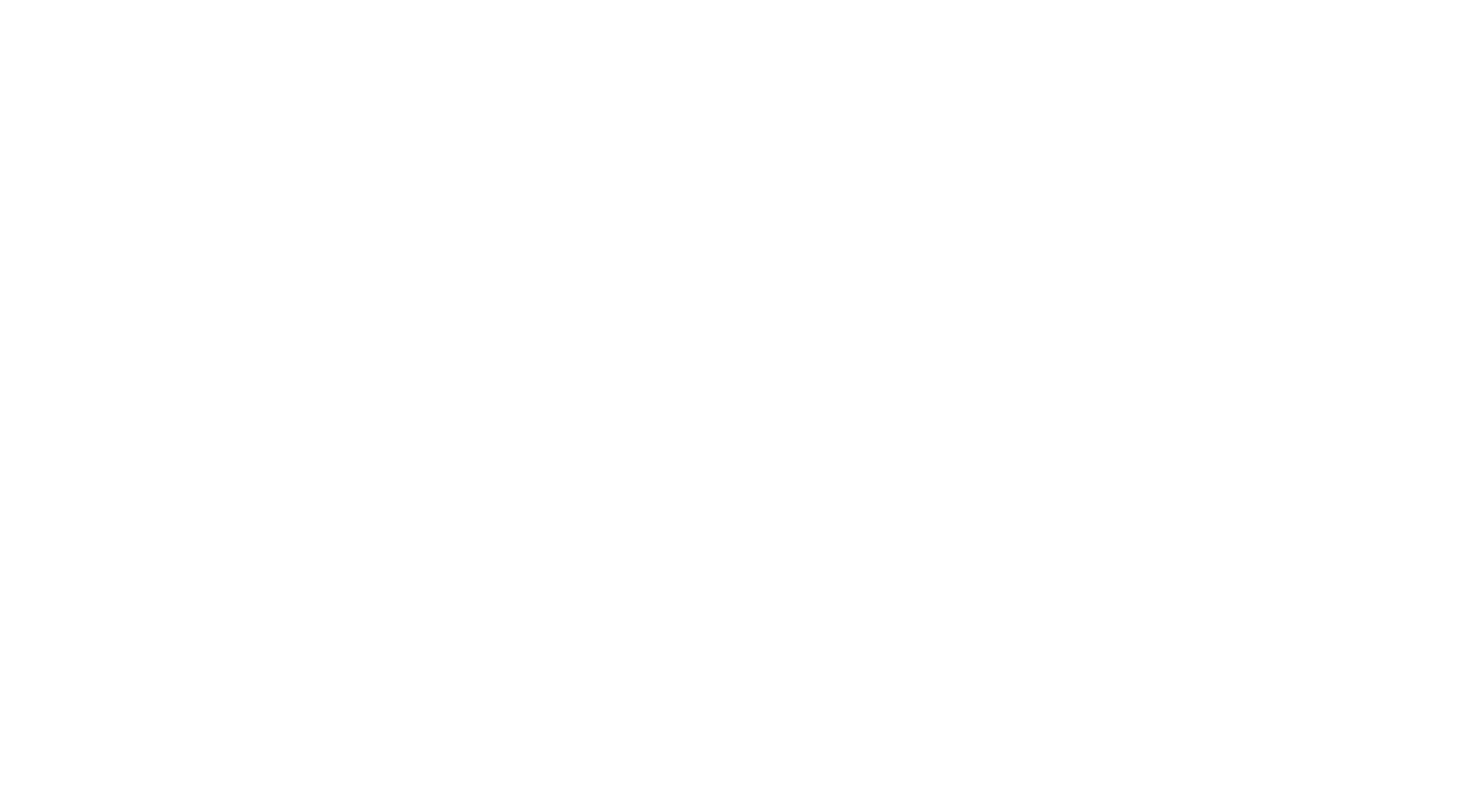 scroll, scrollTop: 0, scrollLeft: 0, axis: both 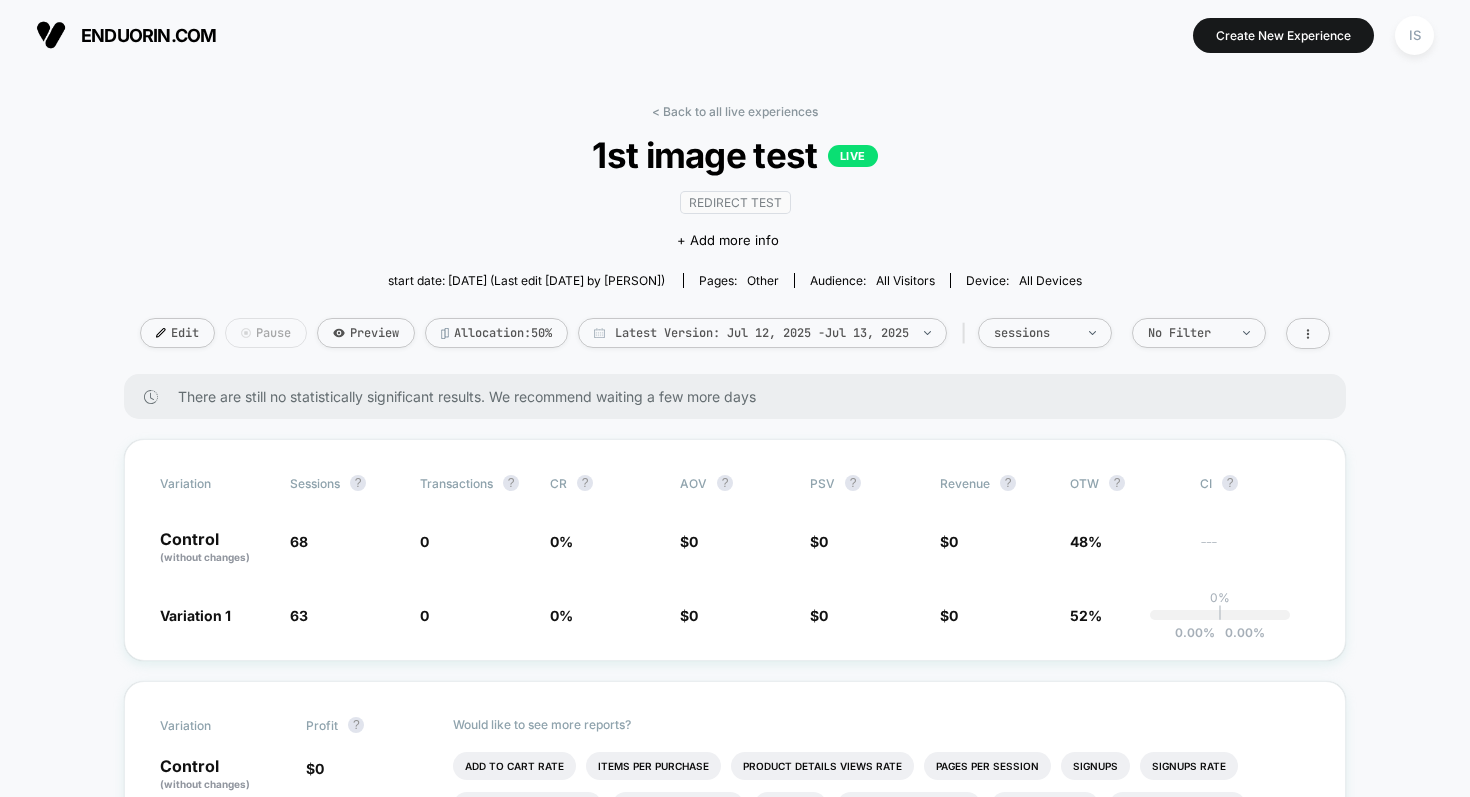 click on "Pause" at bounding box center (266, 333) 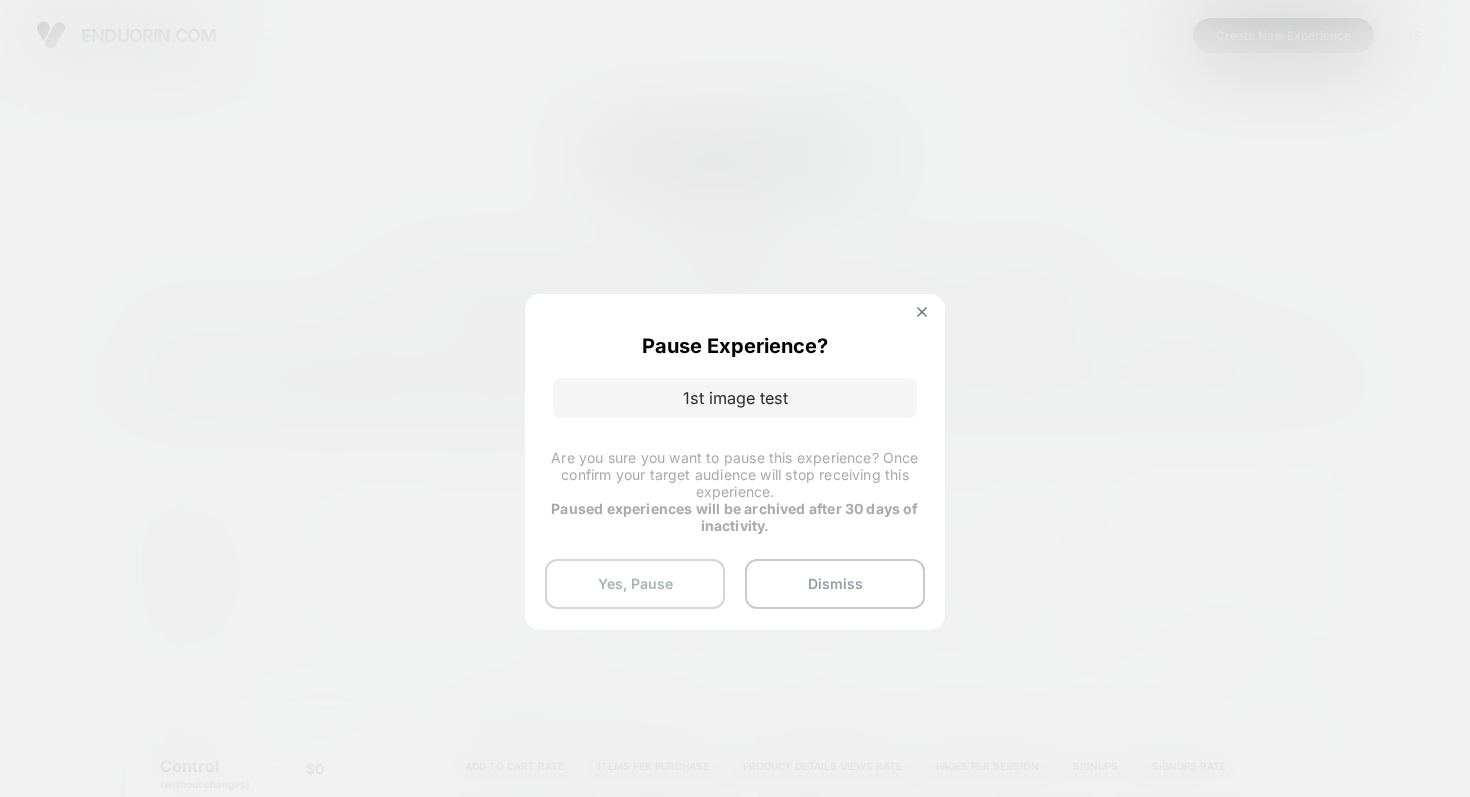 click on "Yes, Pause" at bounding box center [635, 584] 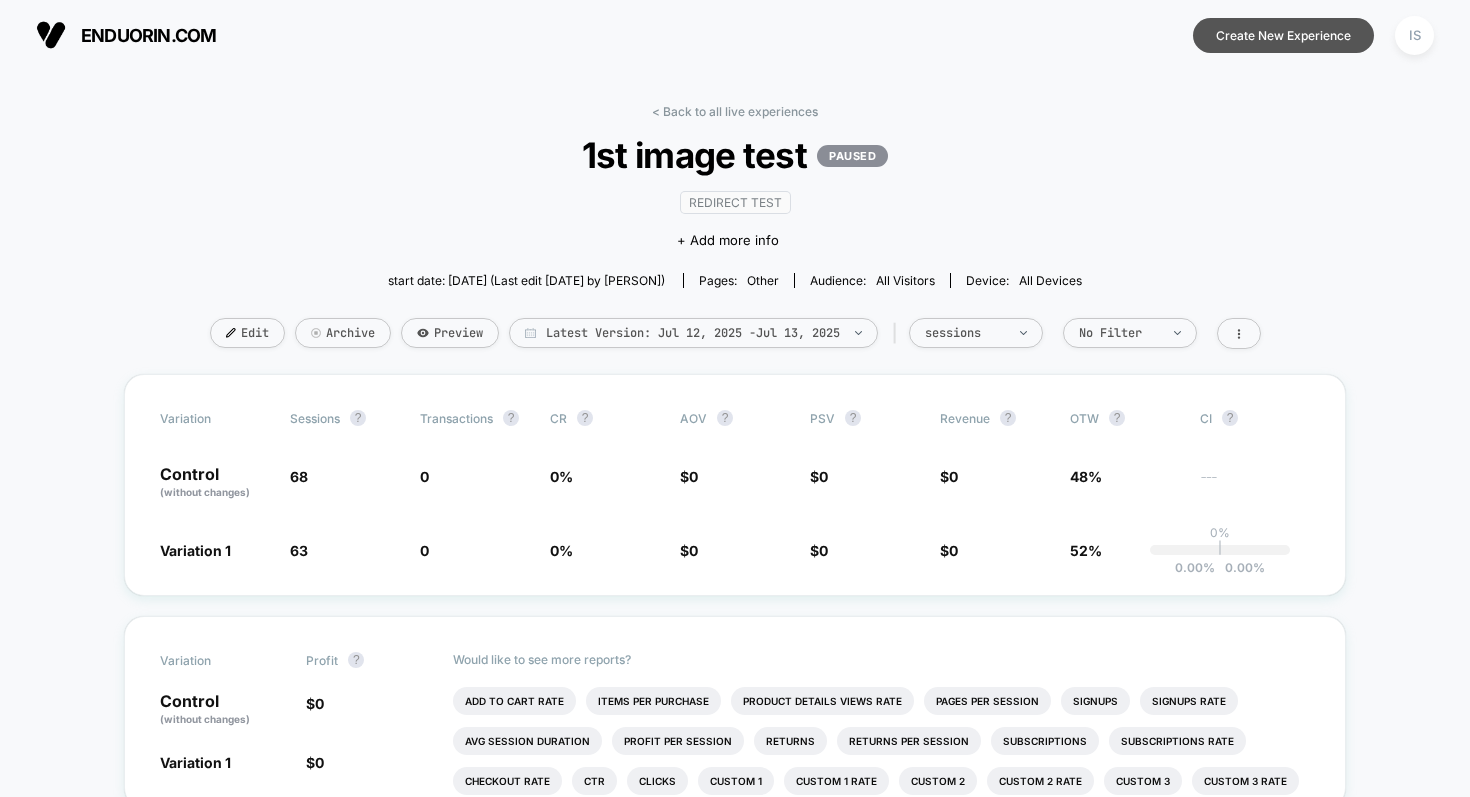 click on "Create New Experience" at bounding box center (1283, 35) 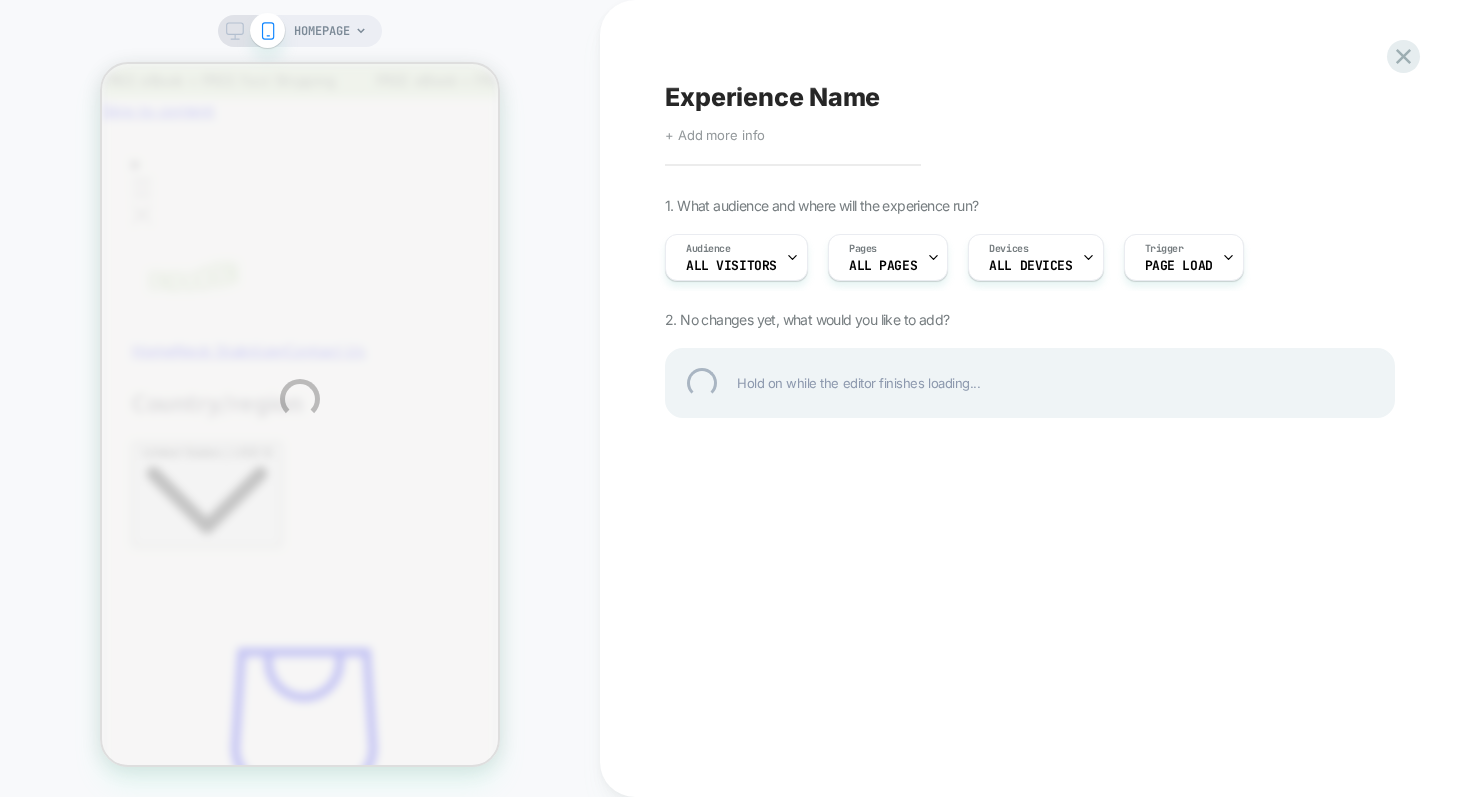 scroll, scrollTop: 0, scrollLeft: 0, axis: both 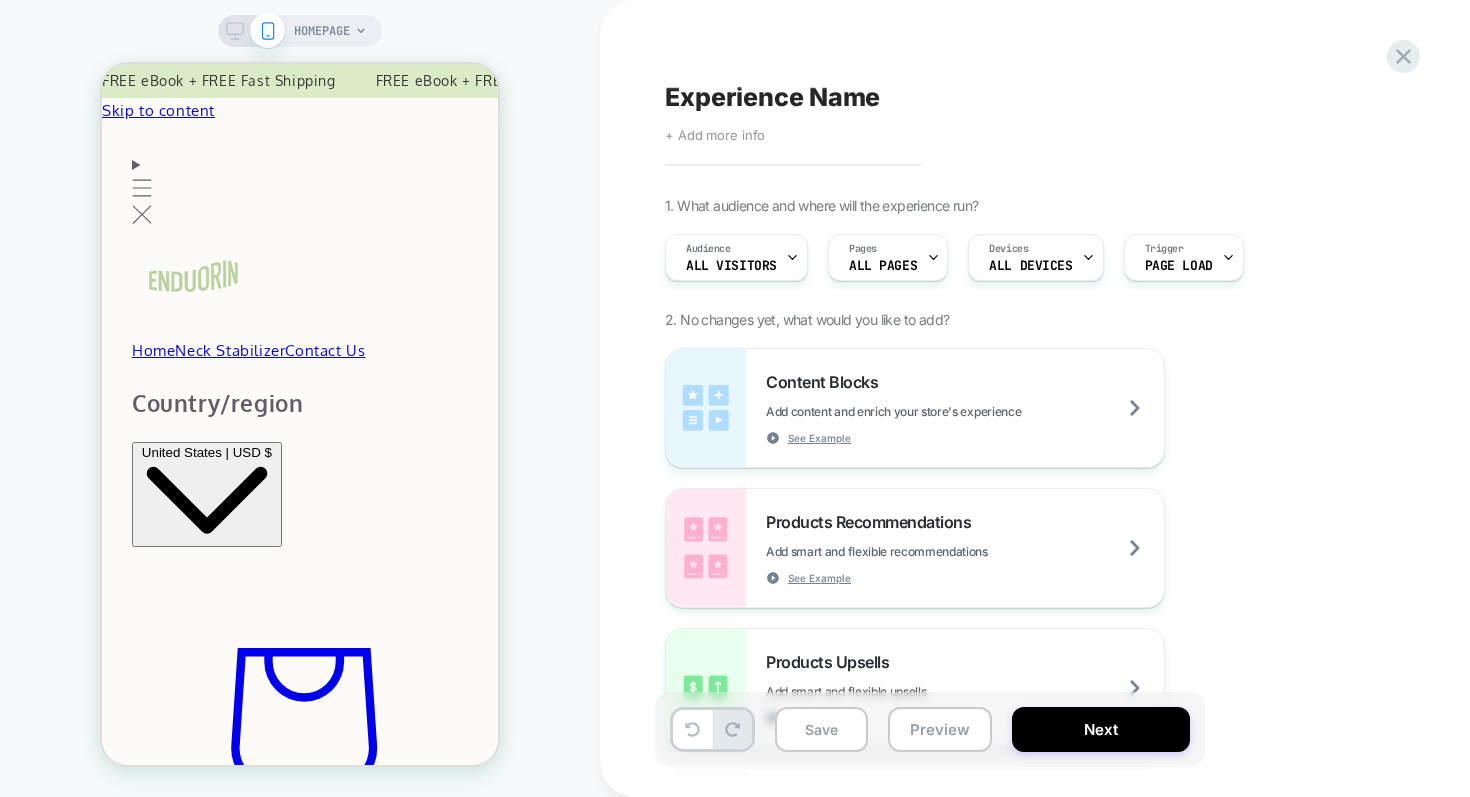 click on "Experience Name" at bounding box center (772, 97) 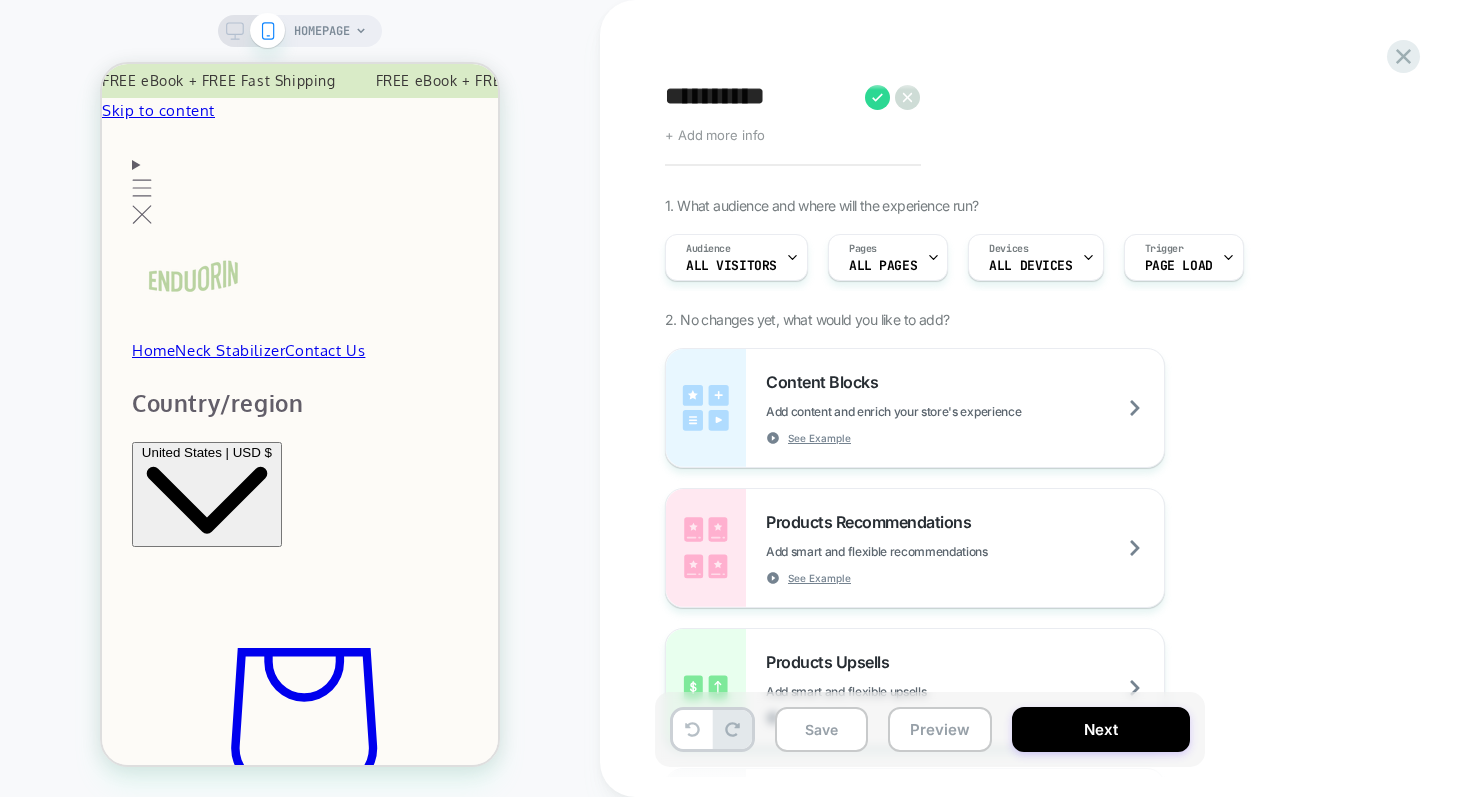 click on "**********" at bounding box center [760, 97] 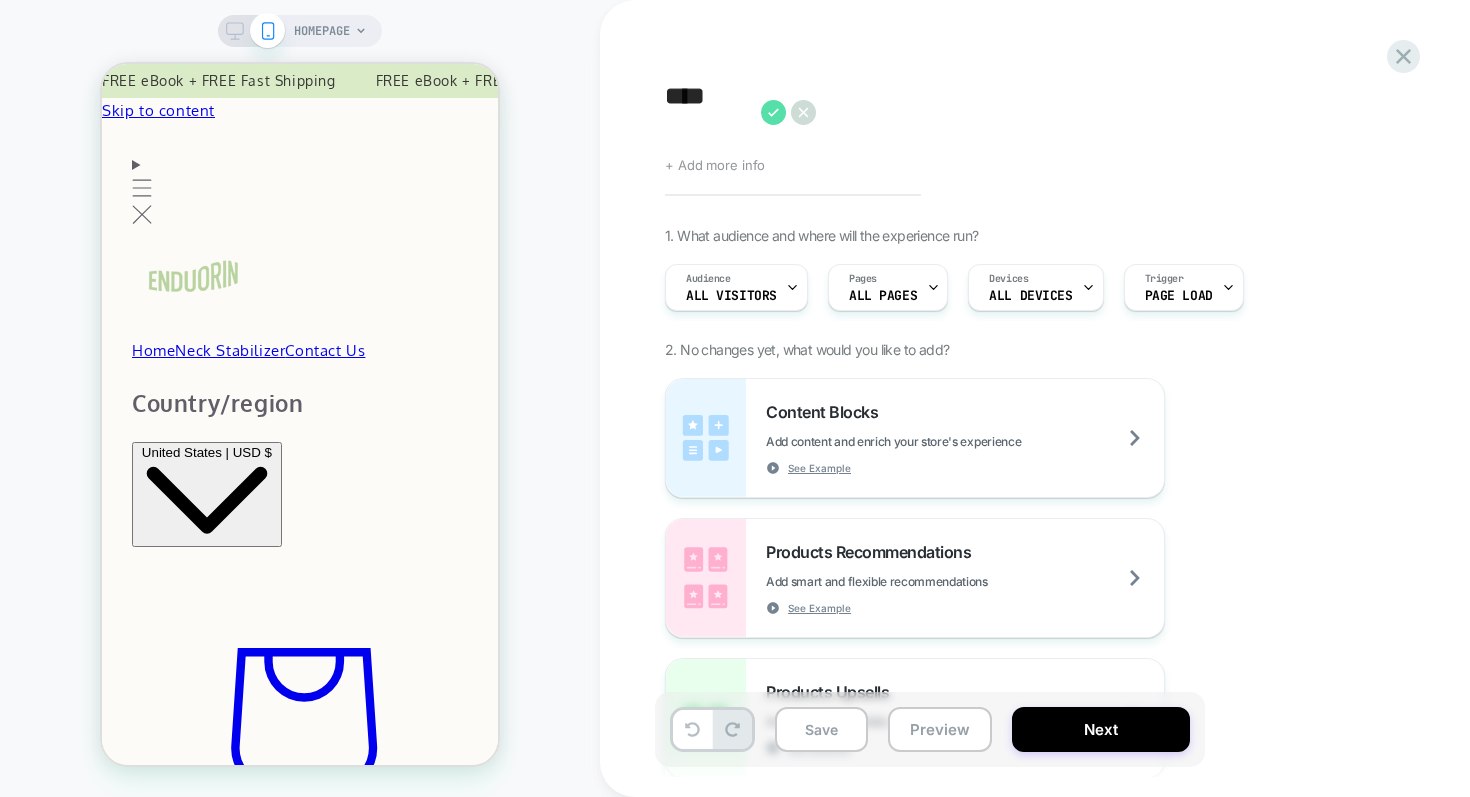 type on "****" 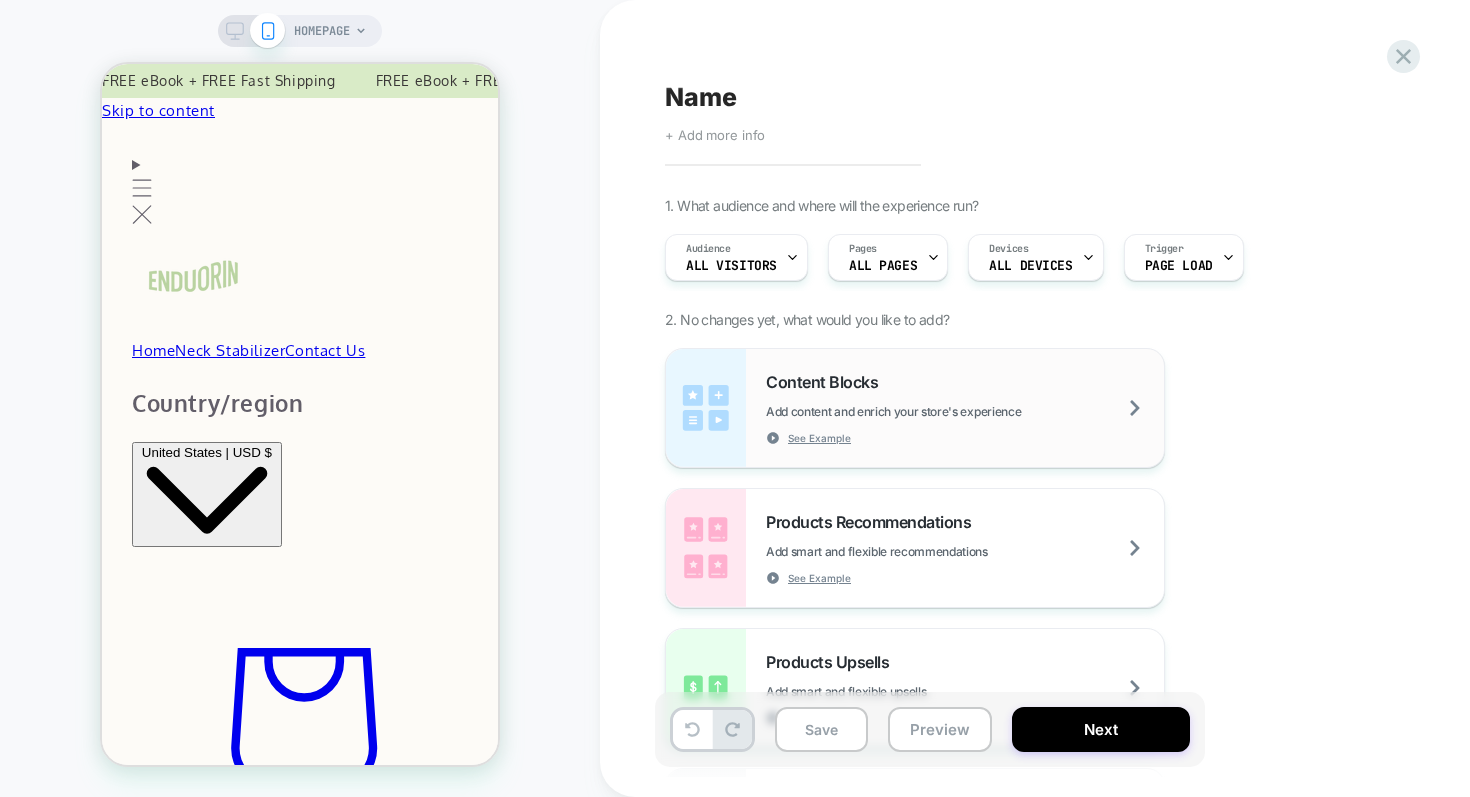scroll, scrollTop: 118, scrollLeft: 0, axis: vertical 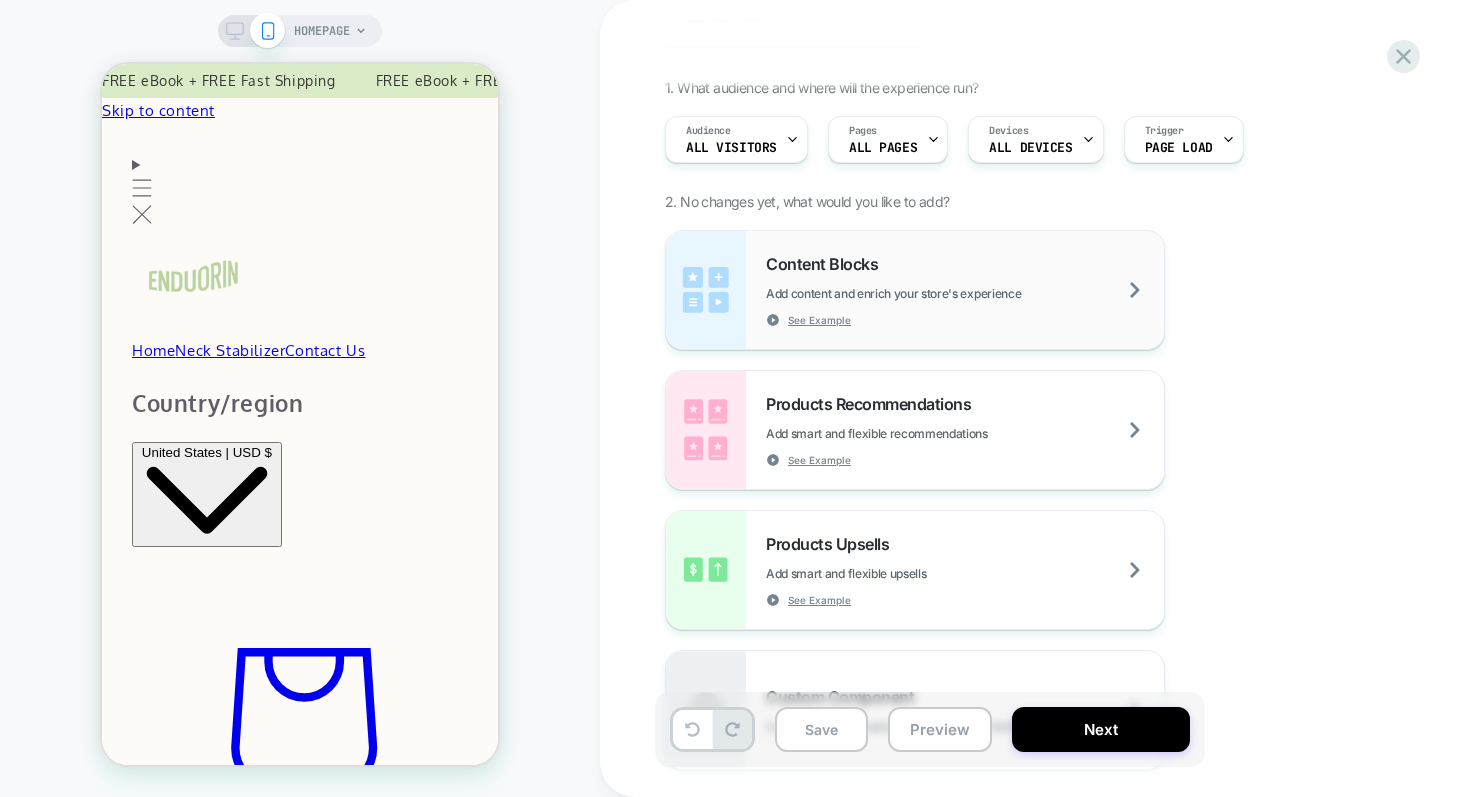 click on "Content Blocks Add content and enrich your store's experience See Example" at bounding box center (965, 290) 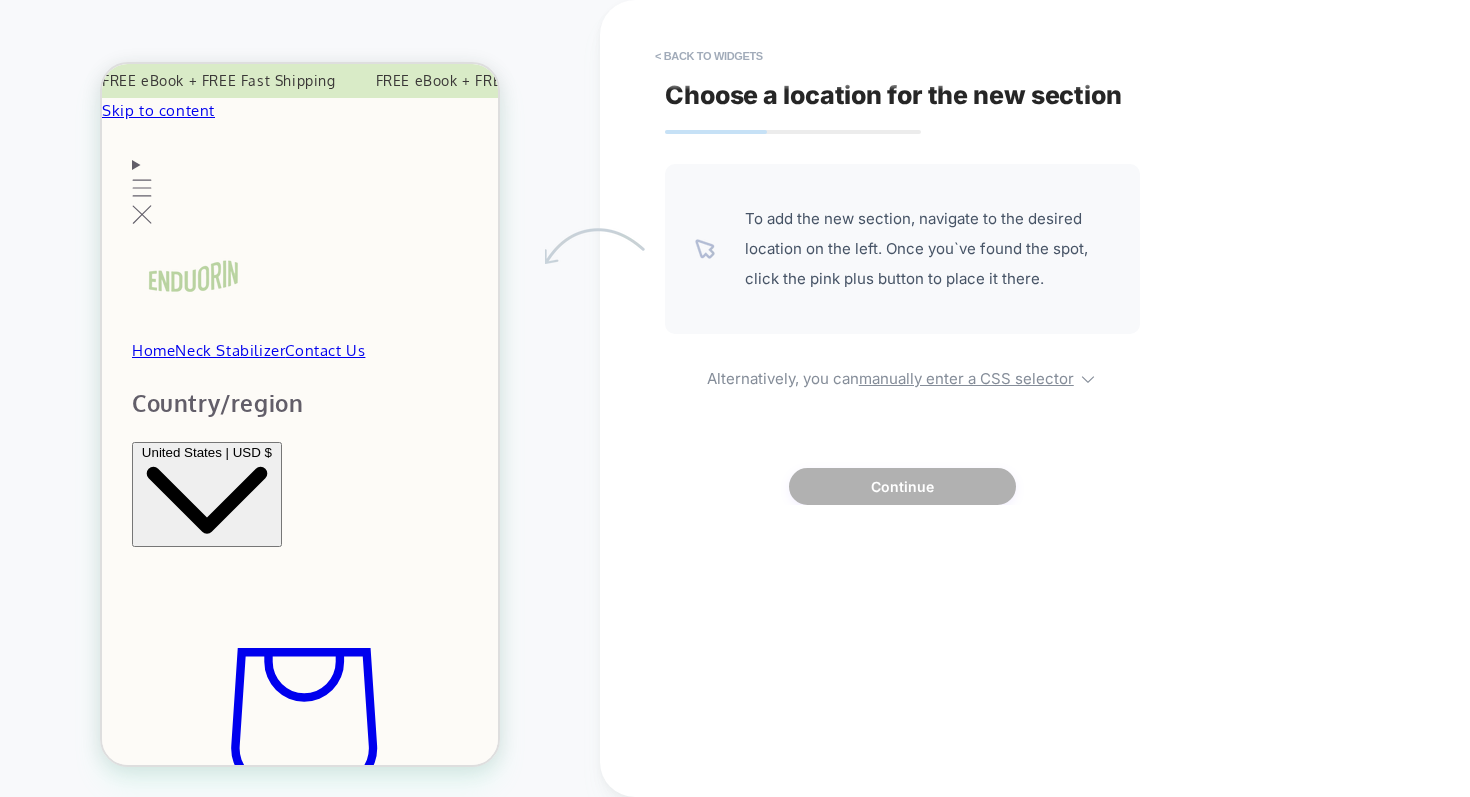 click on "HOMEPAGE" at bounding box center [322, 31] 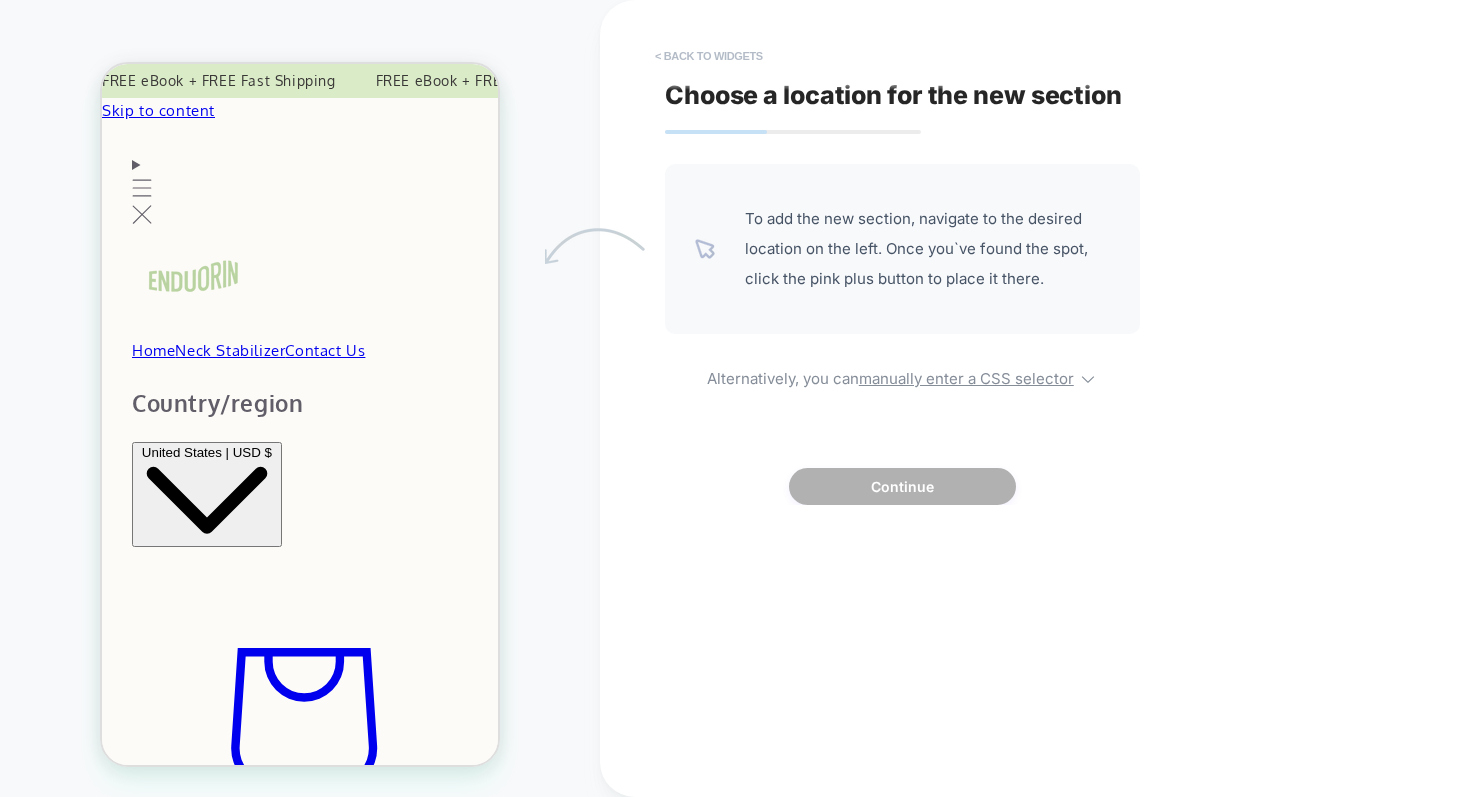 click on "< Back to widgets" at bounding box center [709, 56] 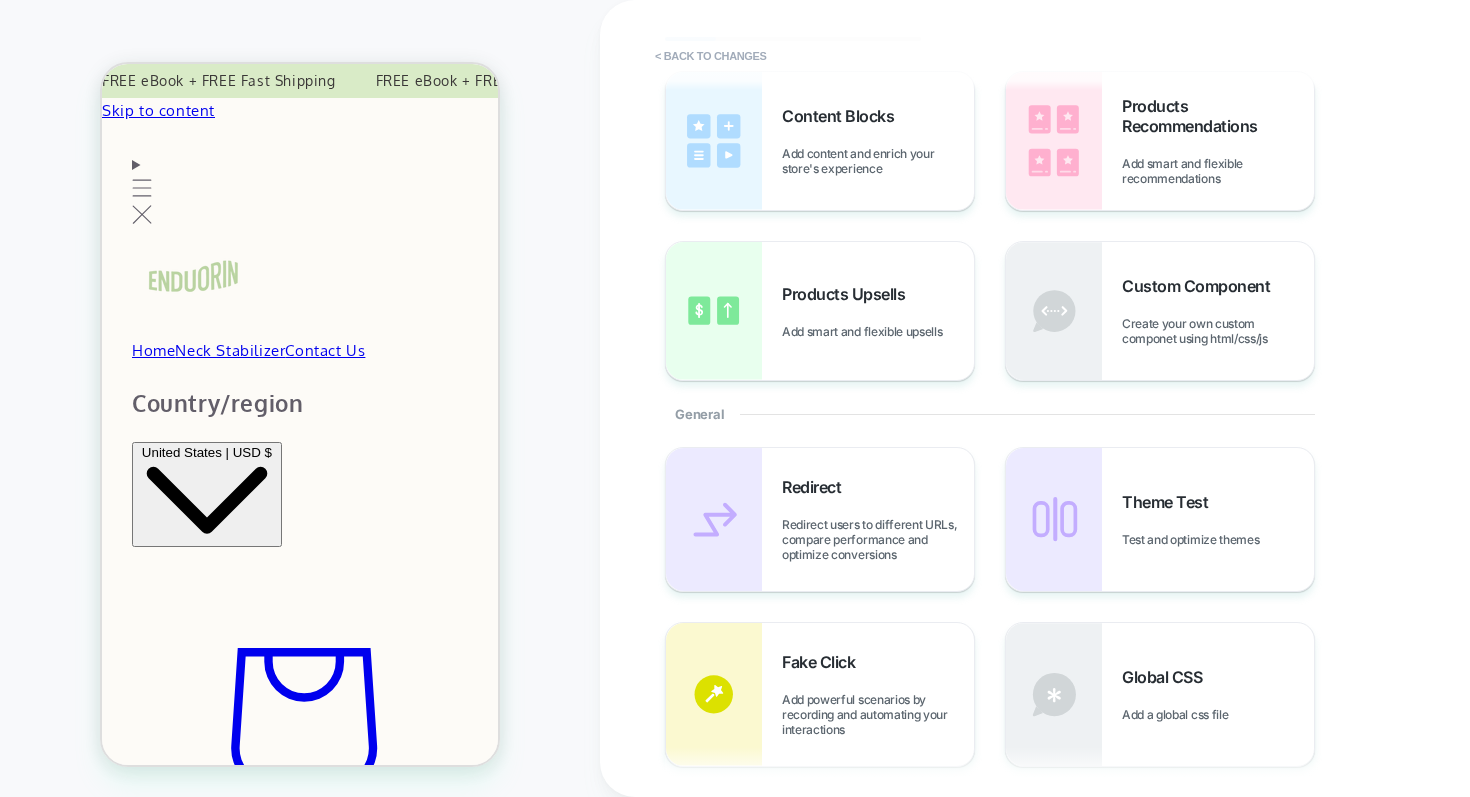 scroll, scrollTop: 0, scrollLeft: 0, axis: both 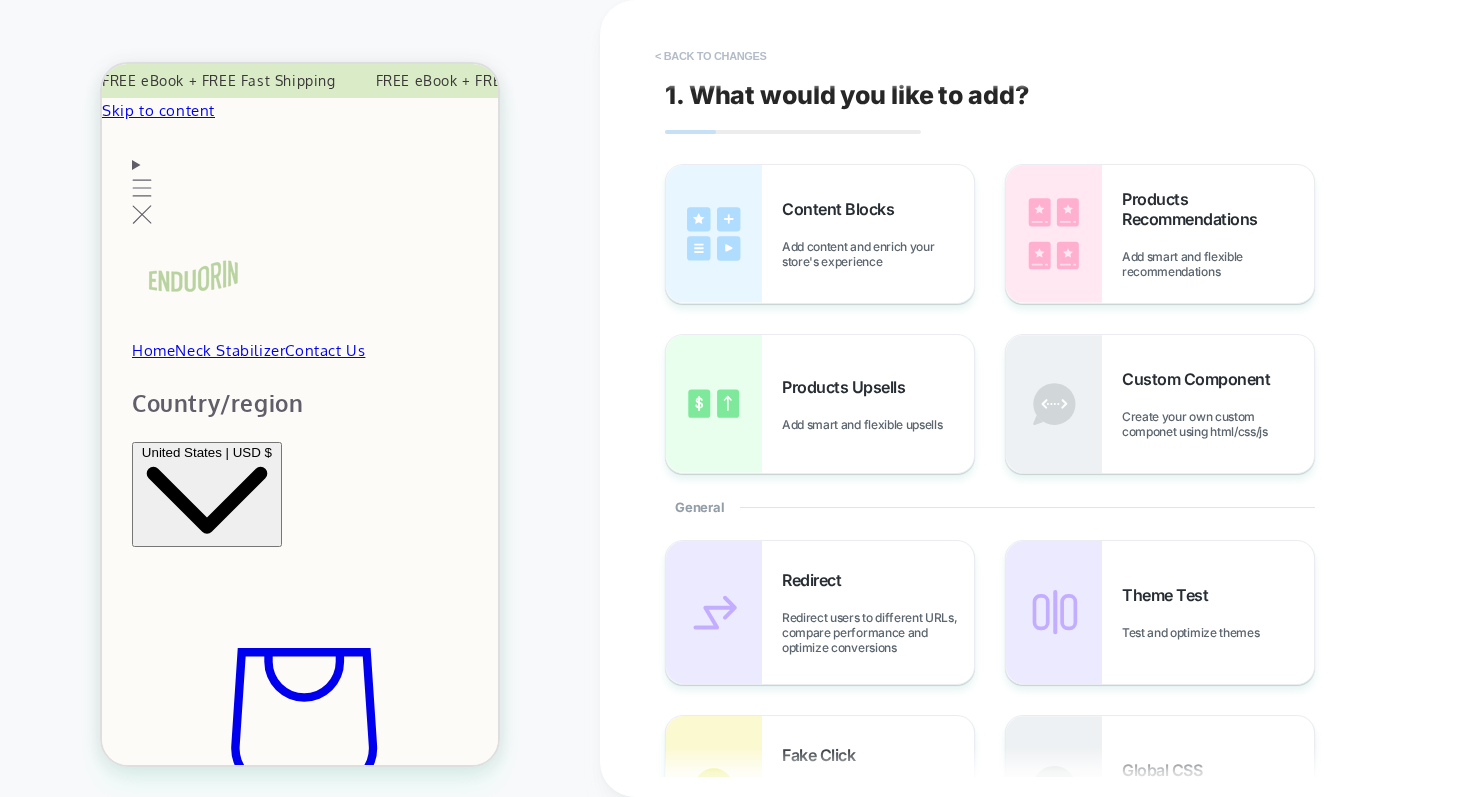 click on "< Back to changes" at bounding box center [711, 56] 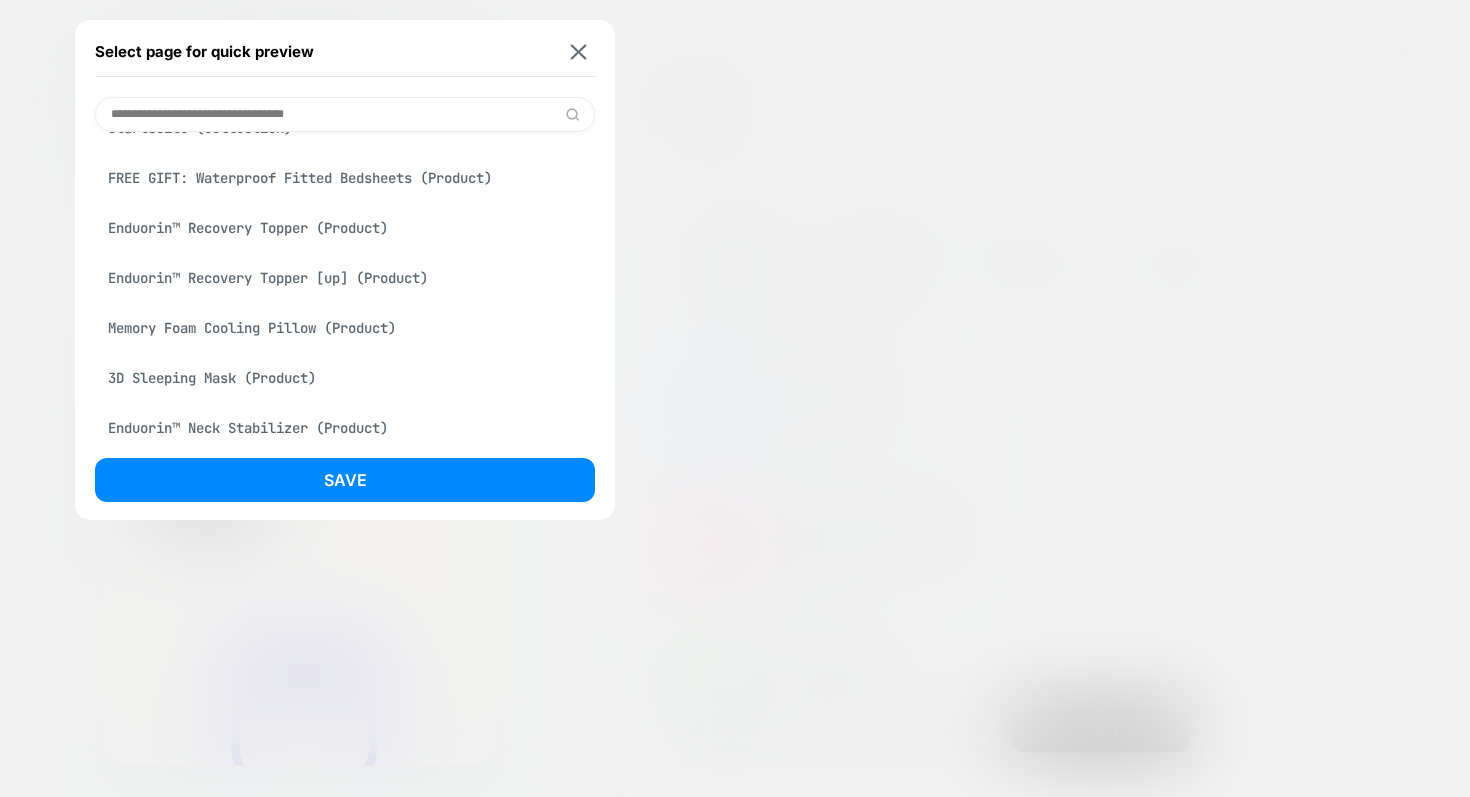 scroll, scrollTop: 354, scrollLeft: 0, axis: vertical 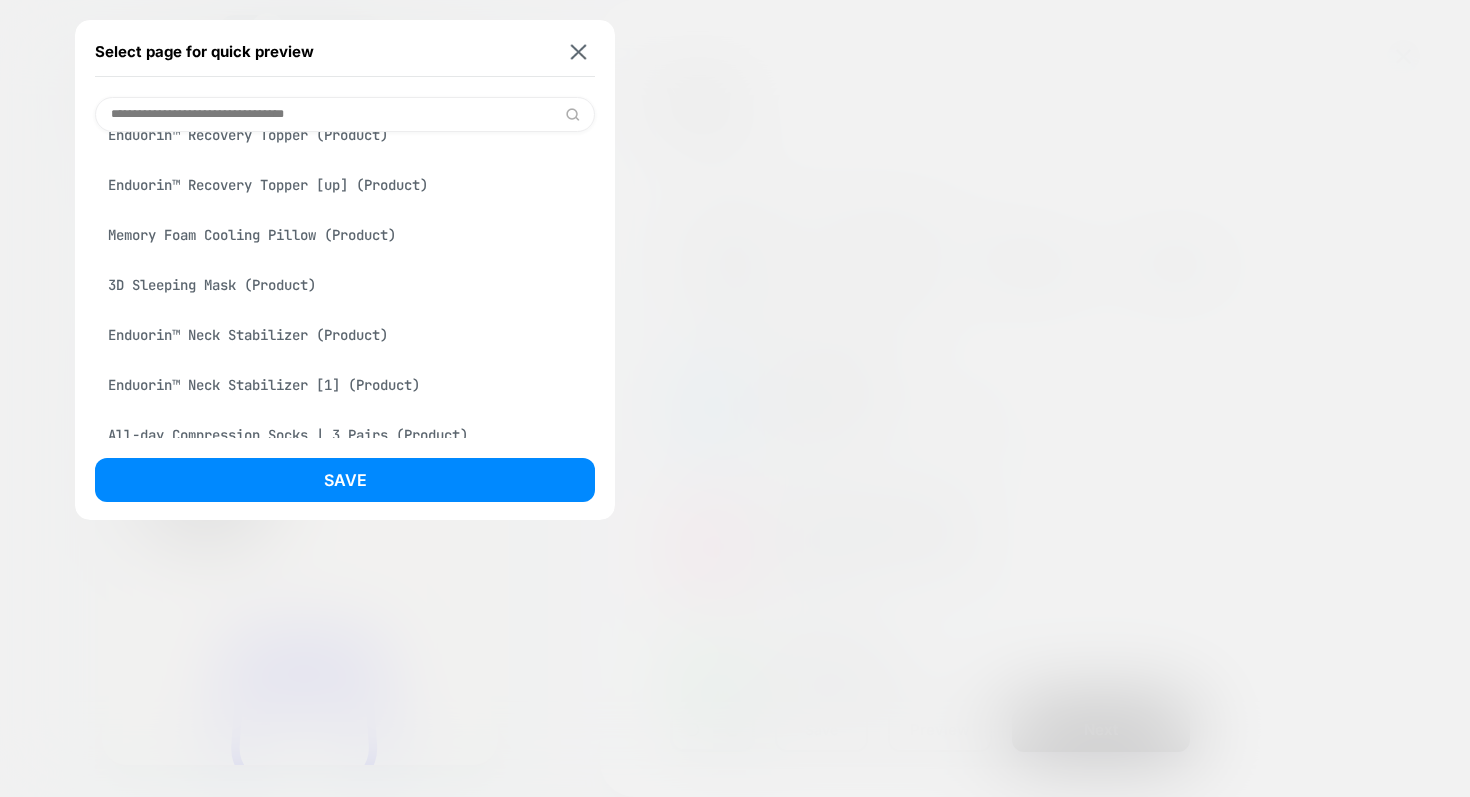 click on "Enduorin™ Neck Stabilizer (Product)" at bounding box center (345, 335) 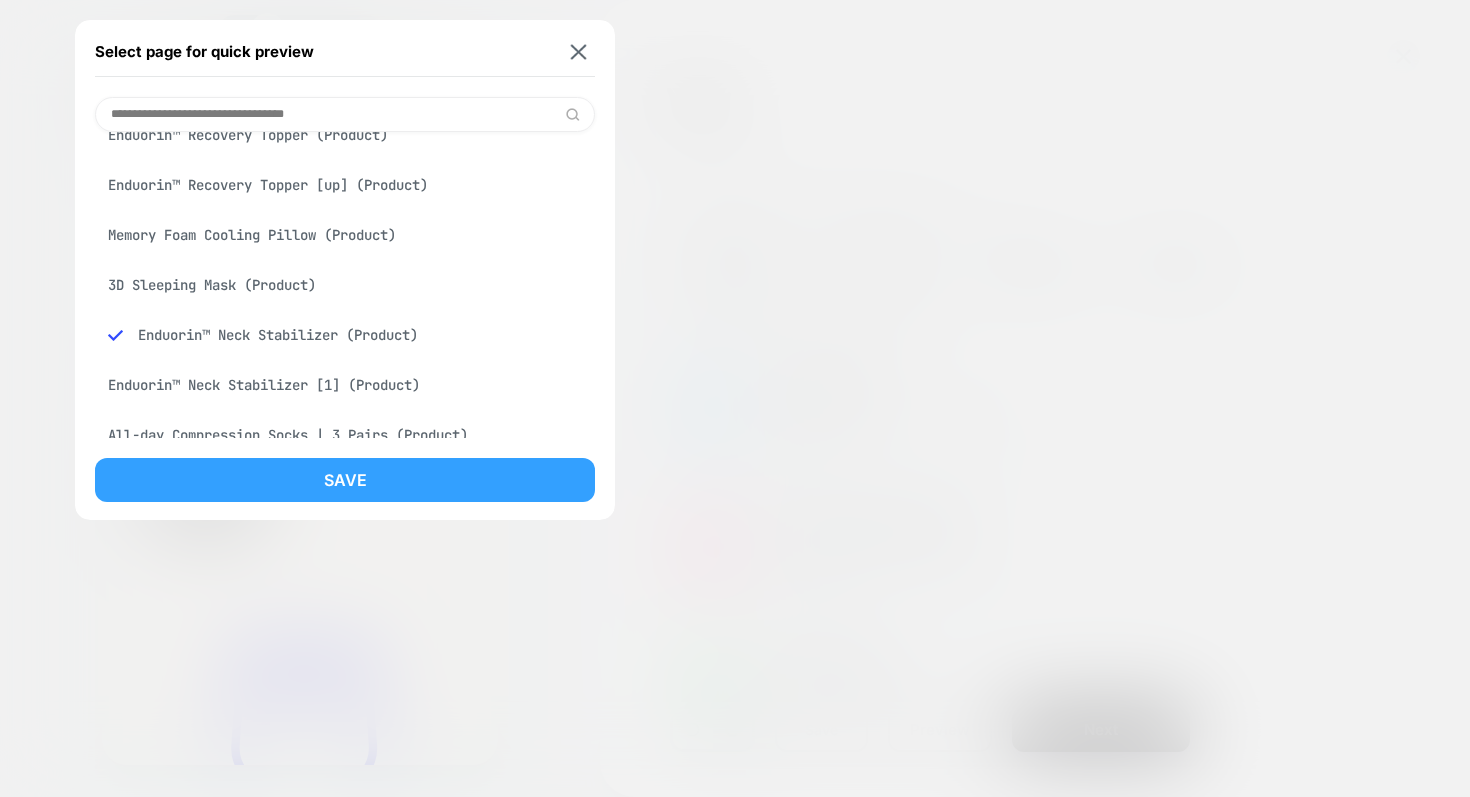 click on "Save" at bounding box center (345, 480) 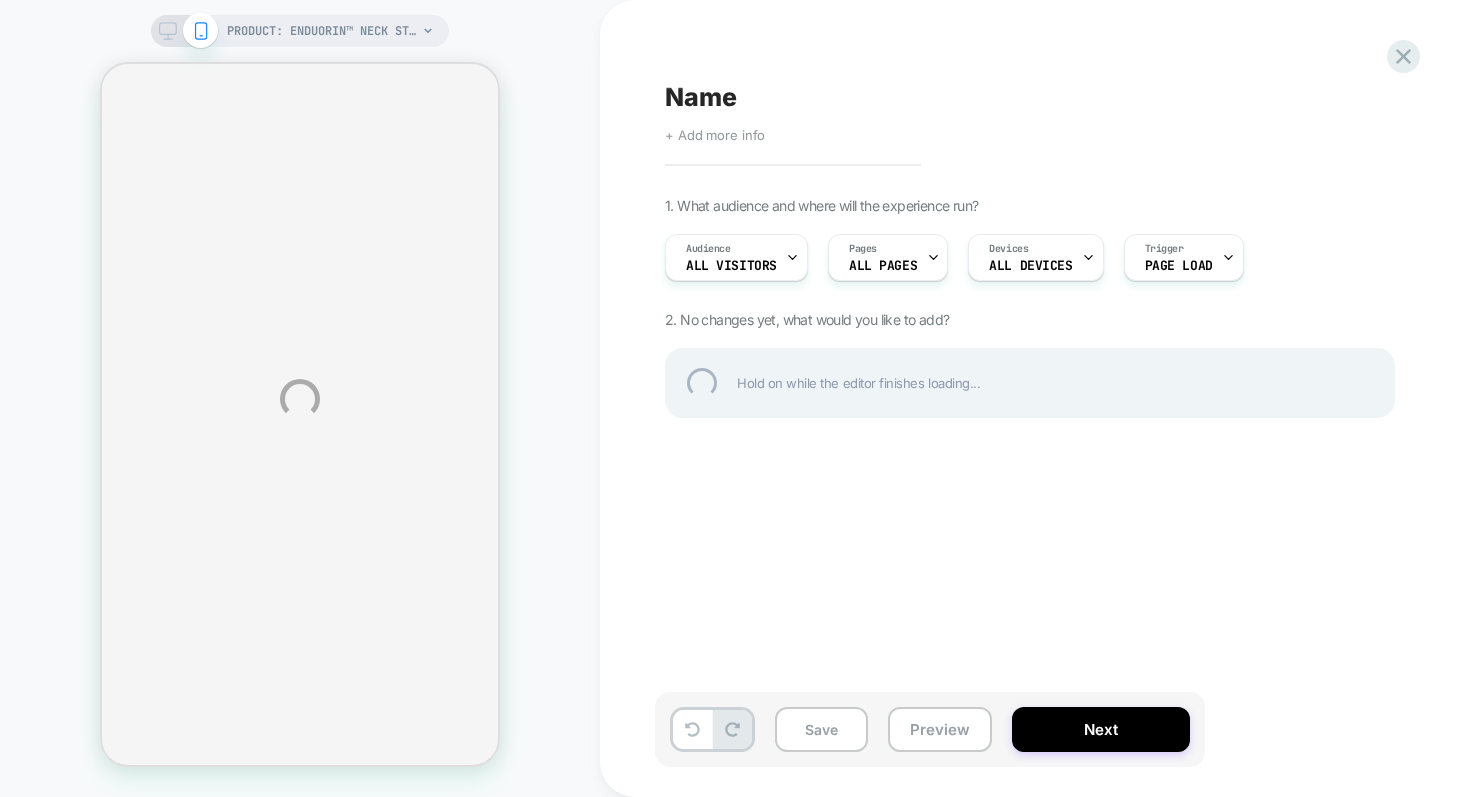 select on "*****" 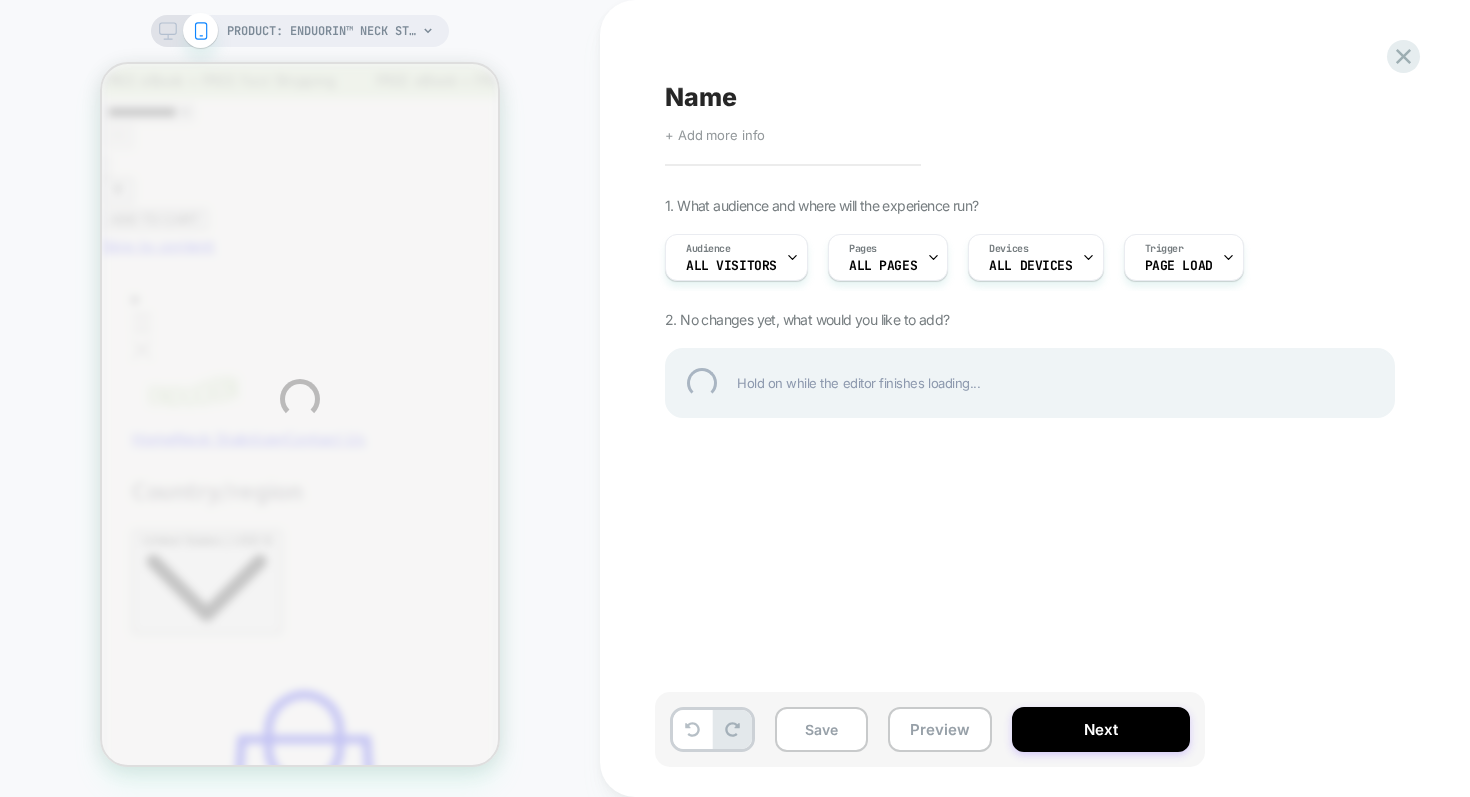 scroll, scrollTop: 0, scrollLeft: 0, axis: both 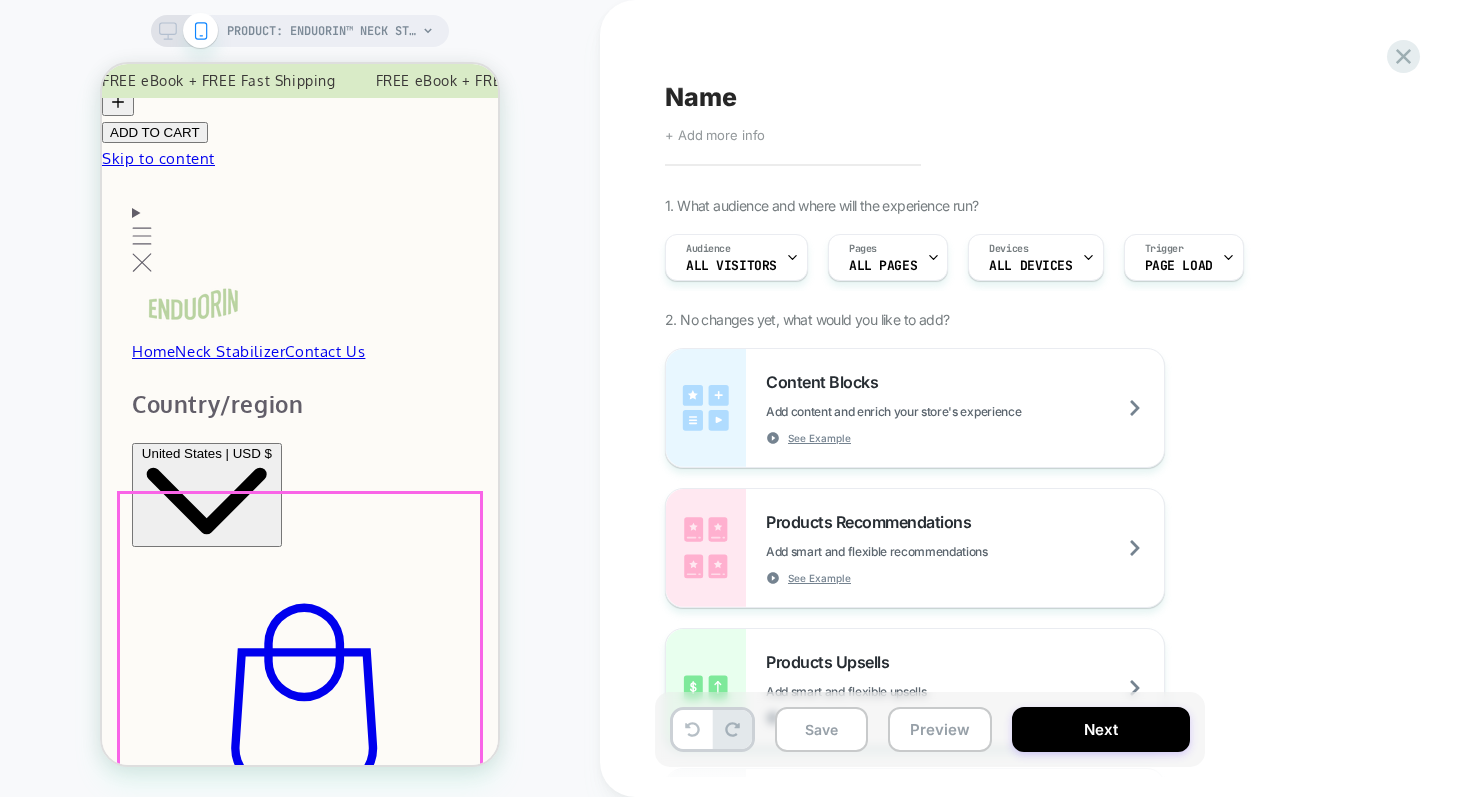 click on "* * * * Enduorin™ Neck Stabilizer Enduorin™ Neck Stabilizer Sleep Deeper. Wake Up Stronger. Extreme support for your head and pain-free sleeping (feels like it's barely there). 🔒 Stabilizes Your Neck ⚙️ Adaptive Night Comfort ☁️ Feather-light and Cloud-soft 💨 Non-sweaty and Breathable ⛰️ Posture Correction Size Medium Variant sold out or unavailable Large Variant sold out or unavailable Black" at bounding box center (300, 2003) 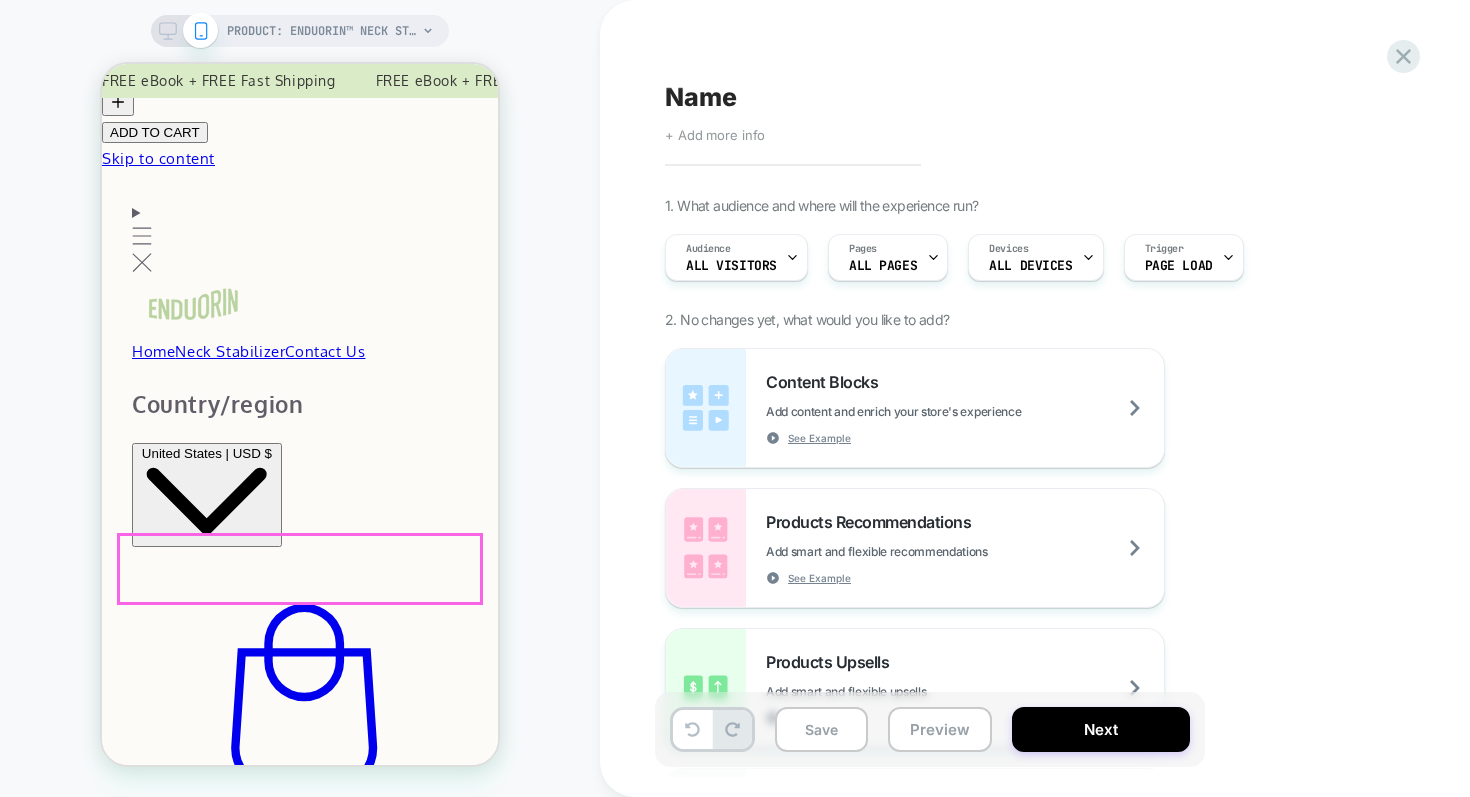 click on "Enduorin™ Neck Stabilizer" at bounding box center (300, 1423) 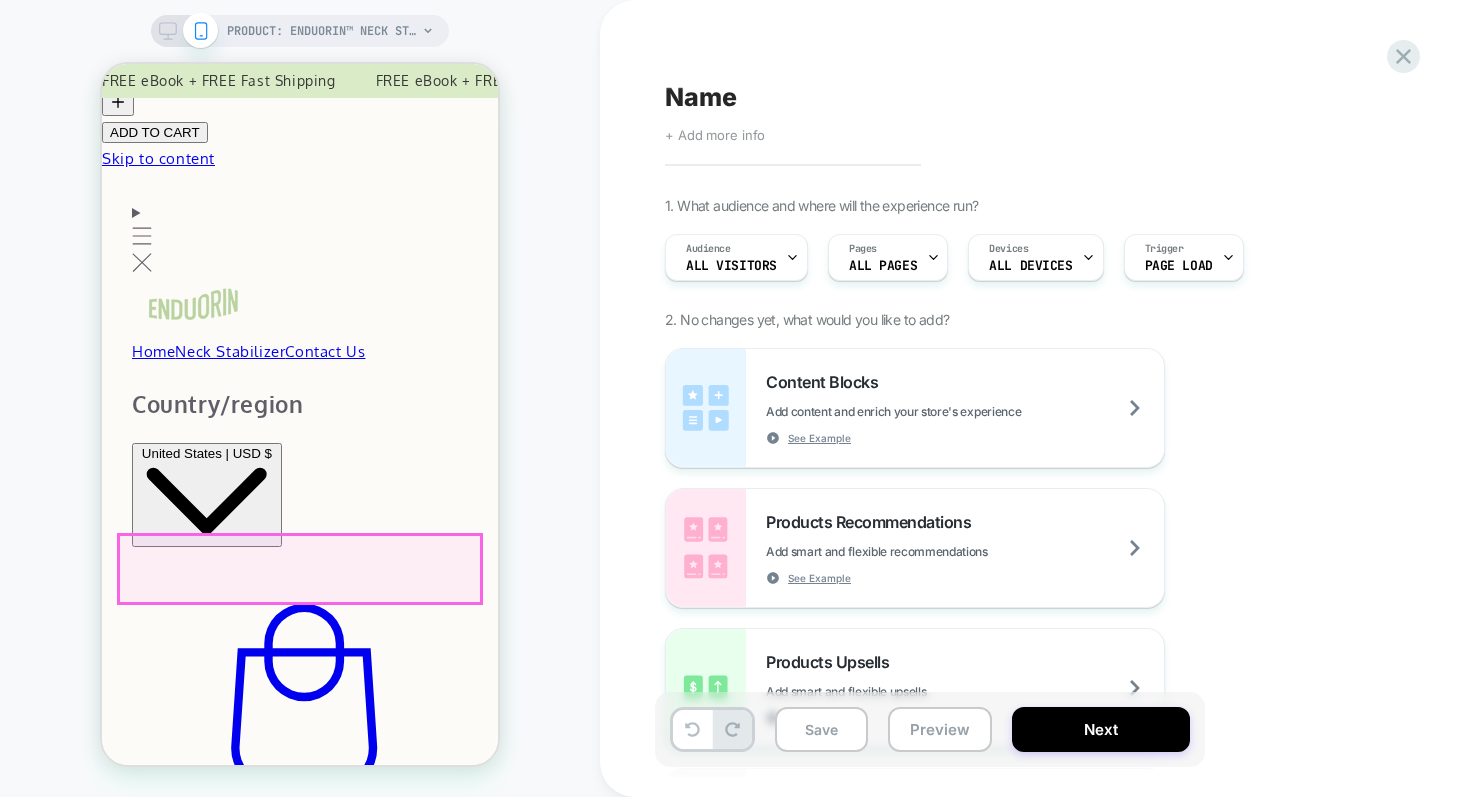click on "Enduorin™ Neck Stabilizer" at bounding box center (300, 1423) 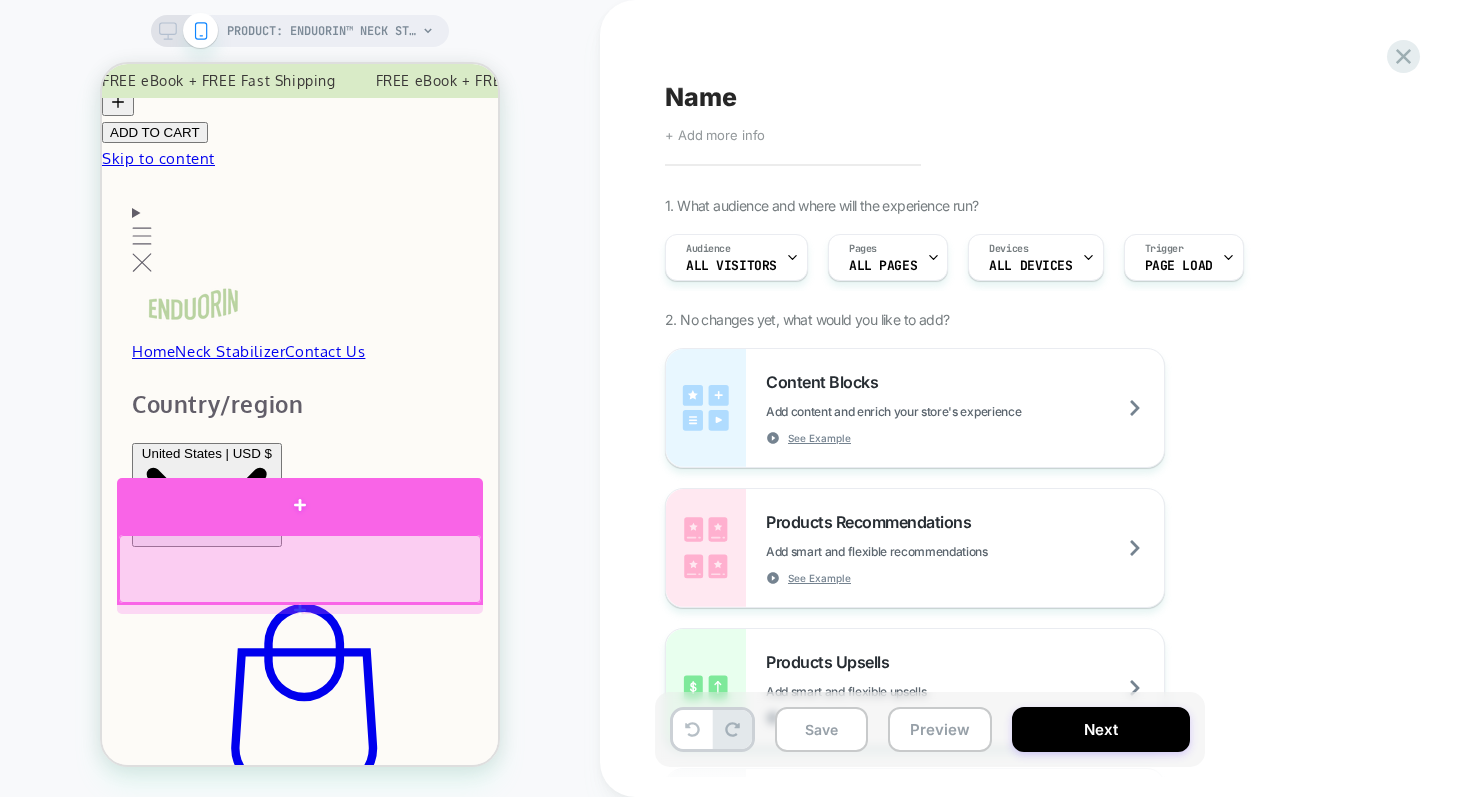 click at bounding box center (300, 569) 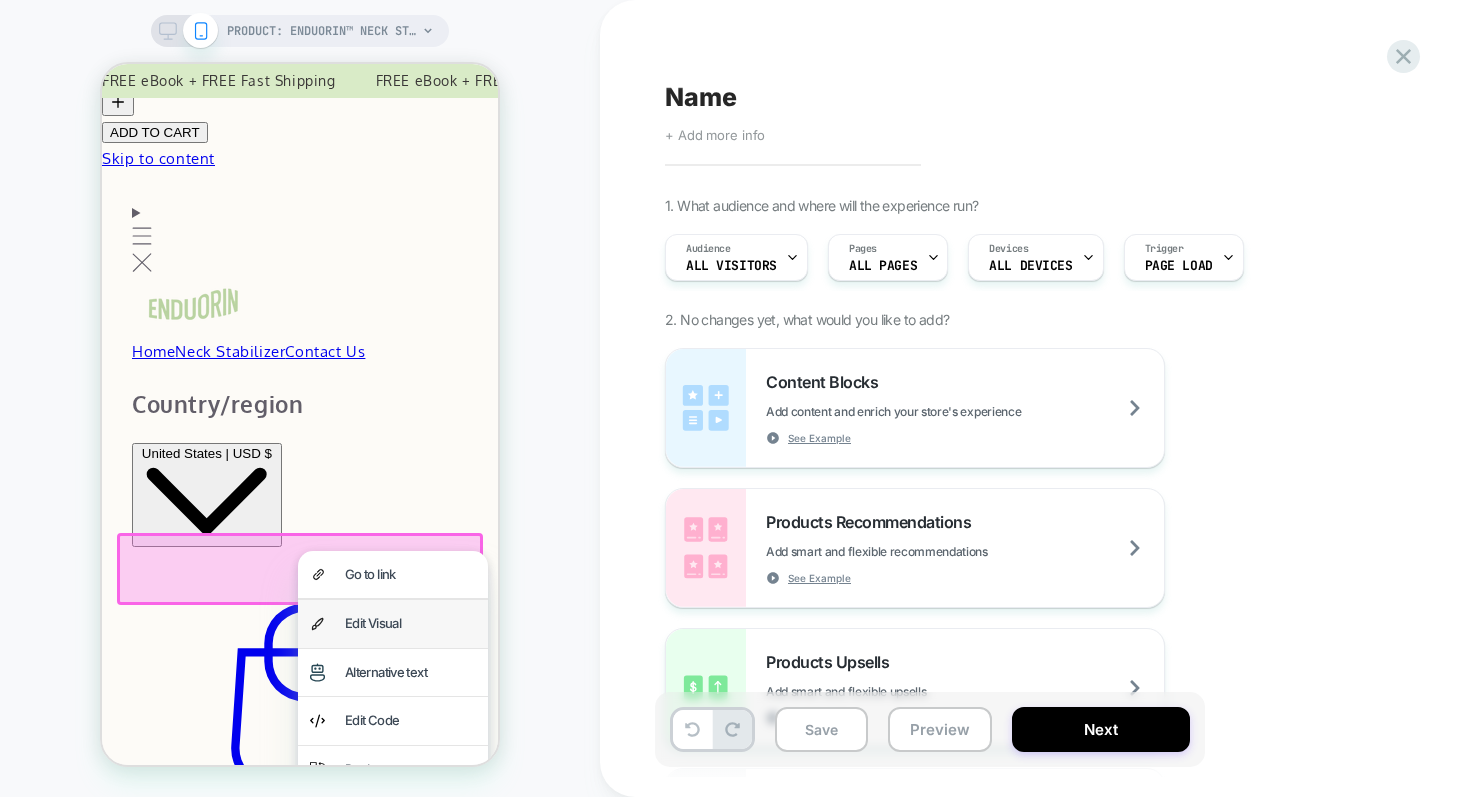 click on "Edit Visual" at bounding box center [393, 623] 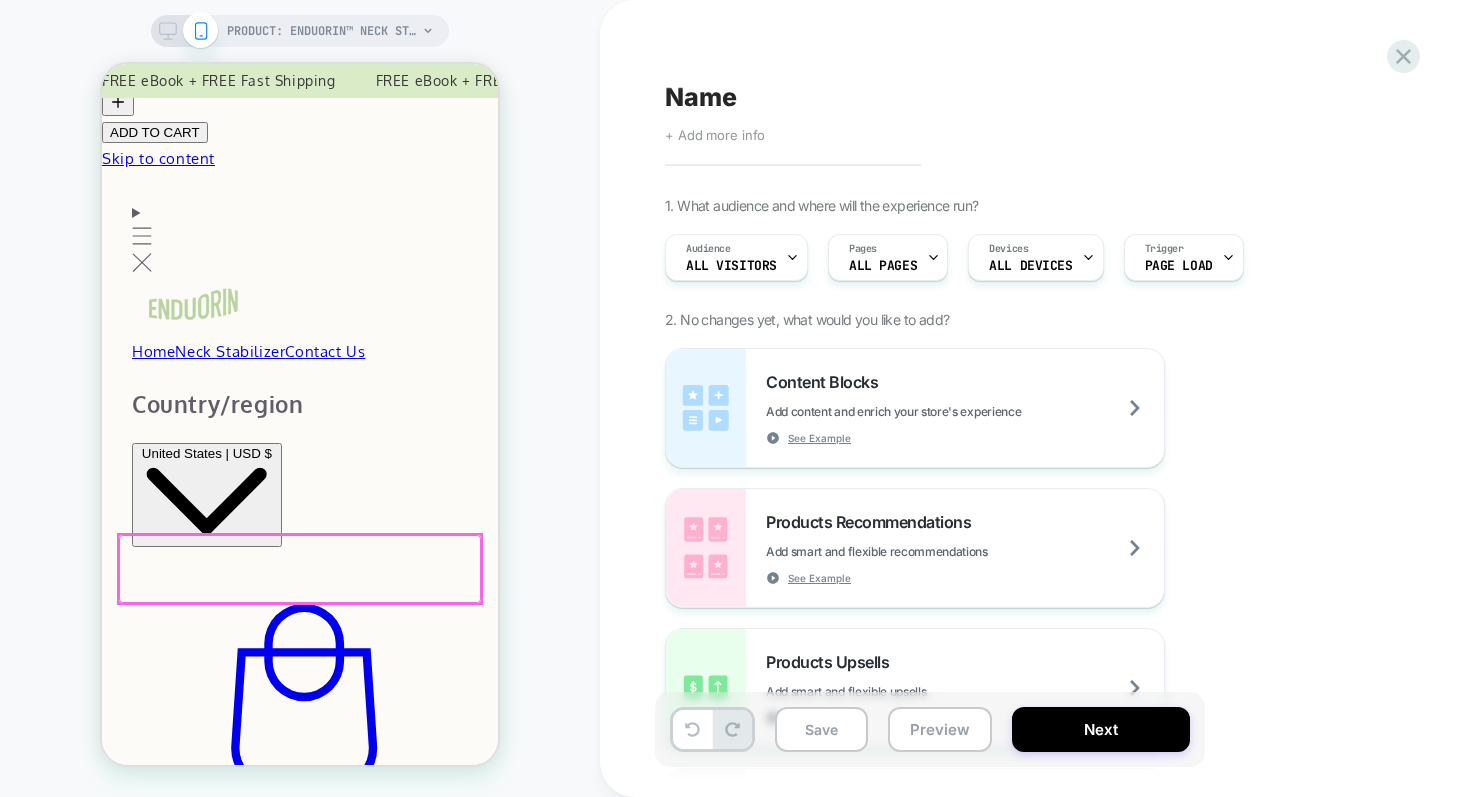 scroll, scrollTop: 39, scrollLeft: 0, axis: vertical 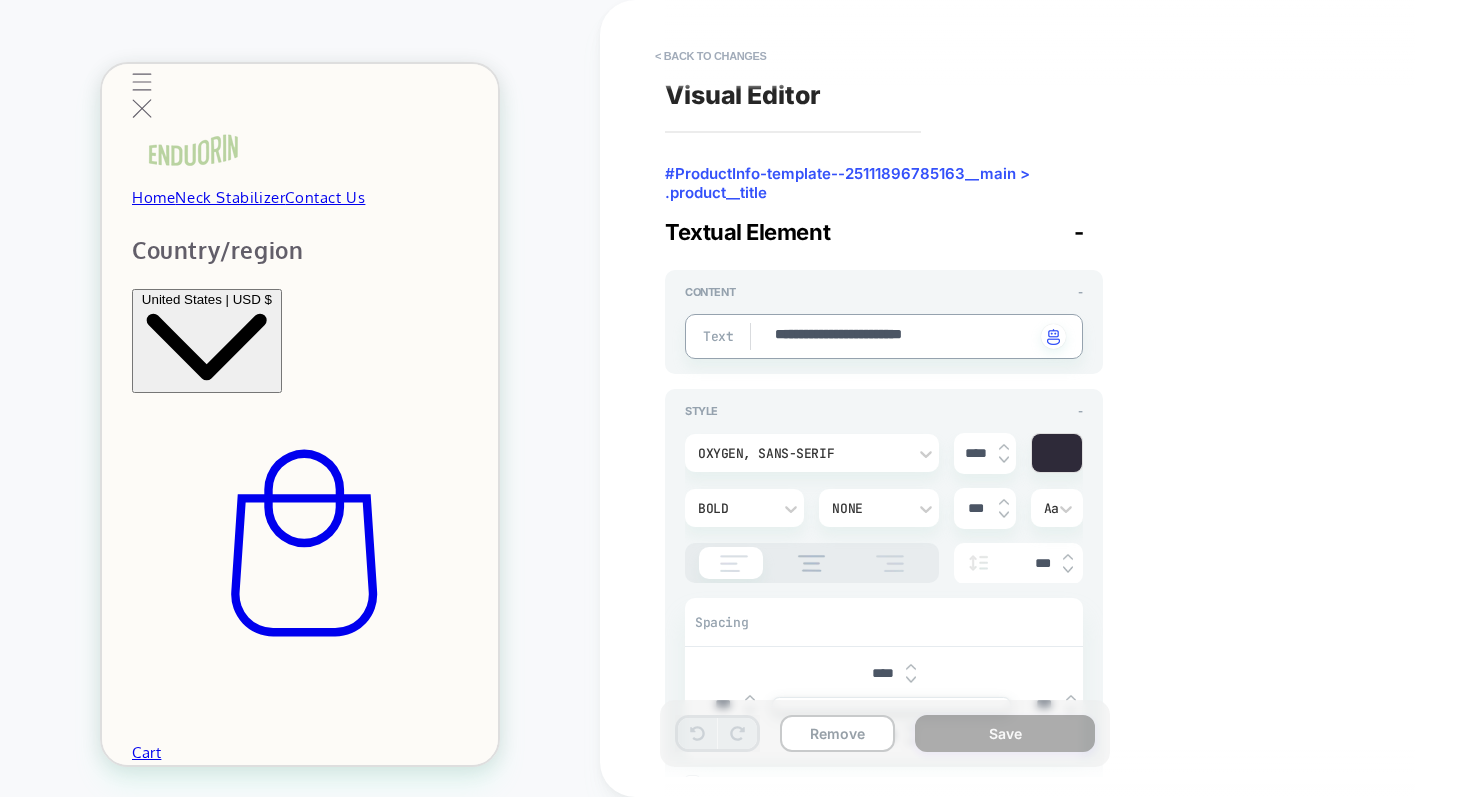 click on "**********" at bounding box center (904, 336) 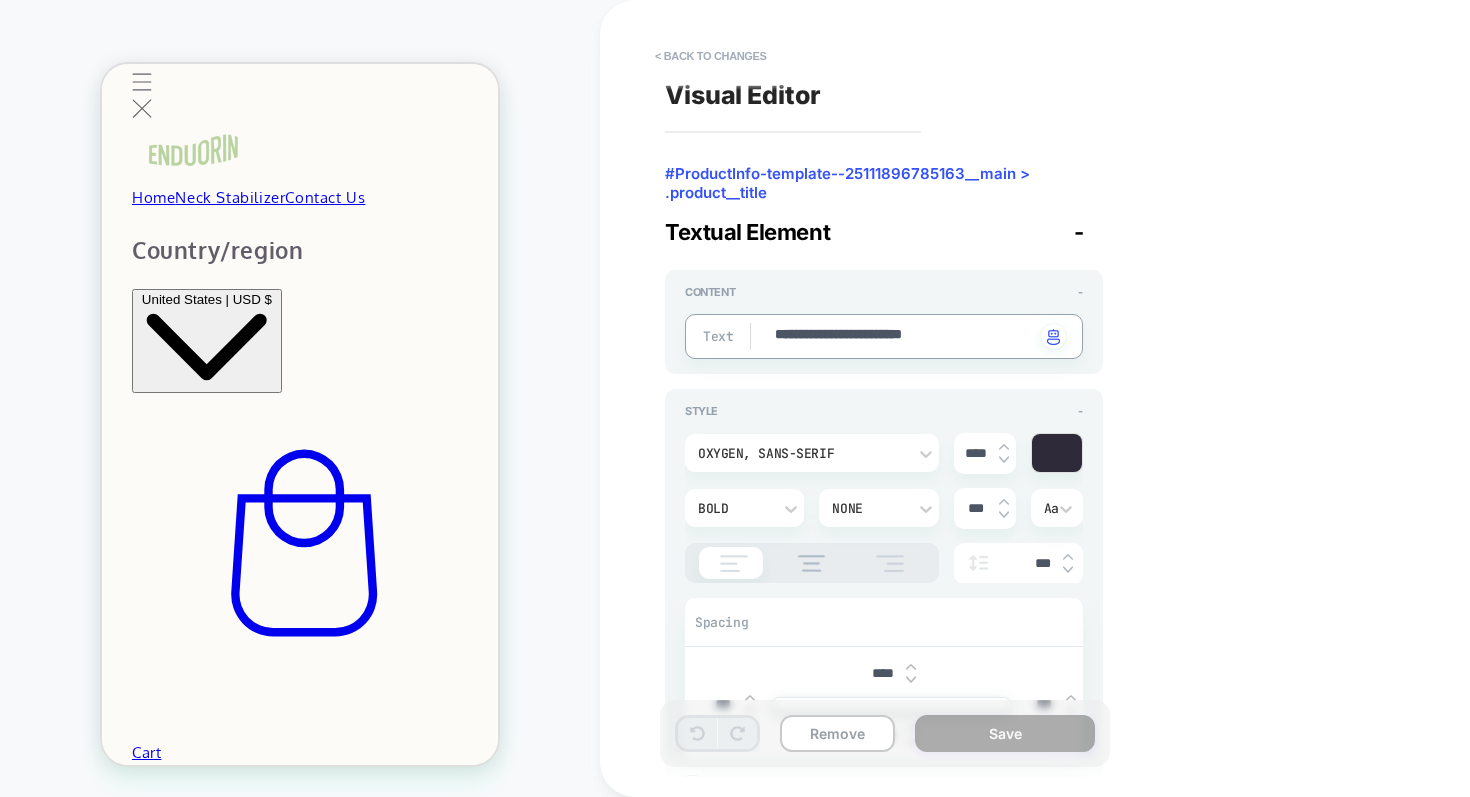 type on "*" 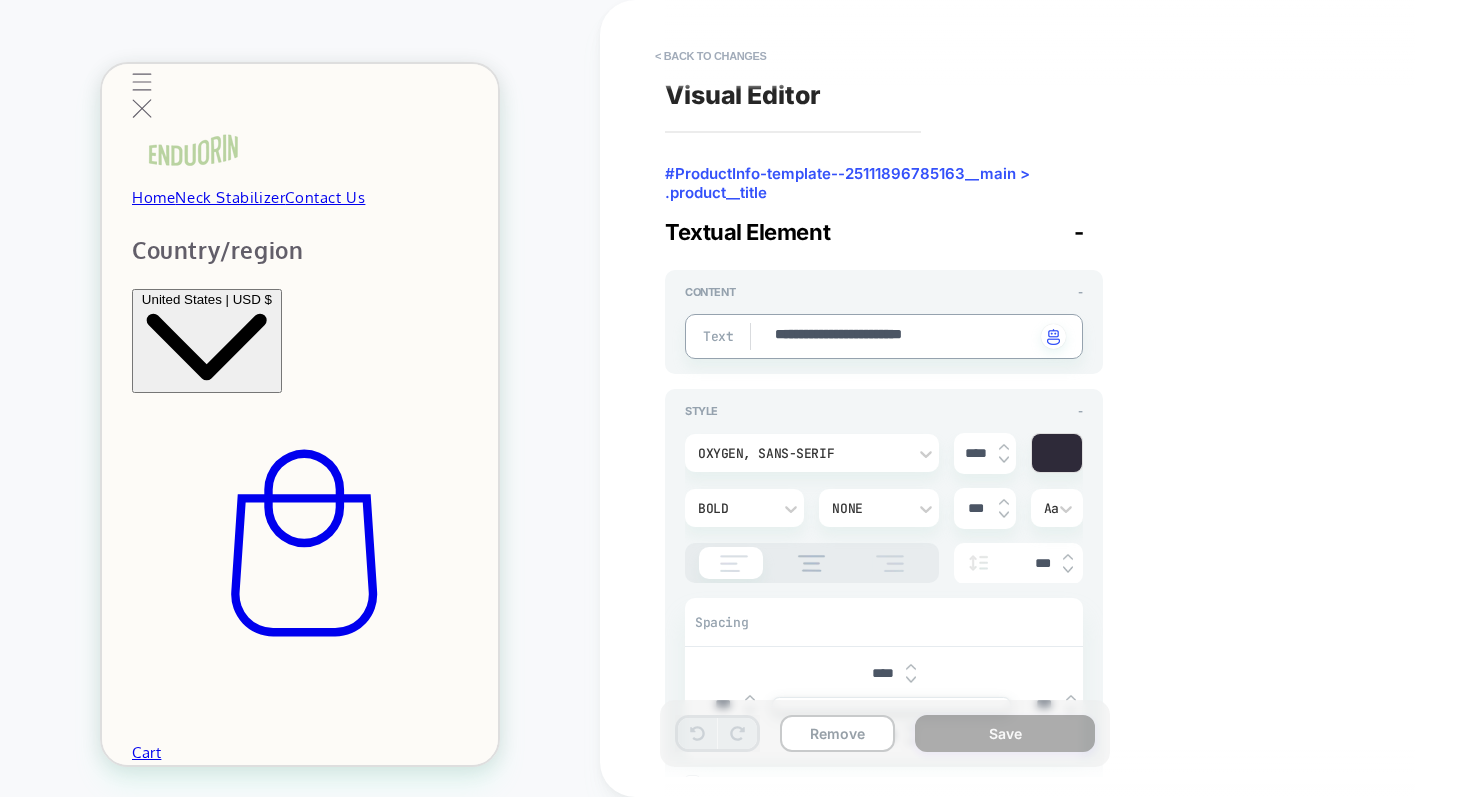type on "**********" 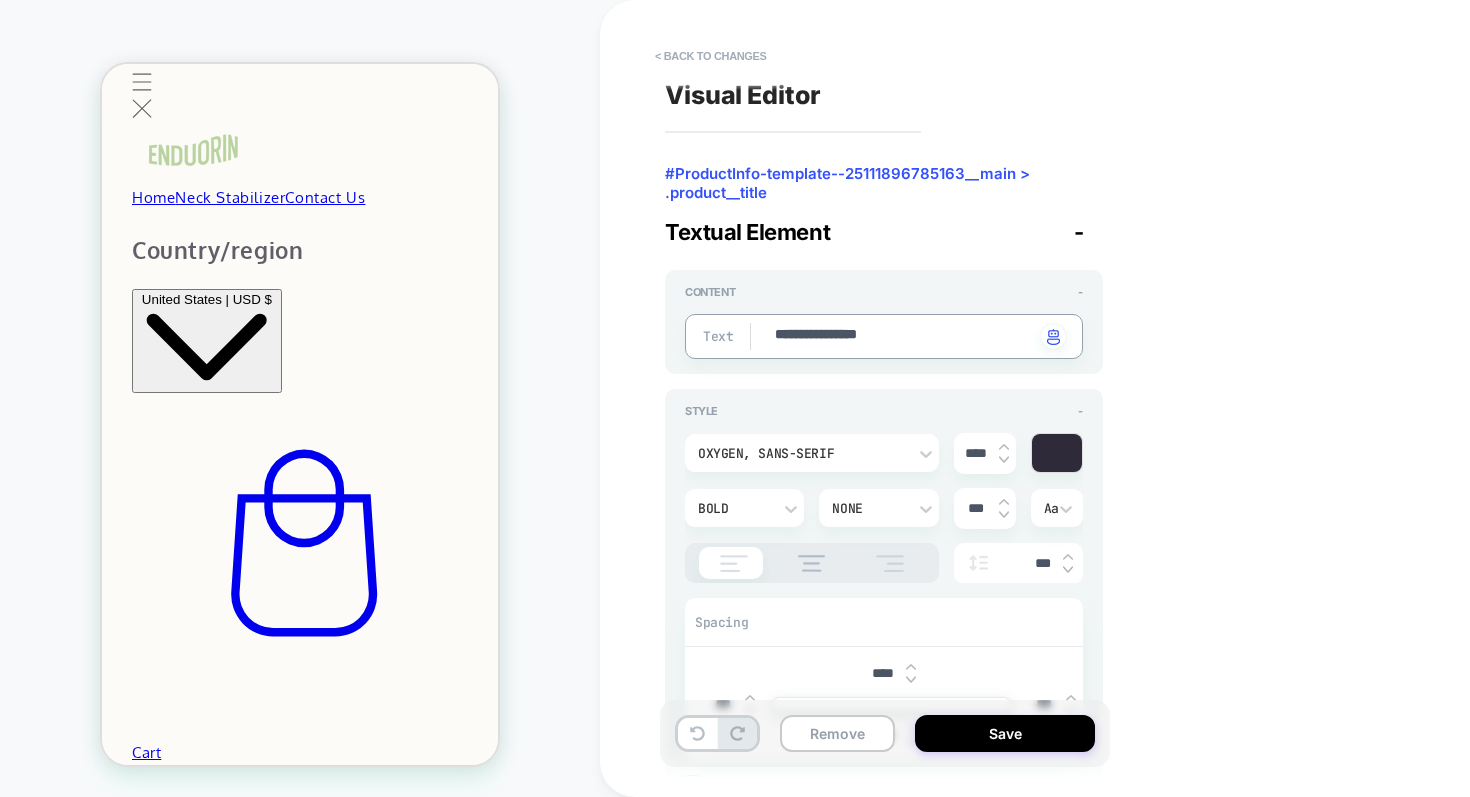 type on "*" 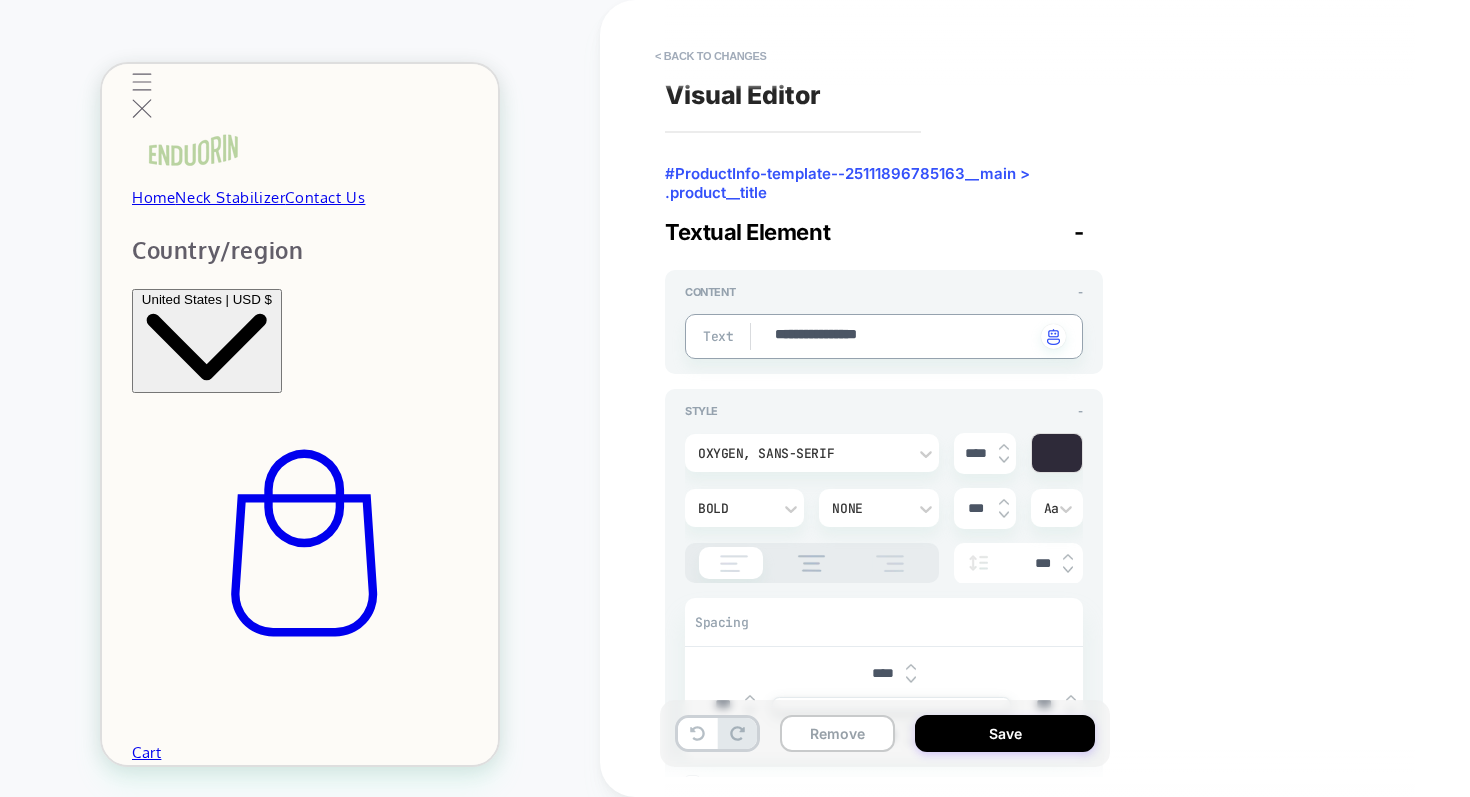 type on "**********" 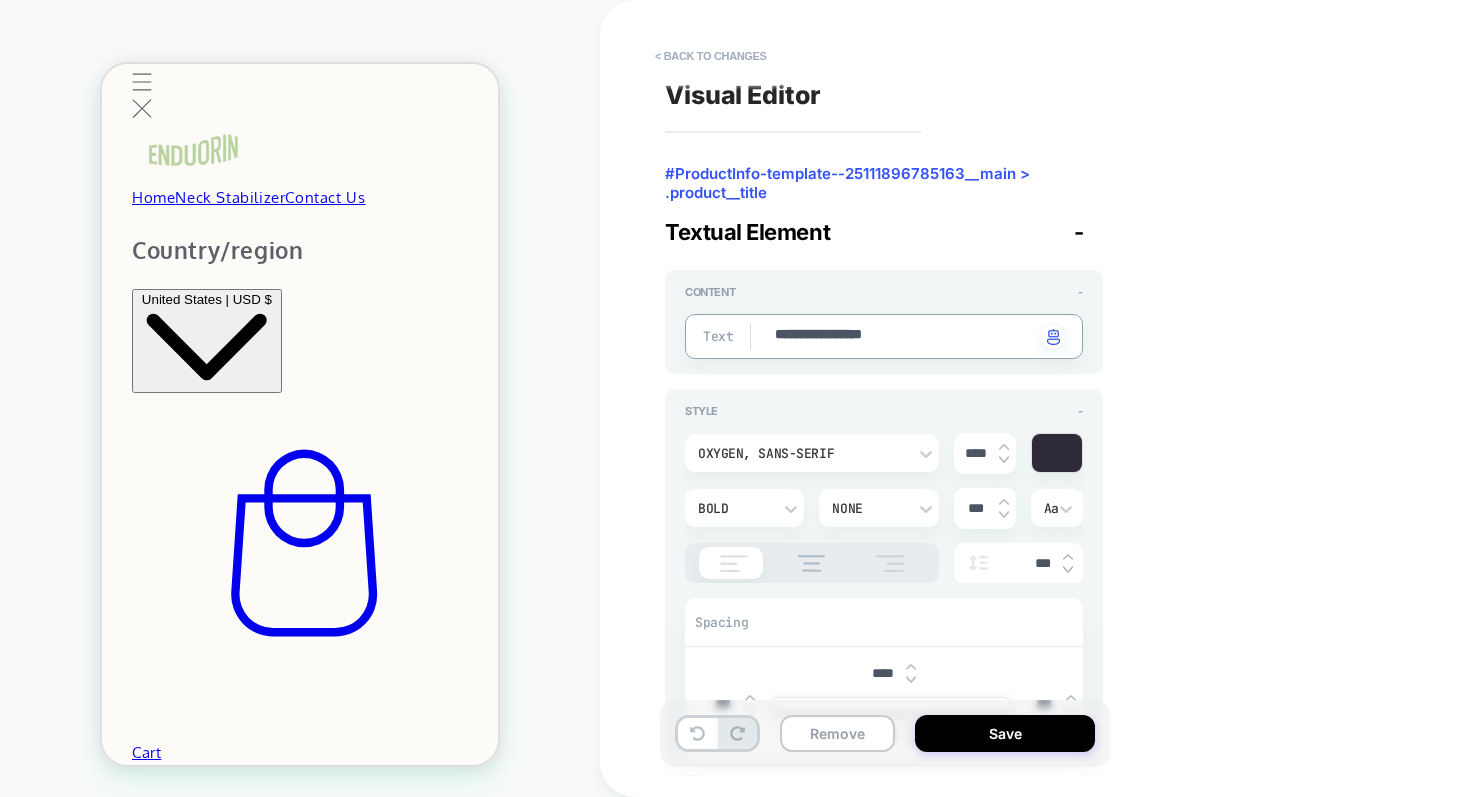 type on "*" 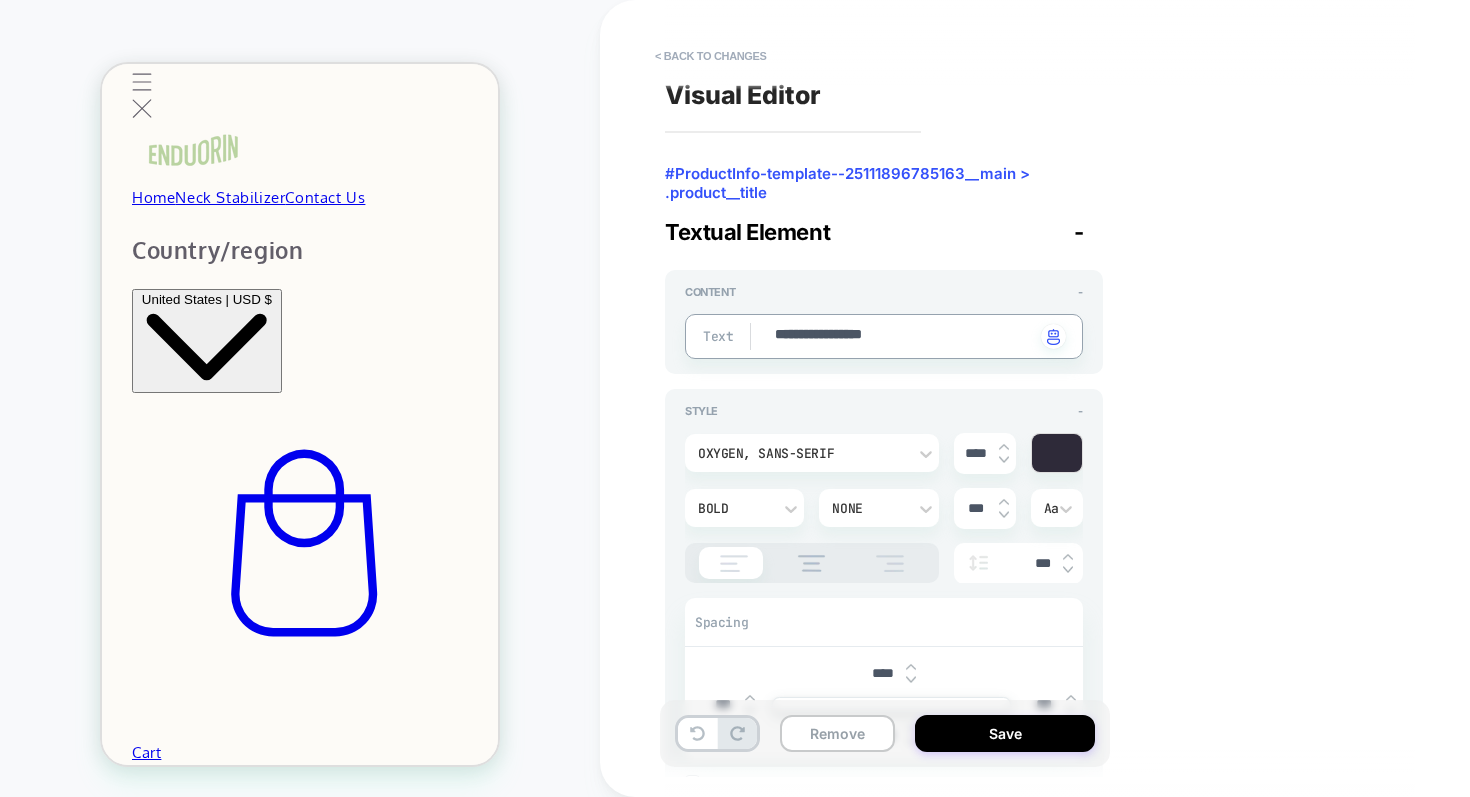 type on "**********" 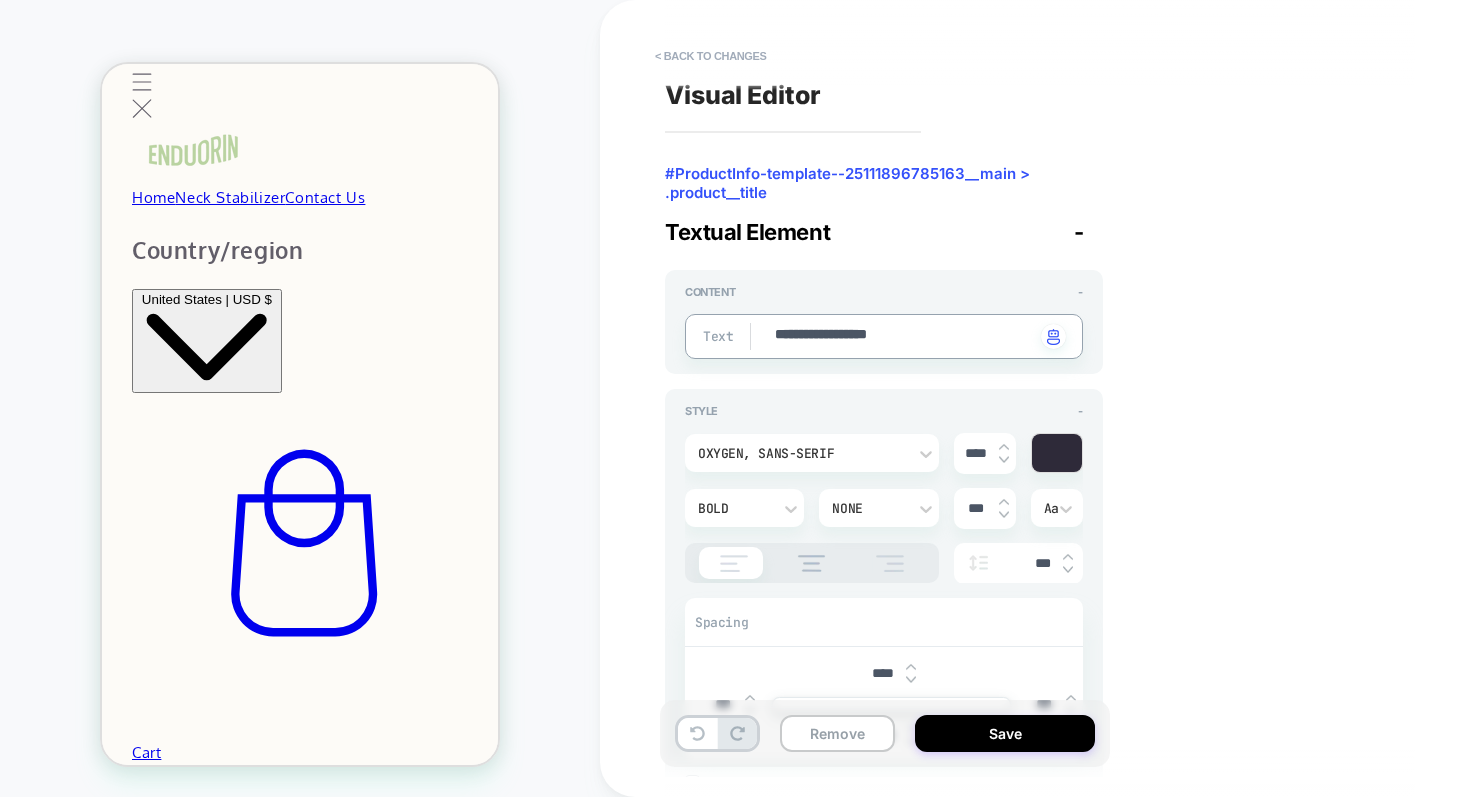 type on "*" 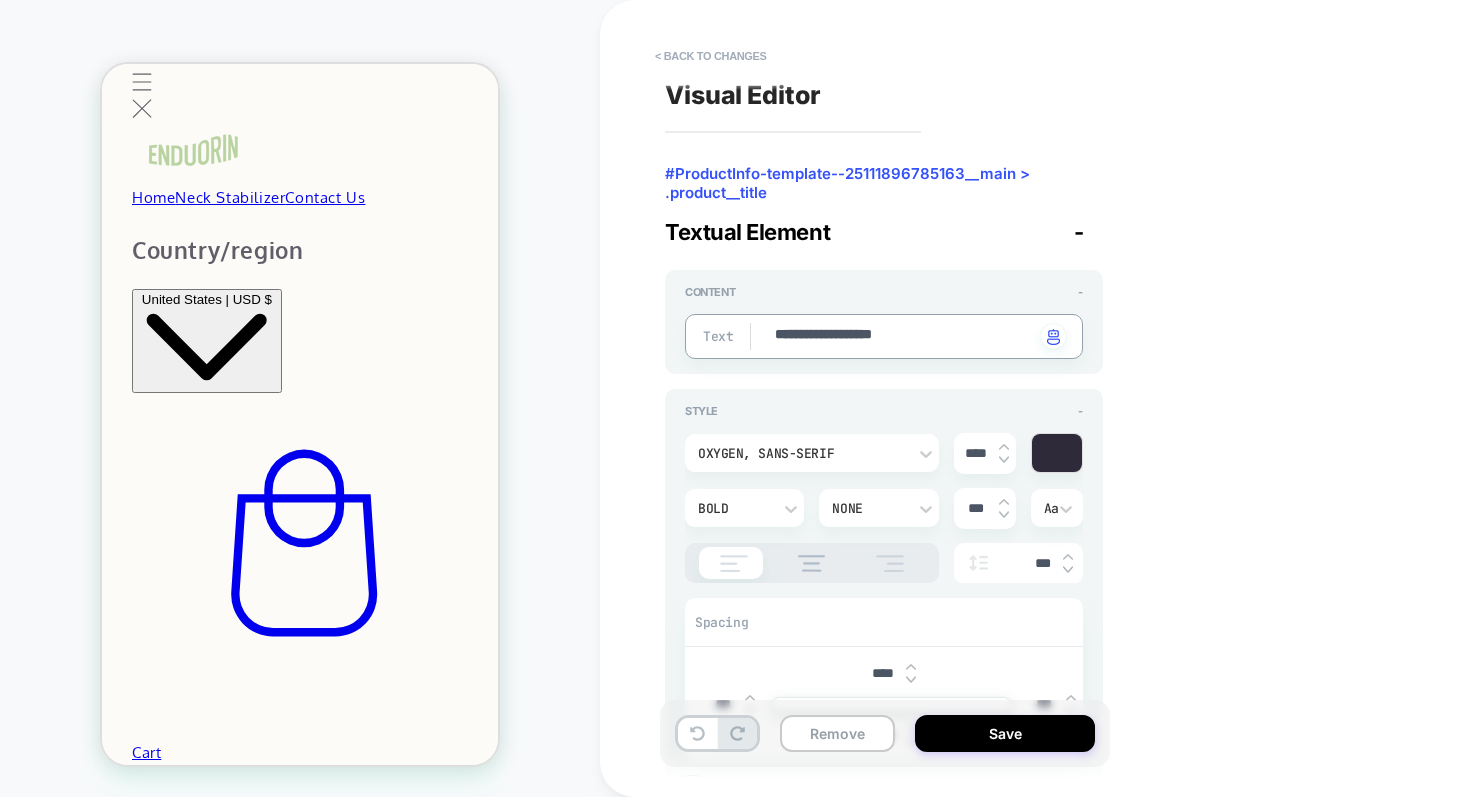 type on "*" 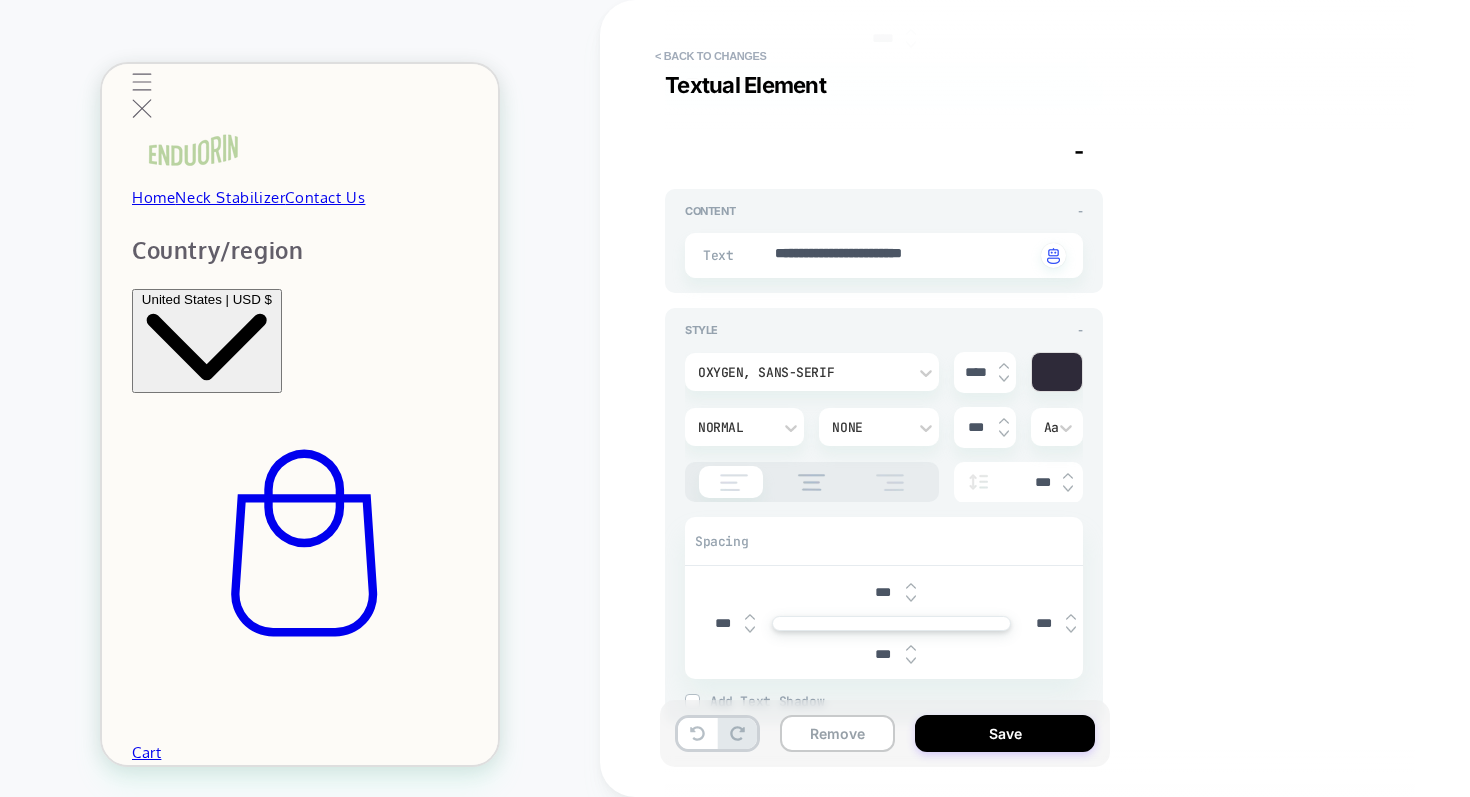type on "*" 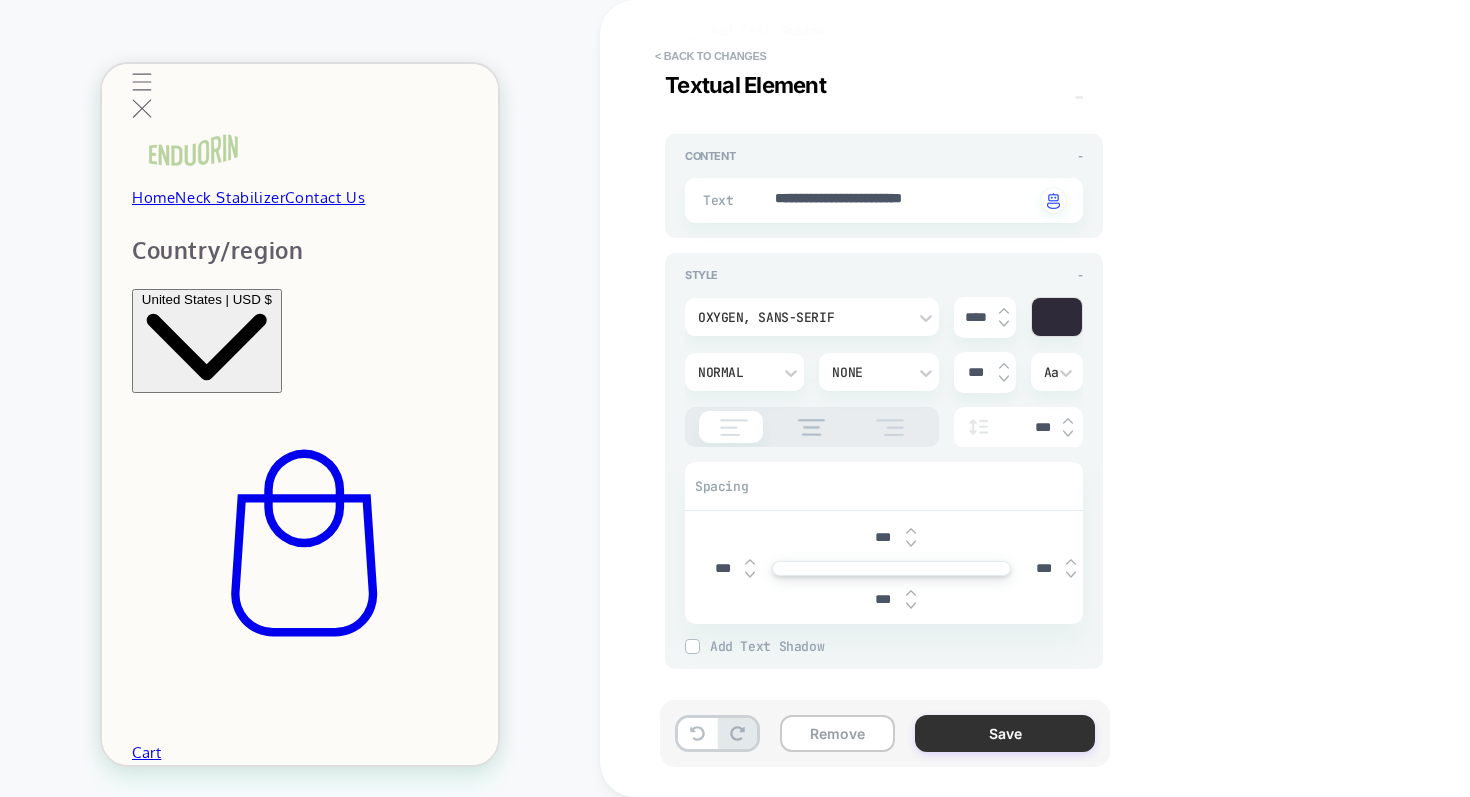type on "**********" 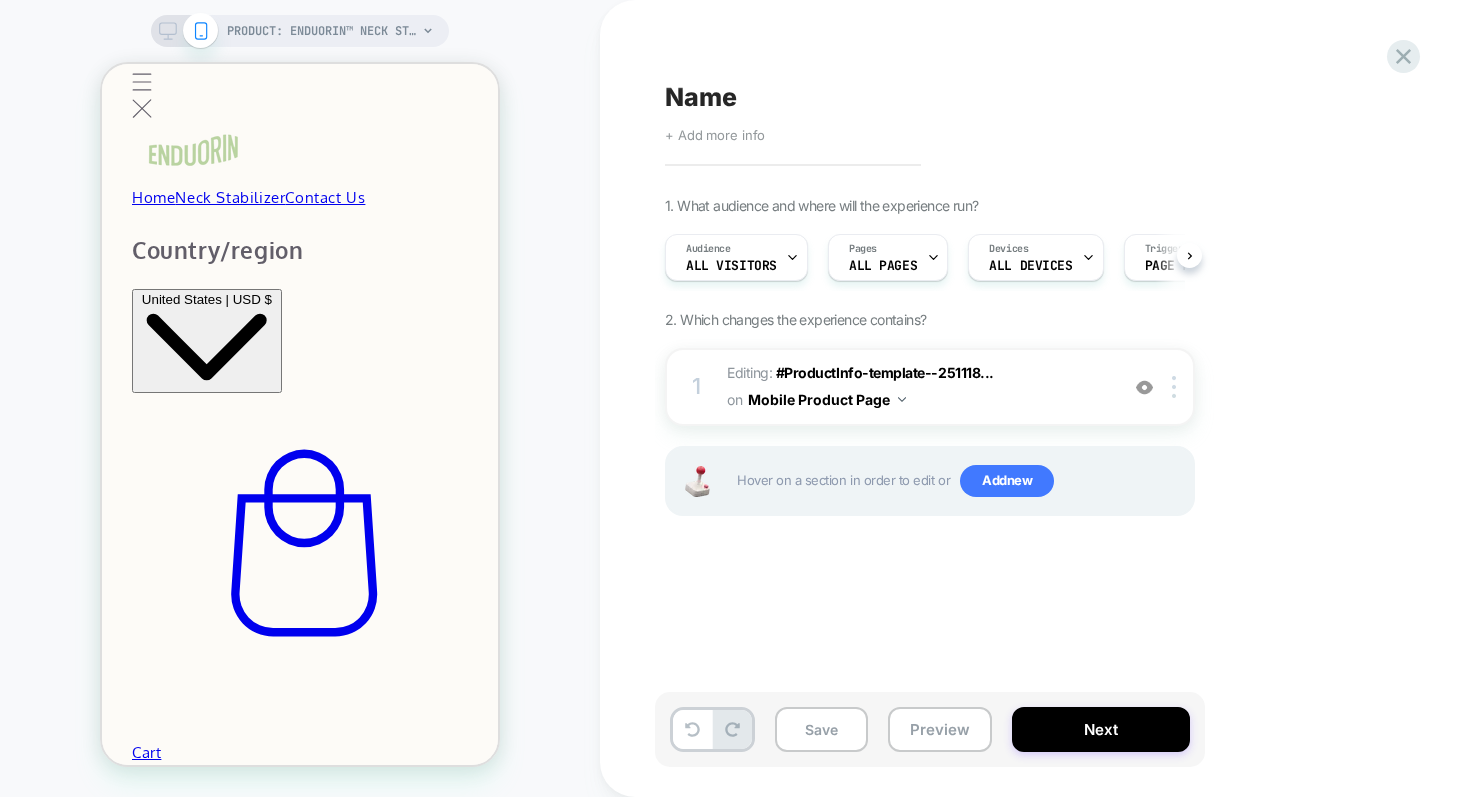 scroll, scrollTop: 0, scrollLeft: 1, axis: horizontal 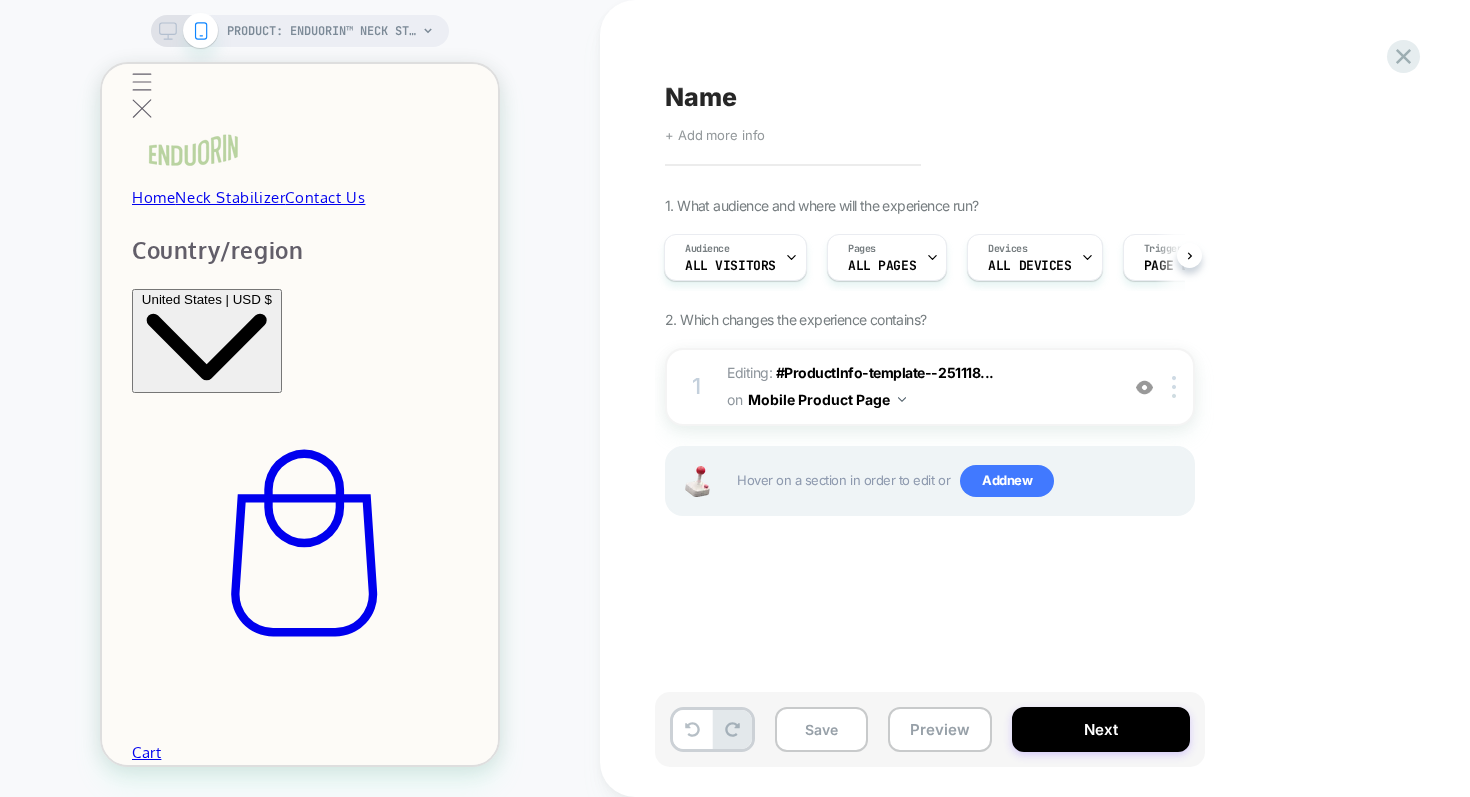 click 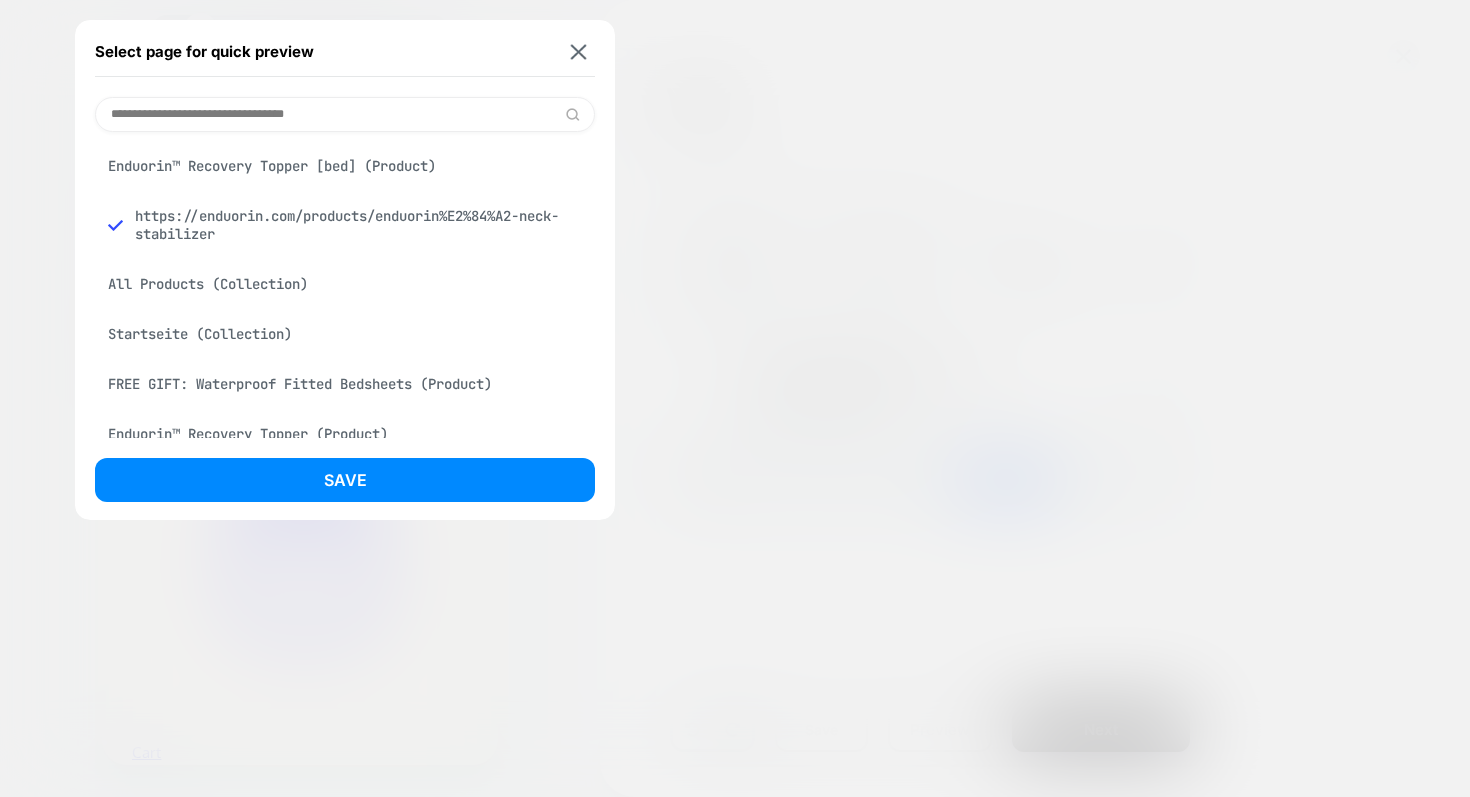 click on "Select page for quick preview" at bounding box center [345, 52] 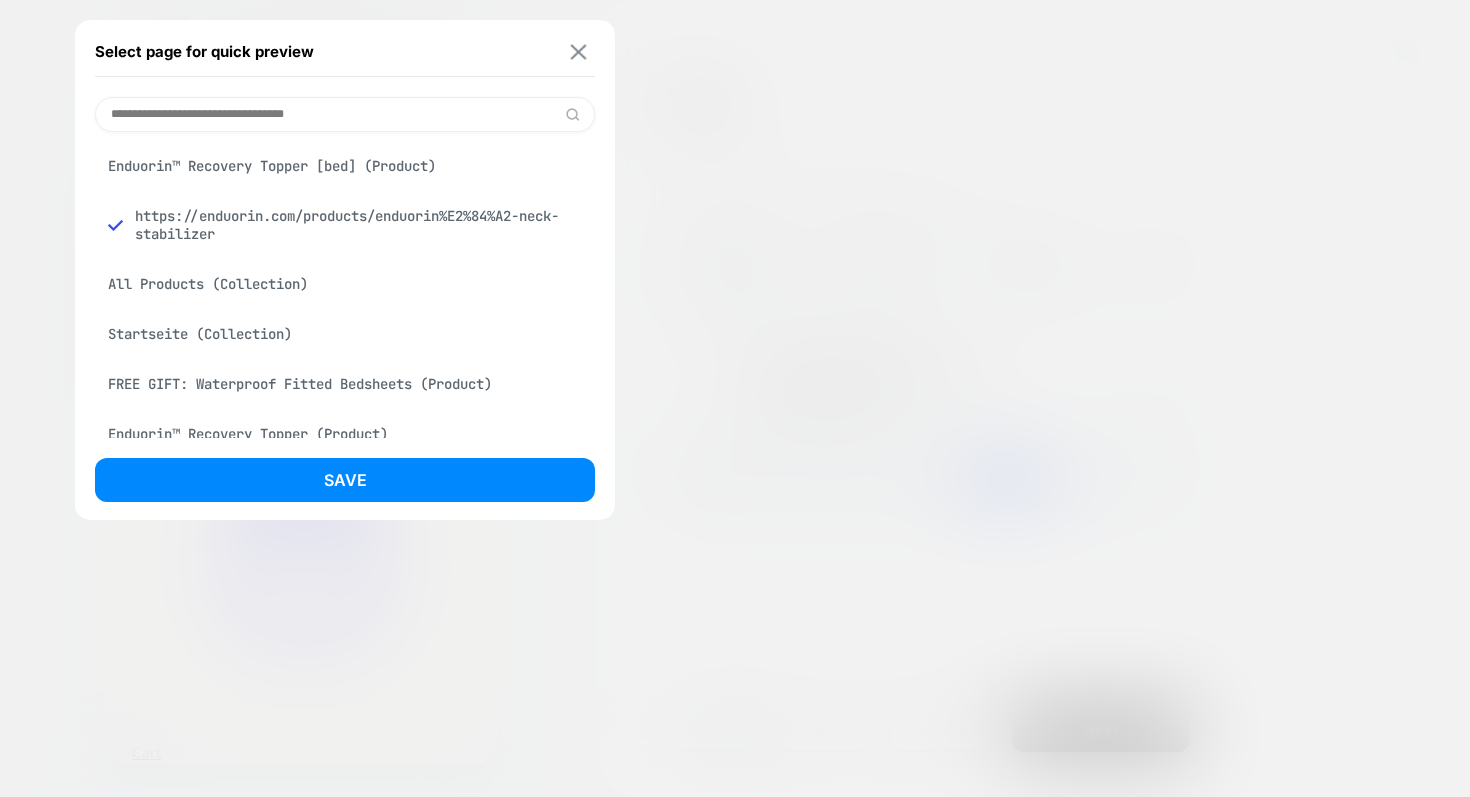 click at bounding box center [579, 51] 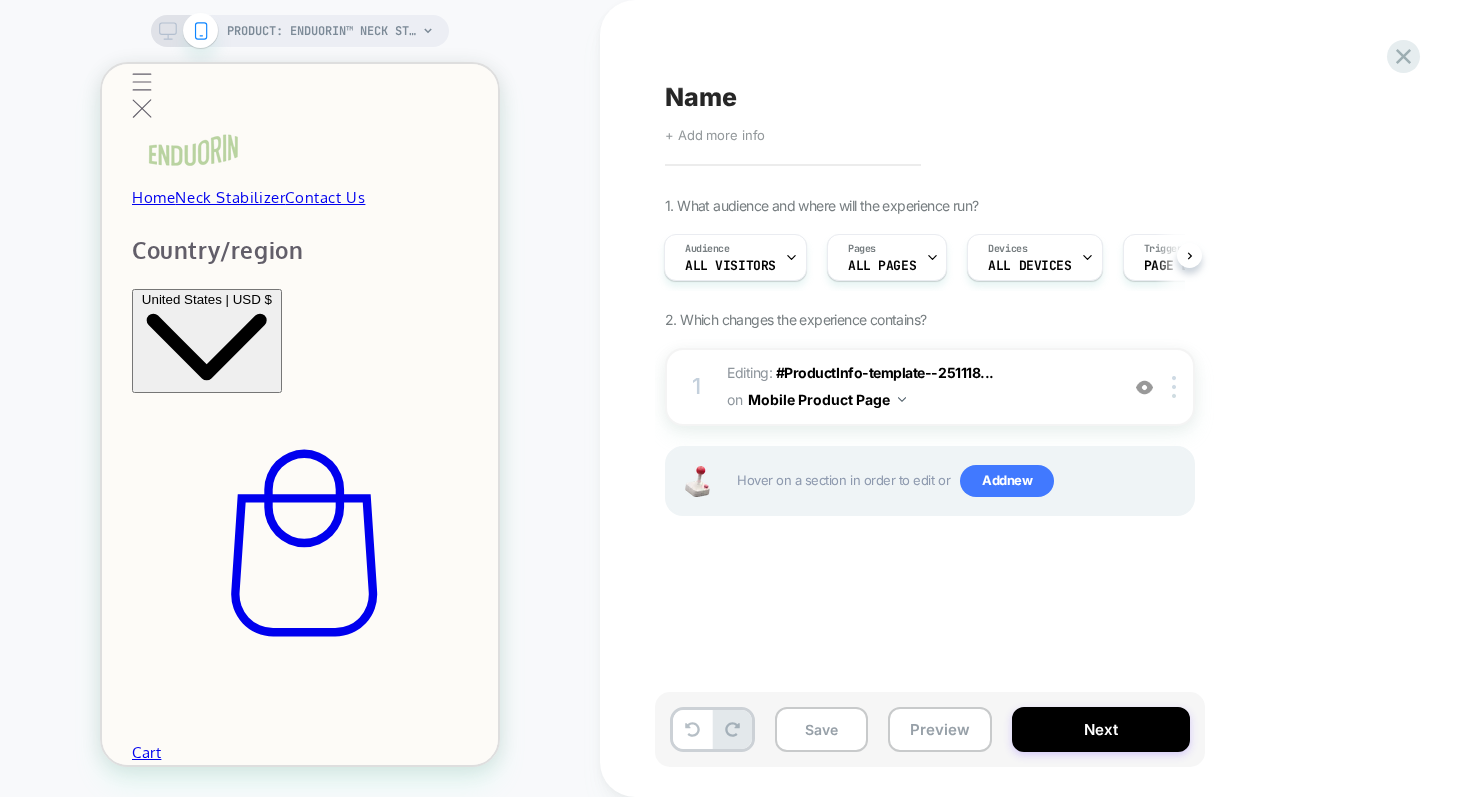 click 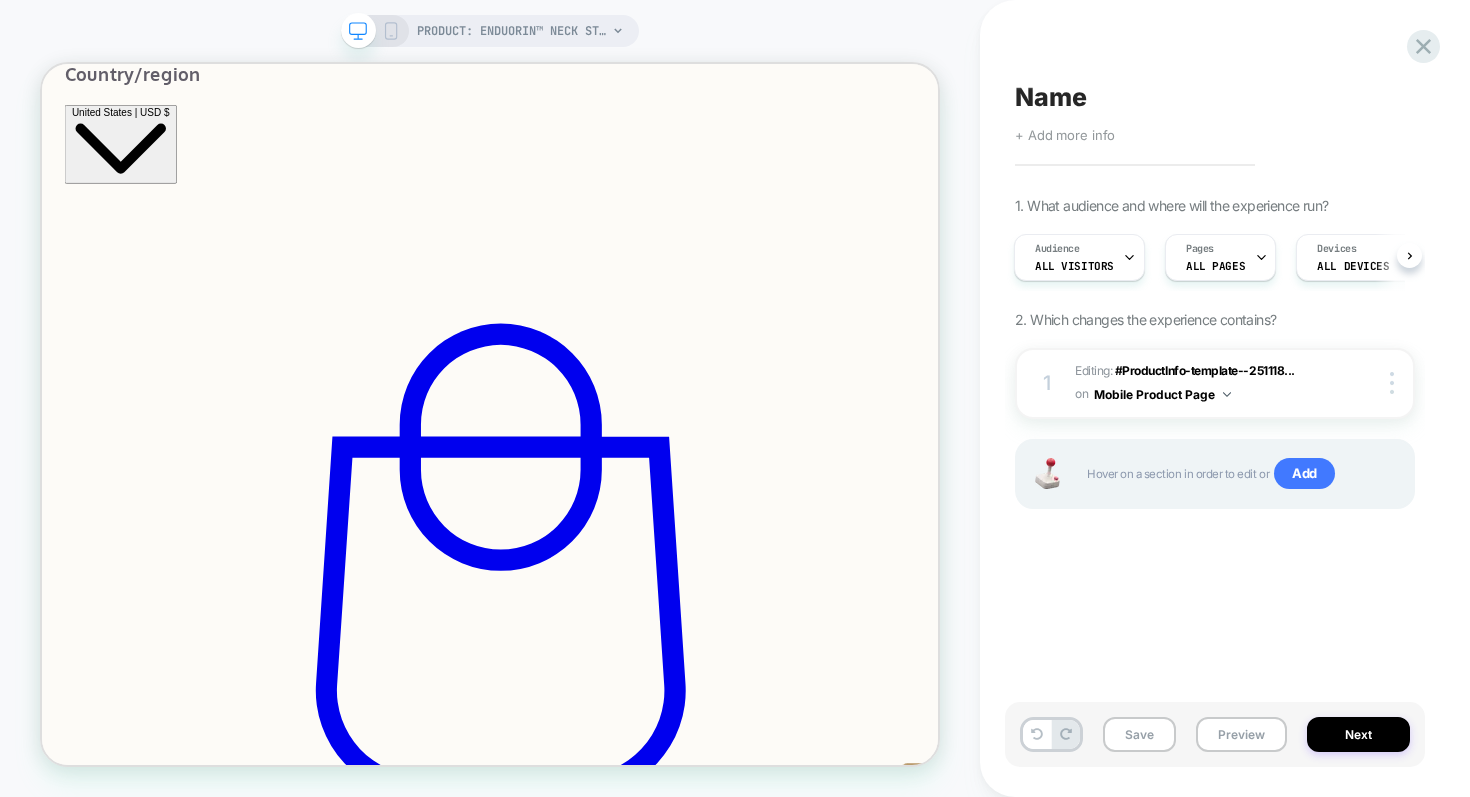 scroll, scrollTop: 0, scrollLeft: 0, axis: both 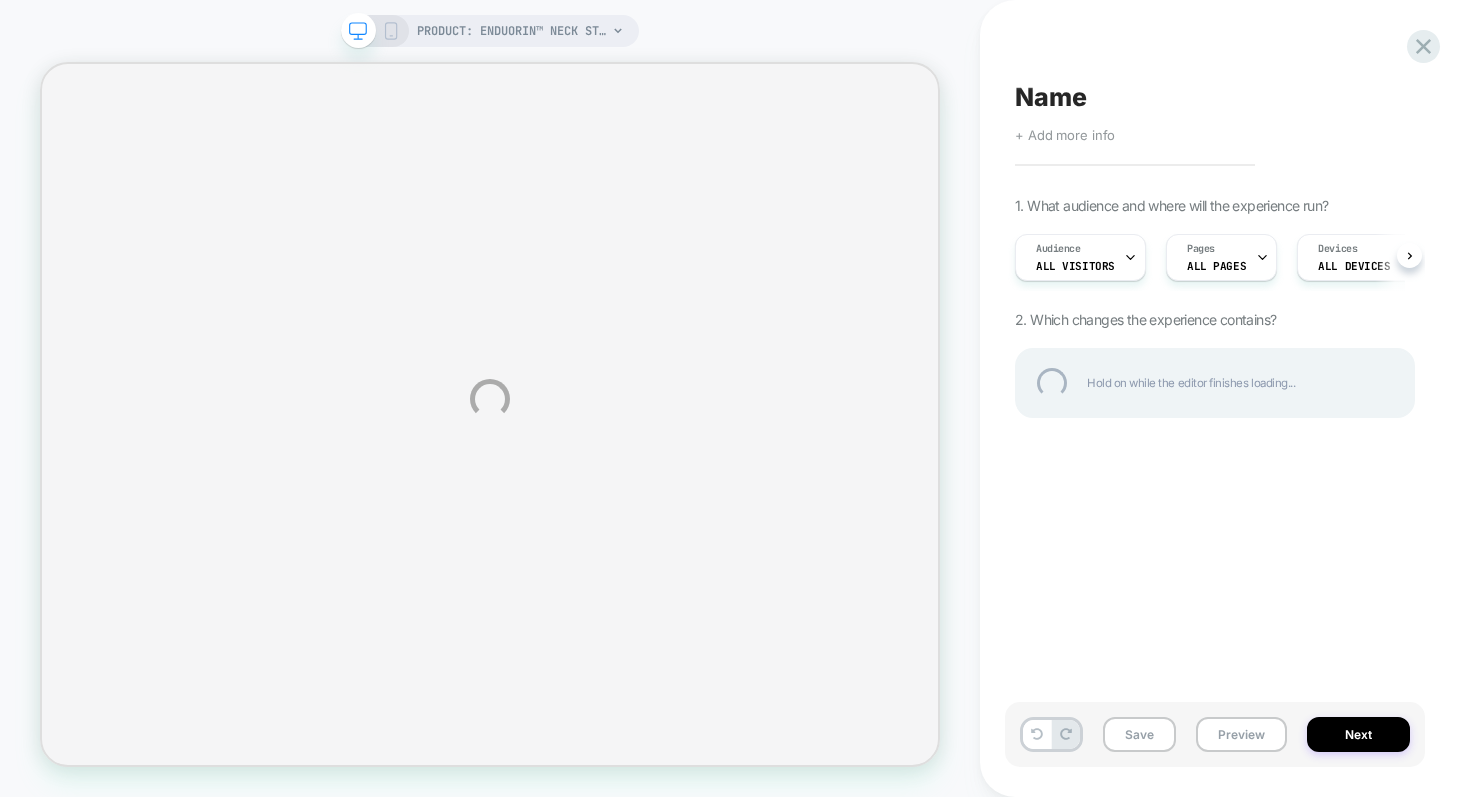 select on "*****" 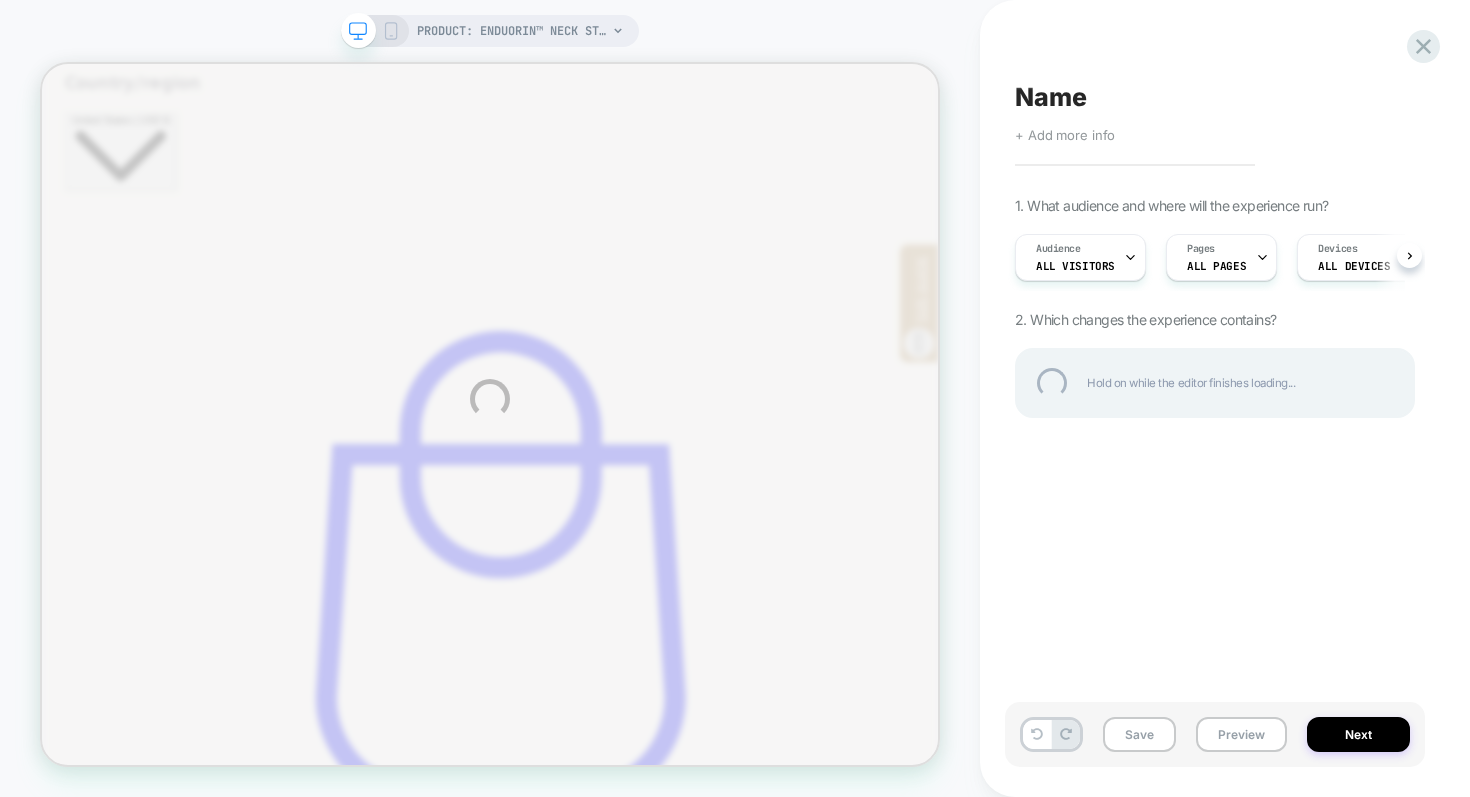 scroll, scrollTop: 0, scrollLeft: 0, axis: both 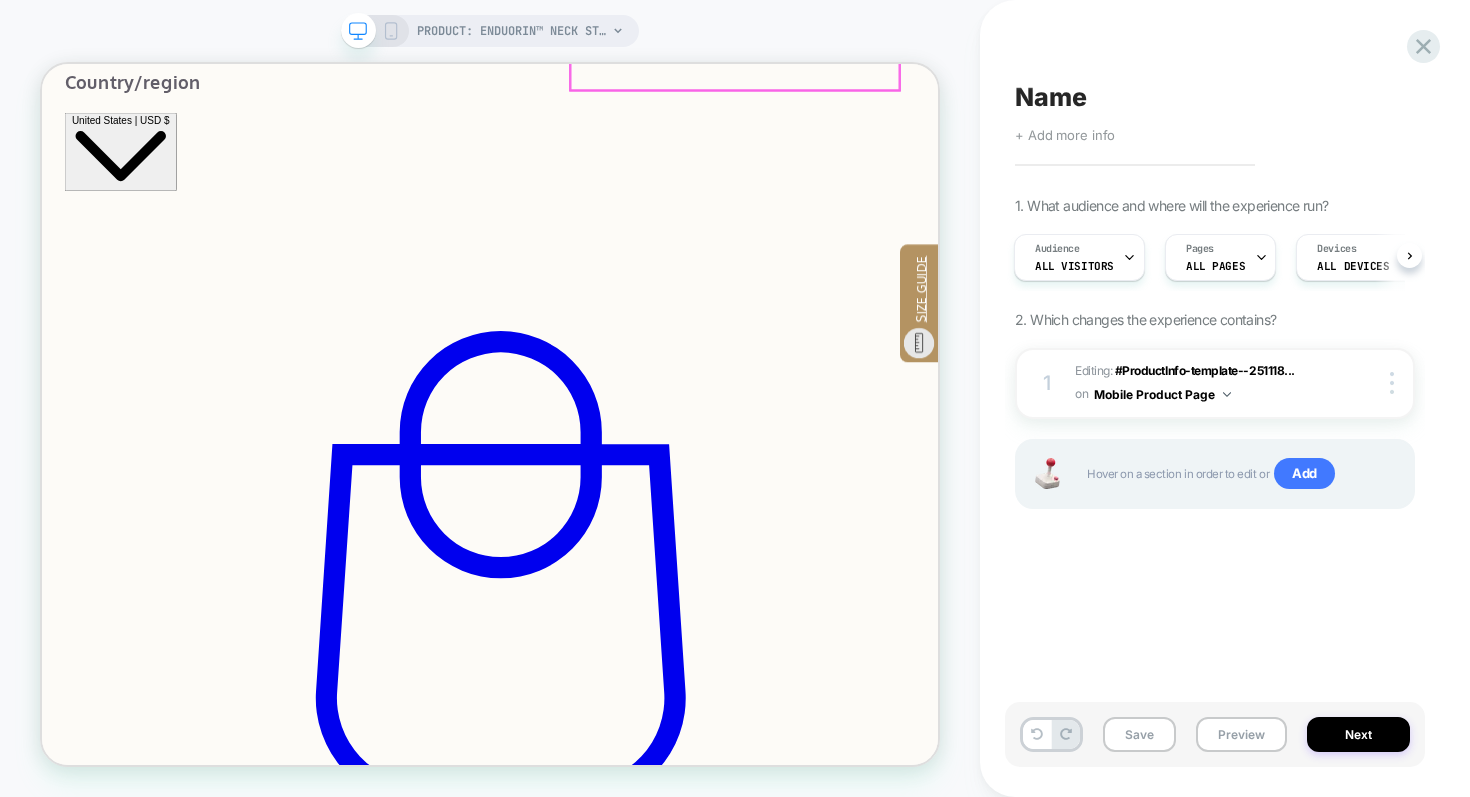 click on "Extreme support for your head and pain-free sleeping (feels like it's barely there)." at bounding box center (640, 2327) 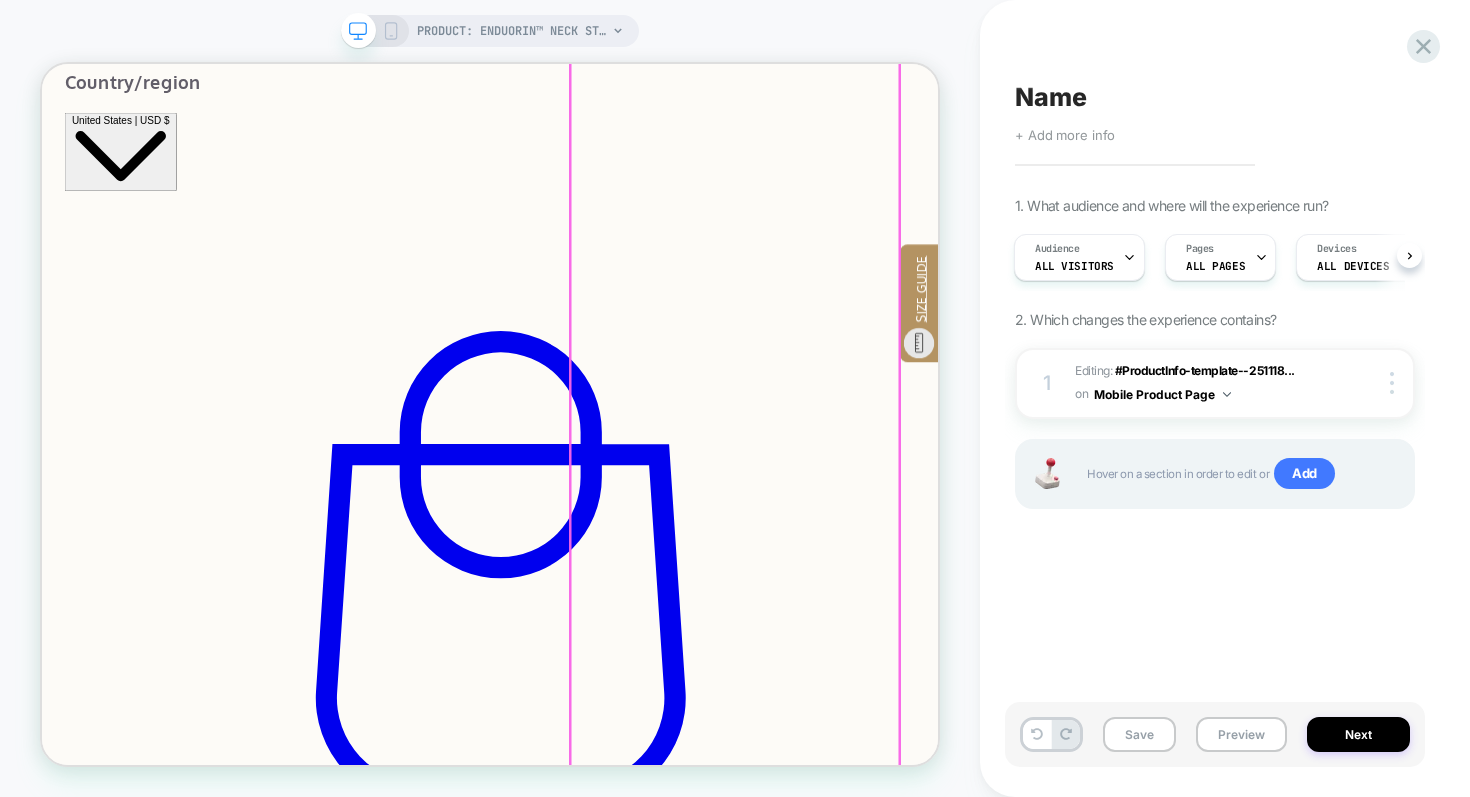 click on "* * * * Enduorin™ Neck Stabilizer Enduorin™ Neck Stabilizer Sleep Deeper. Wake Up Stronger. Extreme support for your head and pain-free sleeping (feels like it's barely there). 🔒 Stabilizes Your Neck ⚙️ Adaptive Night Comfort ☁️ Feather-light and Cloud-soft 💨 Non-sweaty and Breathable ⛰️ Posture Correction Size Medium Variant sold out or unavailable Large Variant sold out or unavailable Black" at bounding box center [639, 2933] 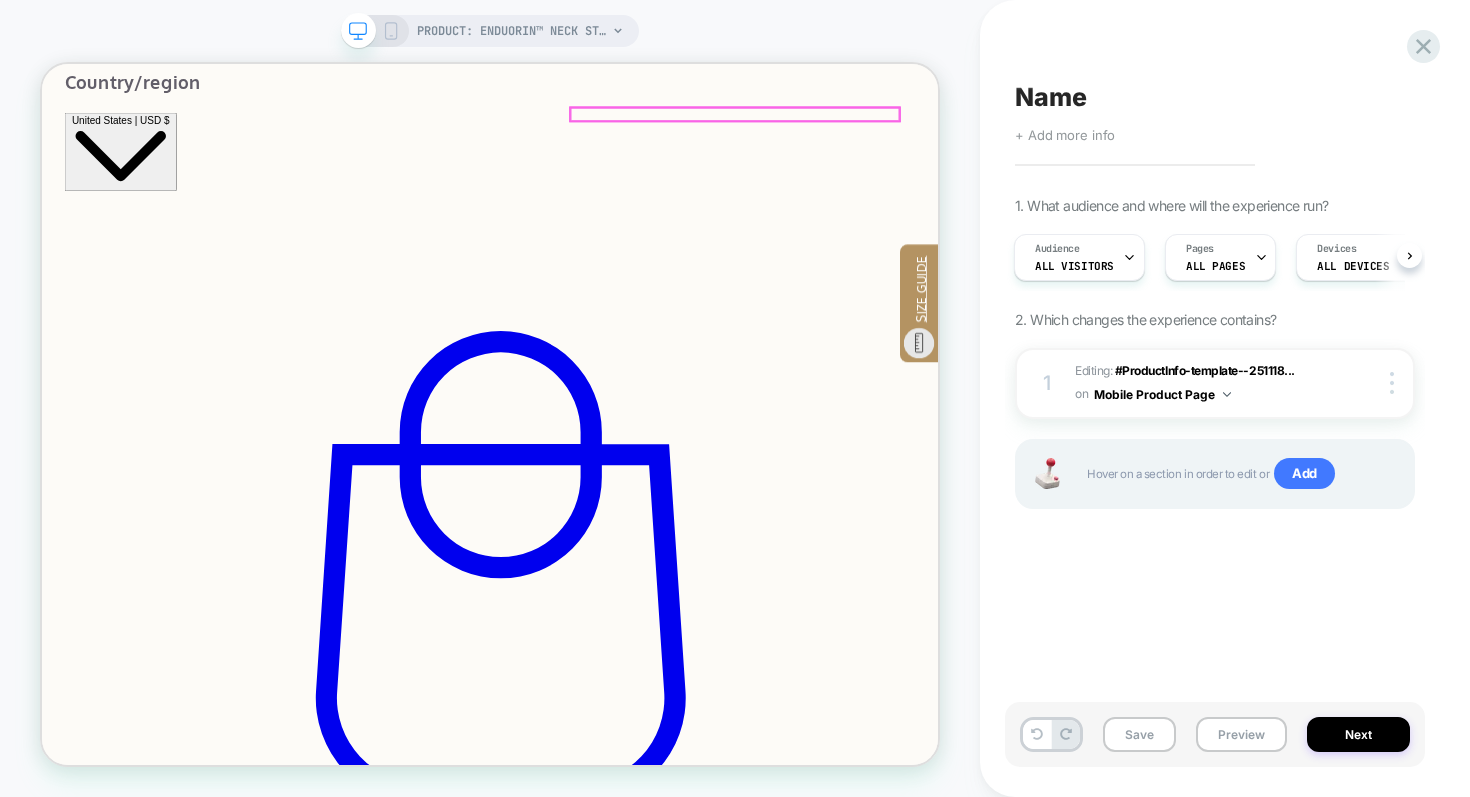 click on "🔒 Stabilizes Your Neck" at bounding box center (640, 2368) 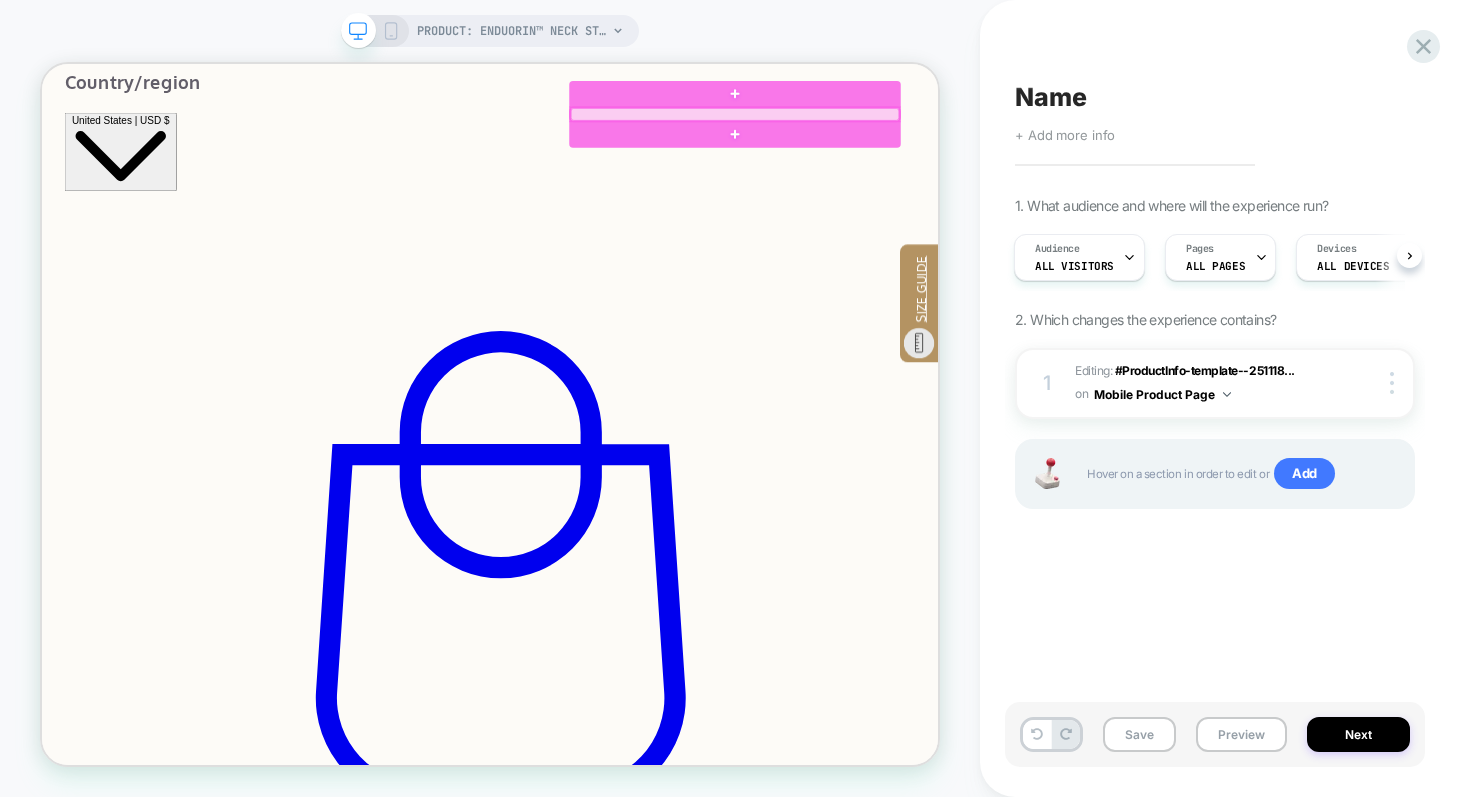 click at bounding box center (966, 211) 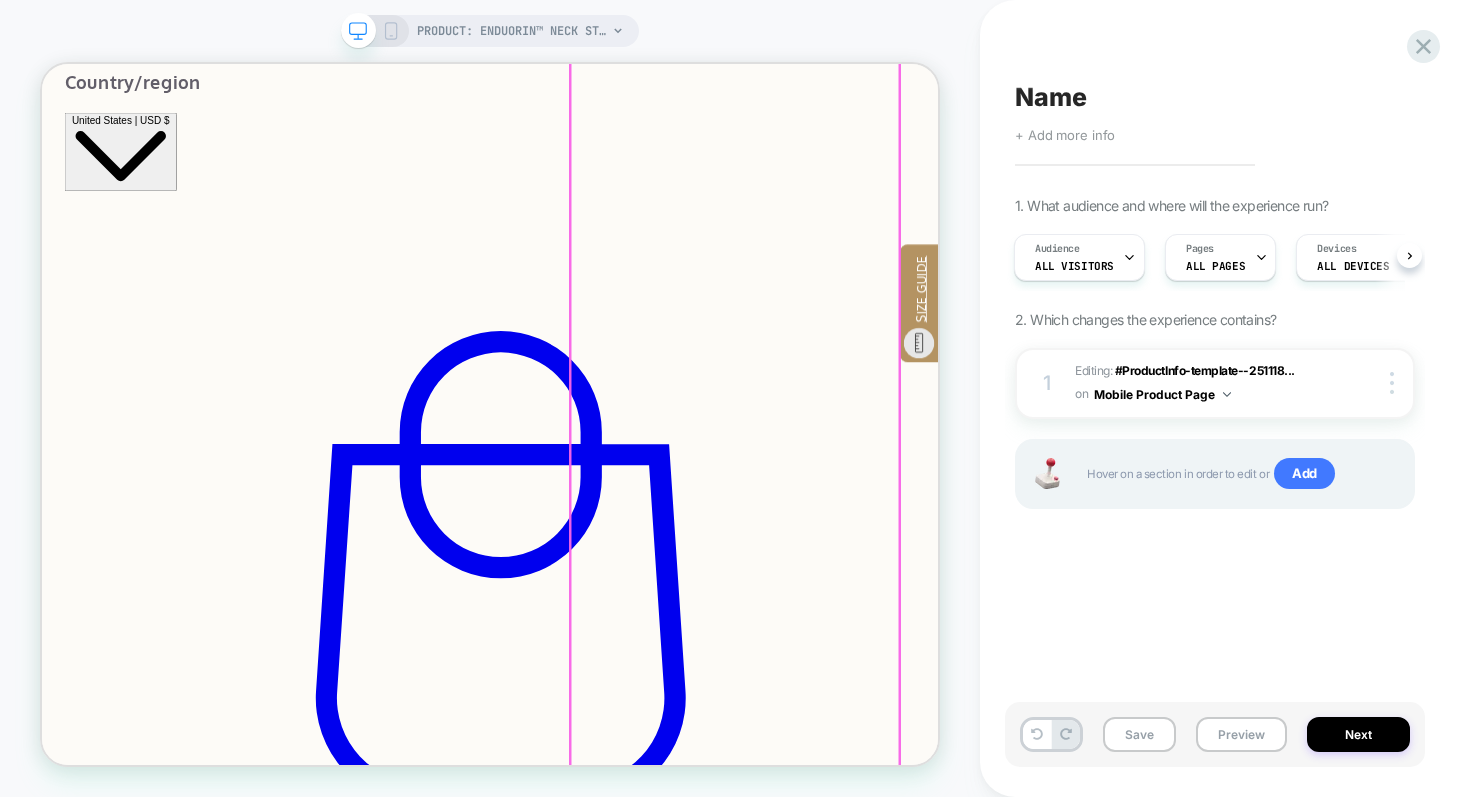 click at bounding box center [966, 647] 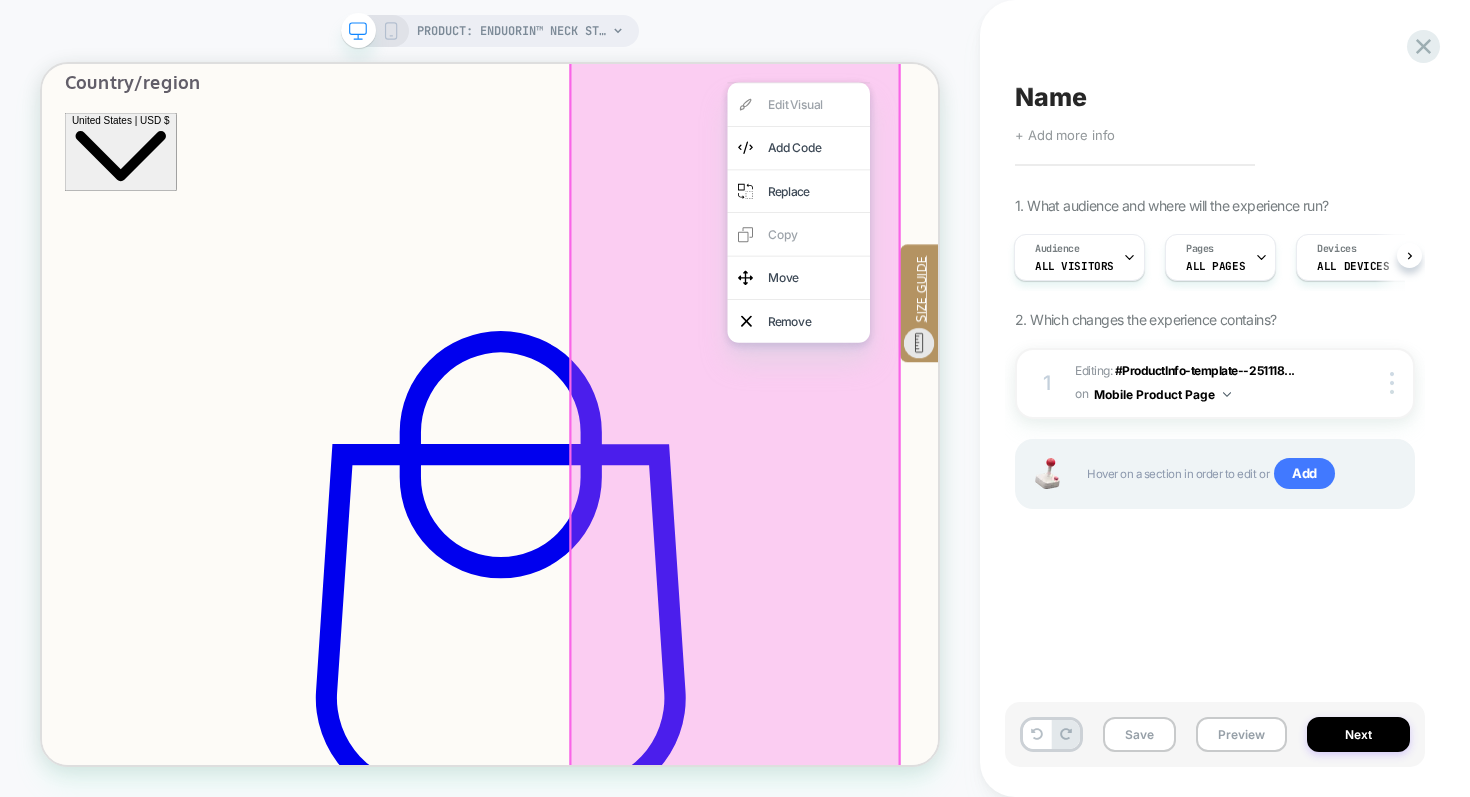 click on "* * * * Enduorin™ Neck Stabilizer Enduorin™ Neck Stabilizer Sleep Deeper. Wake Up Stronger. Extreme support for your head and pain-free sleeping (feels like it's barely there). 🔒 Stabilizes Your Neck ⚙️ Adaptive Night Comfort ☁️ Feather-light and Cloud-soft 💨 Non-sweaty and Breathable ⛰️ Posture Correction Size Medium Variant sold out or unavailable Large Variant sold out or unavailable Black" at bounding box center (639, 2933) 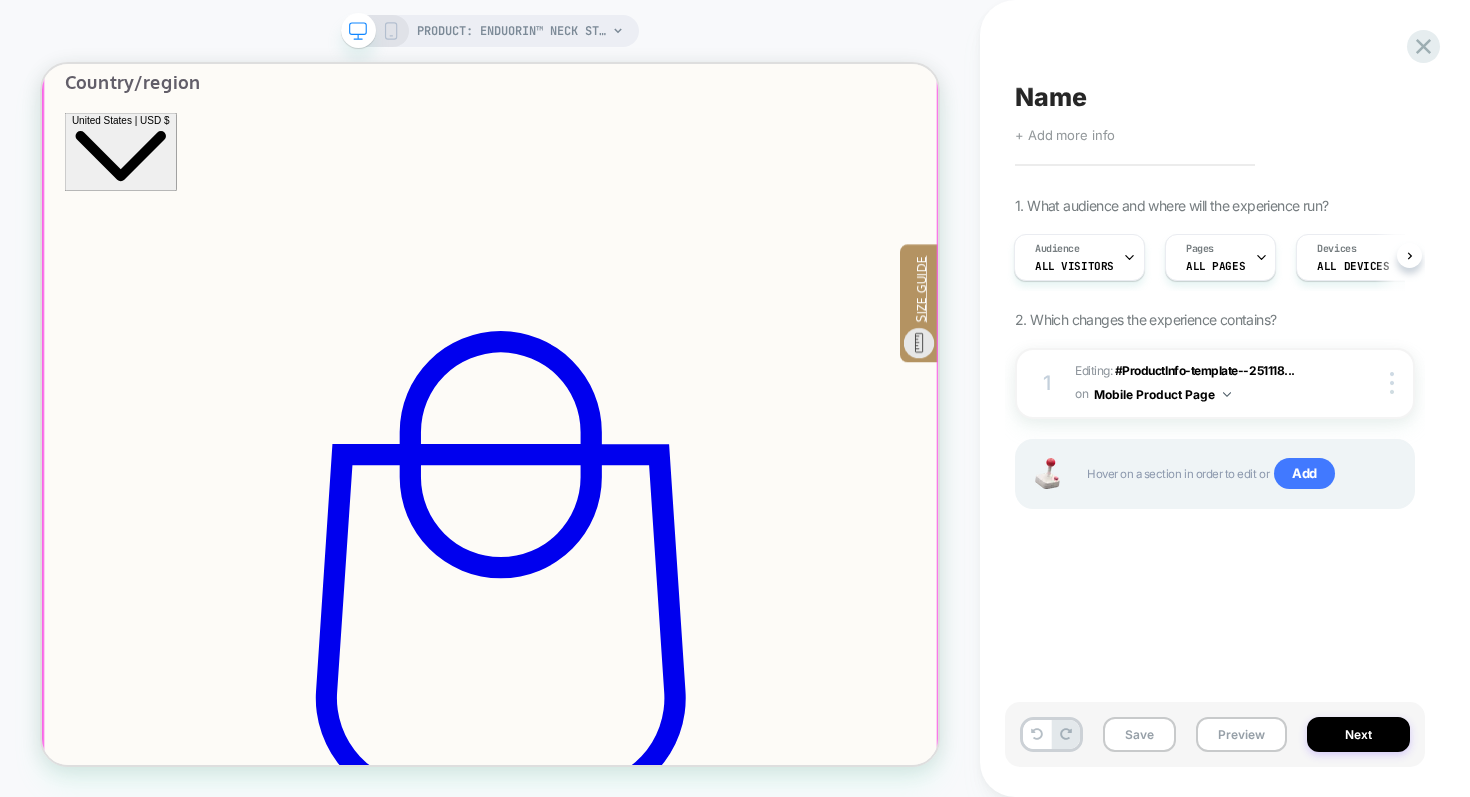 click at bounding box center (640, 654) 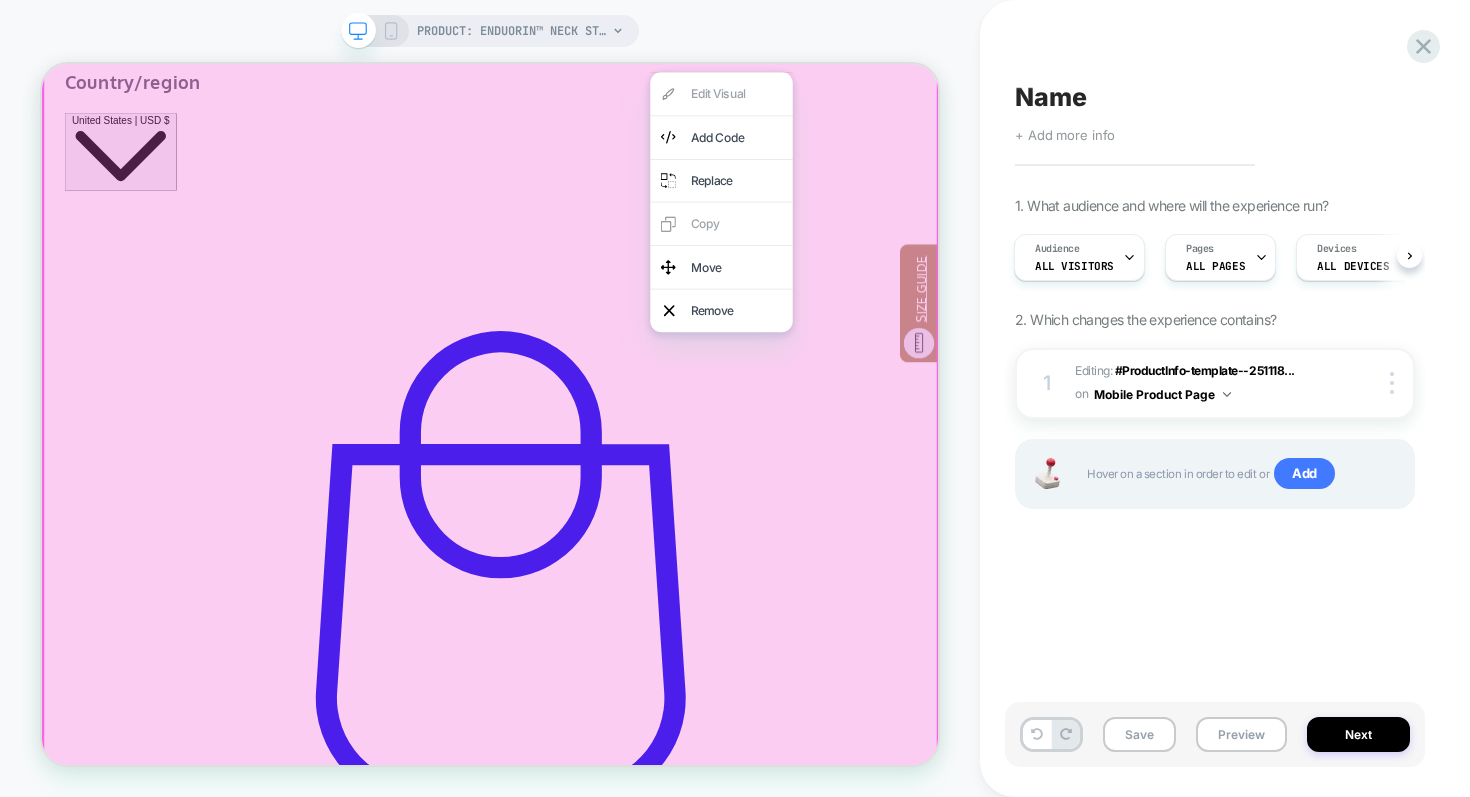 click at bounding box center (948, 155) 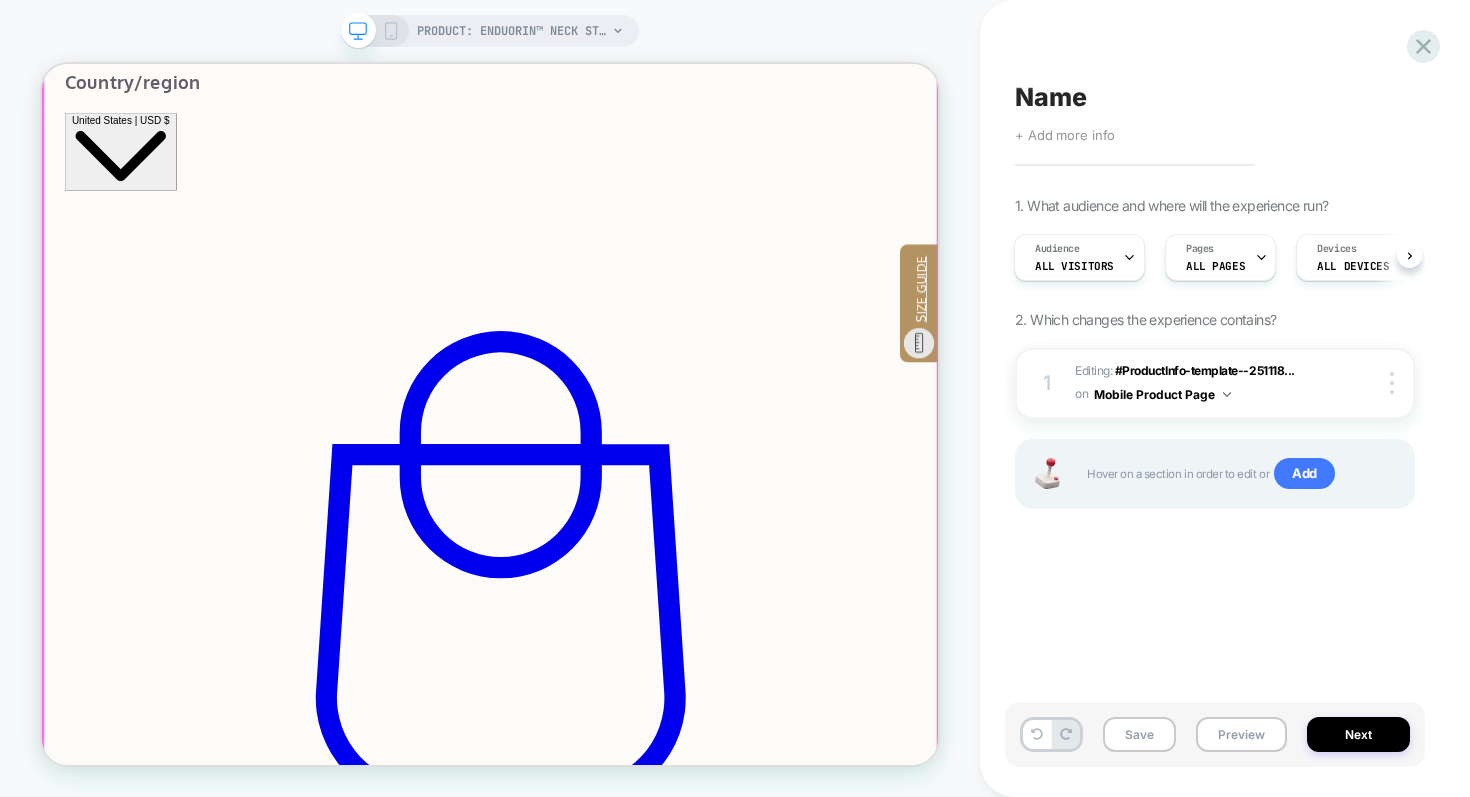 click at bounding box center [640, 654] 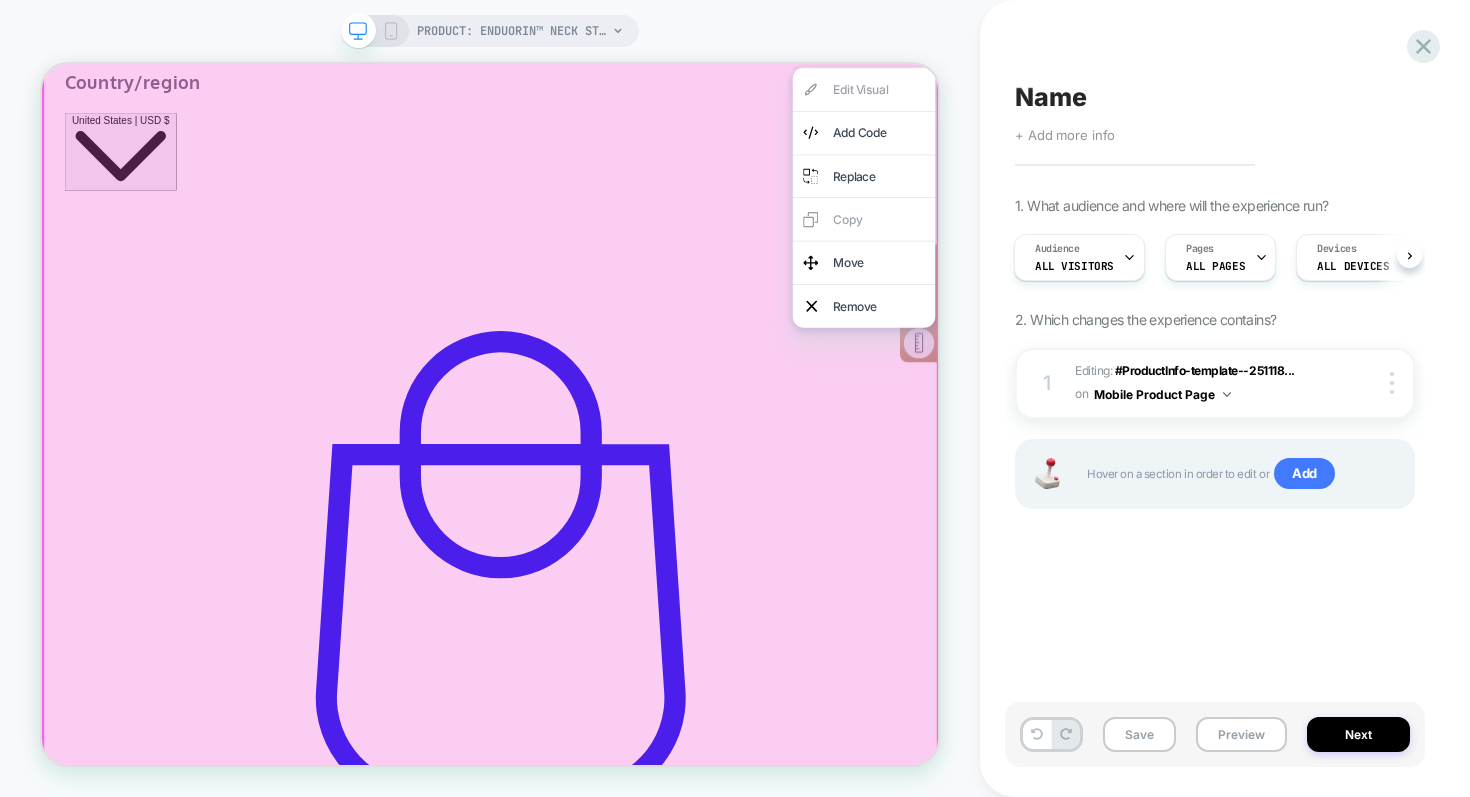 click at bounding box center (640, 654) 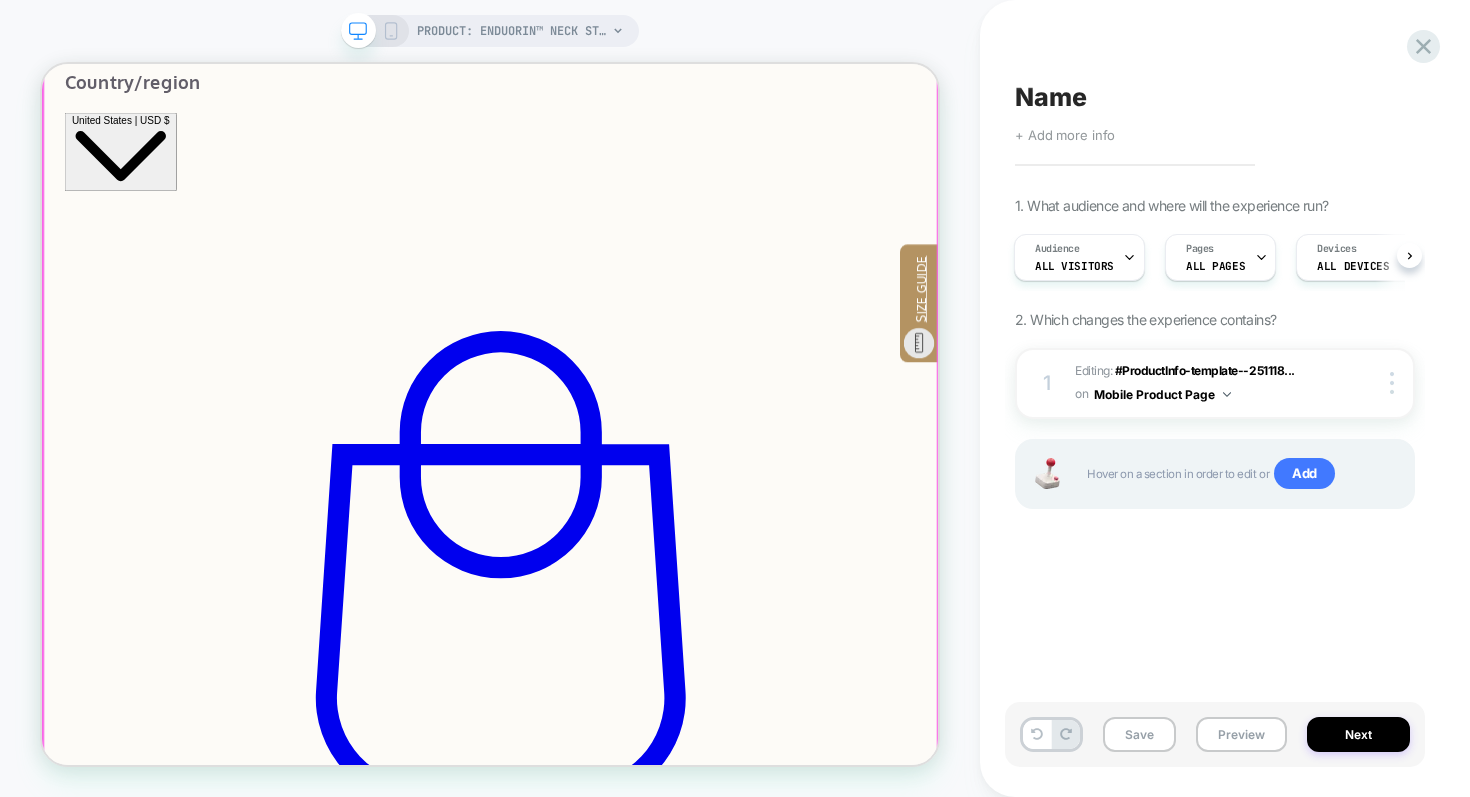 click at bounding box center [640, 654] 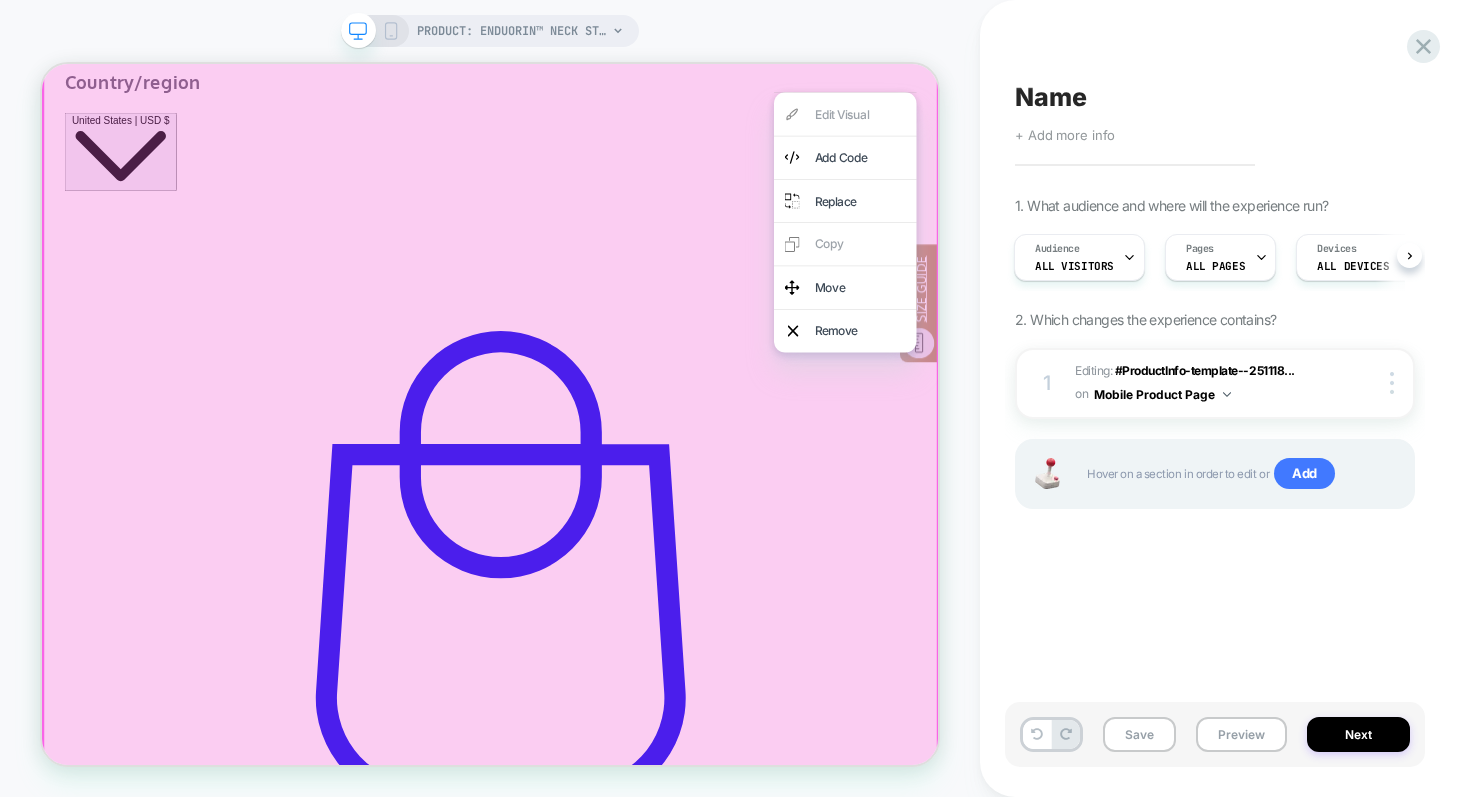 click at bounding box center (640, 654) 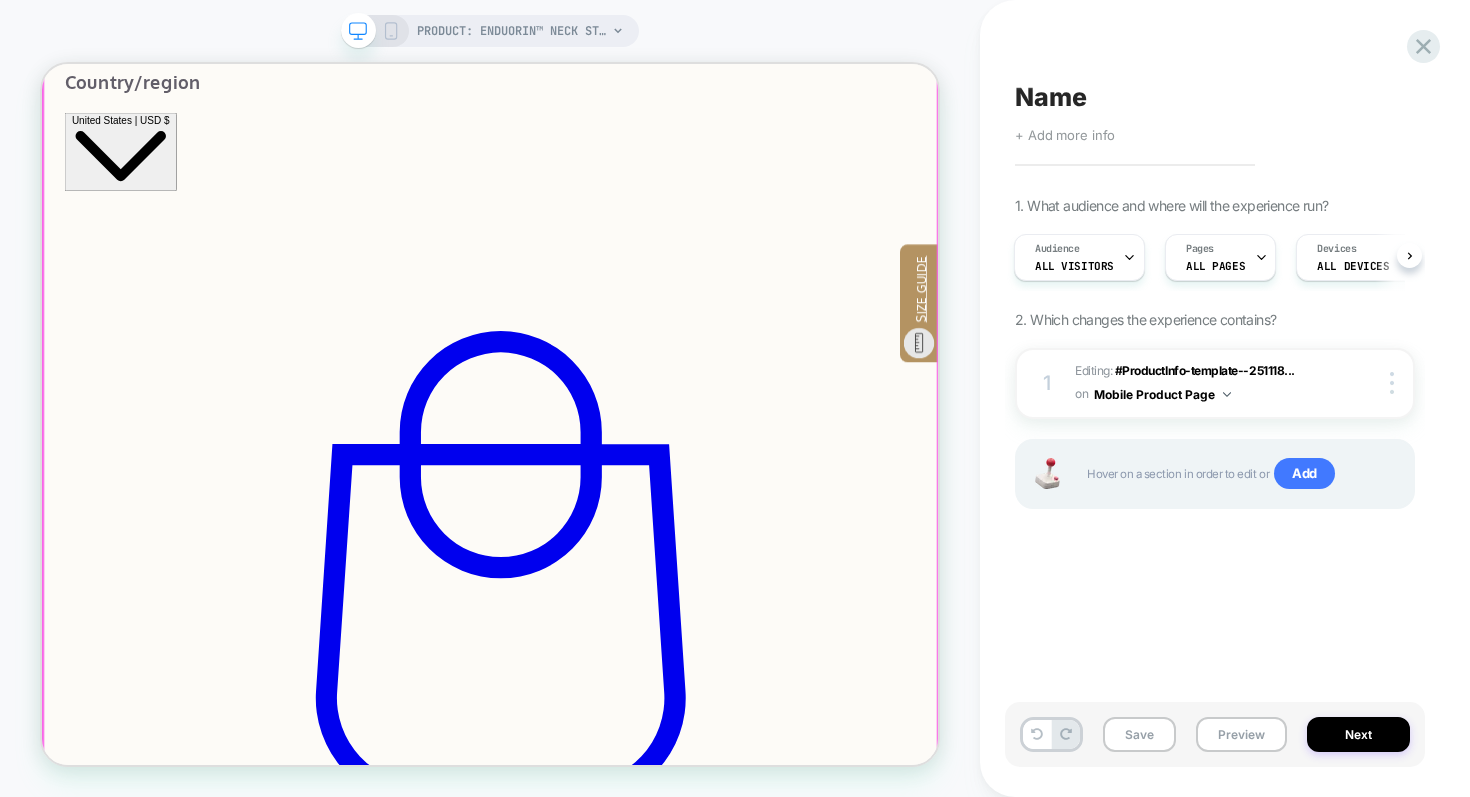 click at bounding box center [640, 654] 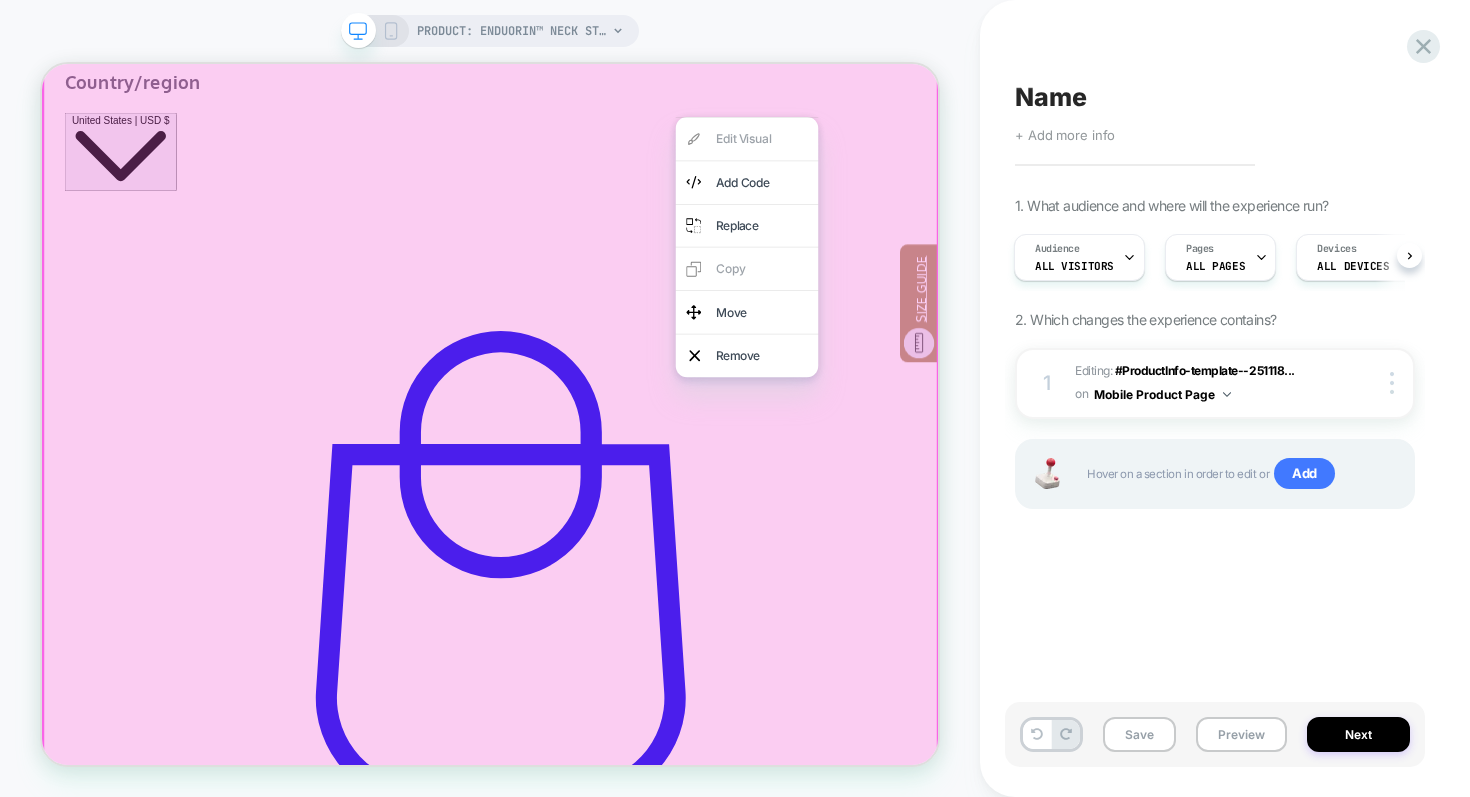 click at bounding box center (640, 654) 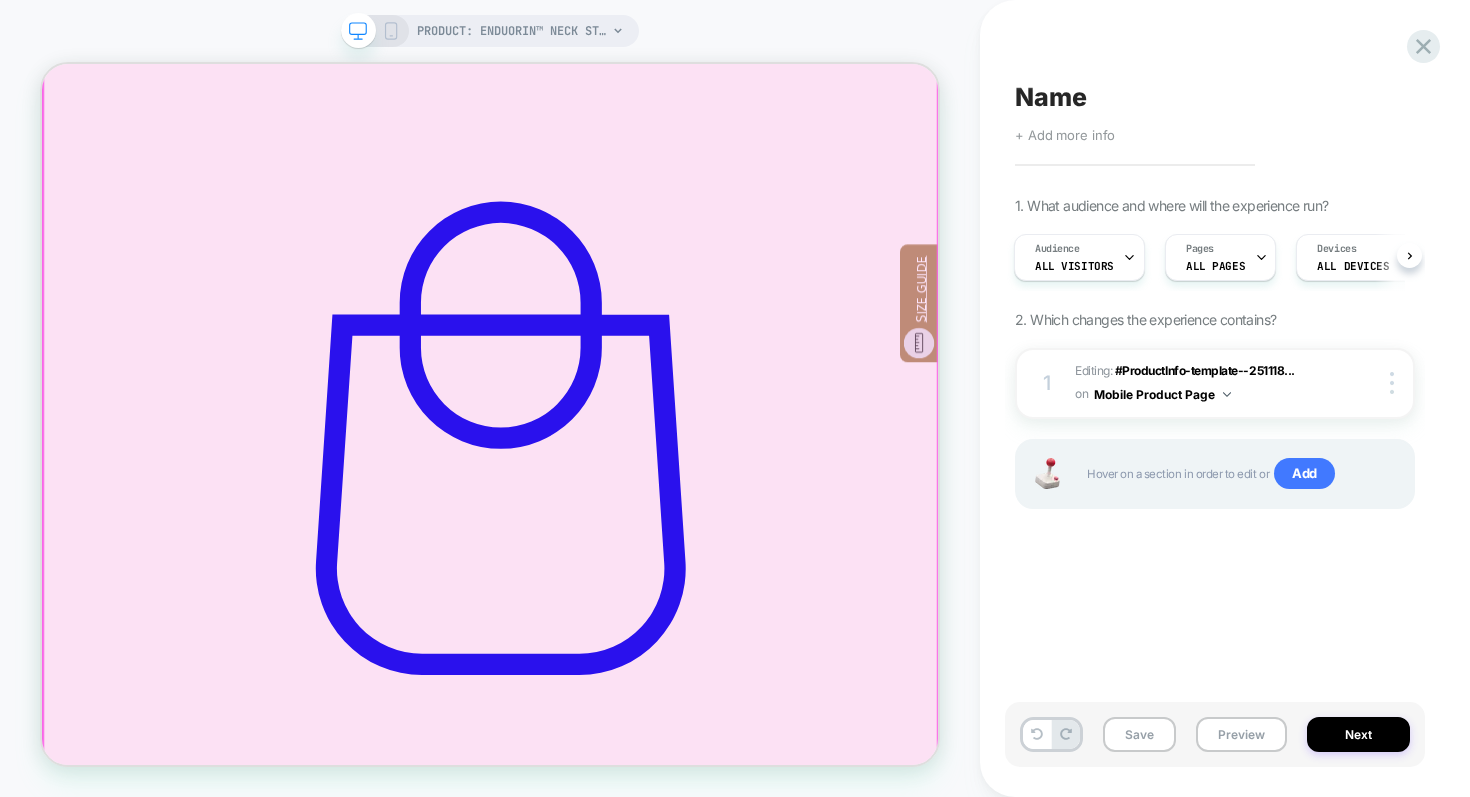 scroll, scrollTop: 0, scrollLeft: 0, axis: both 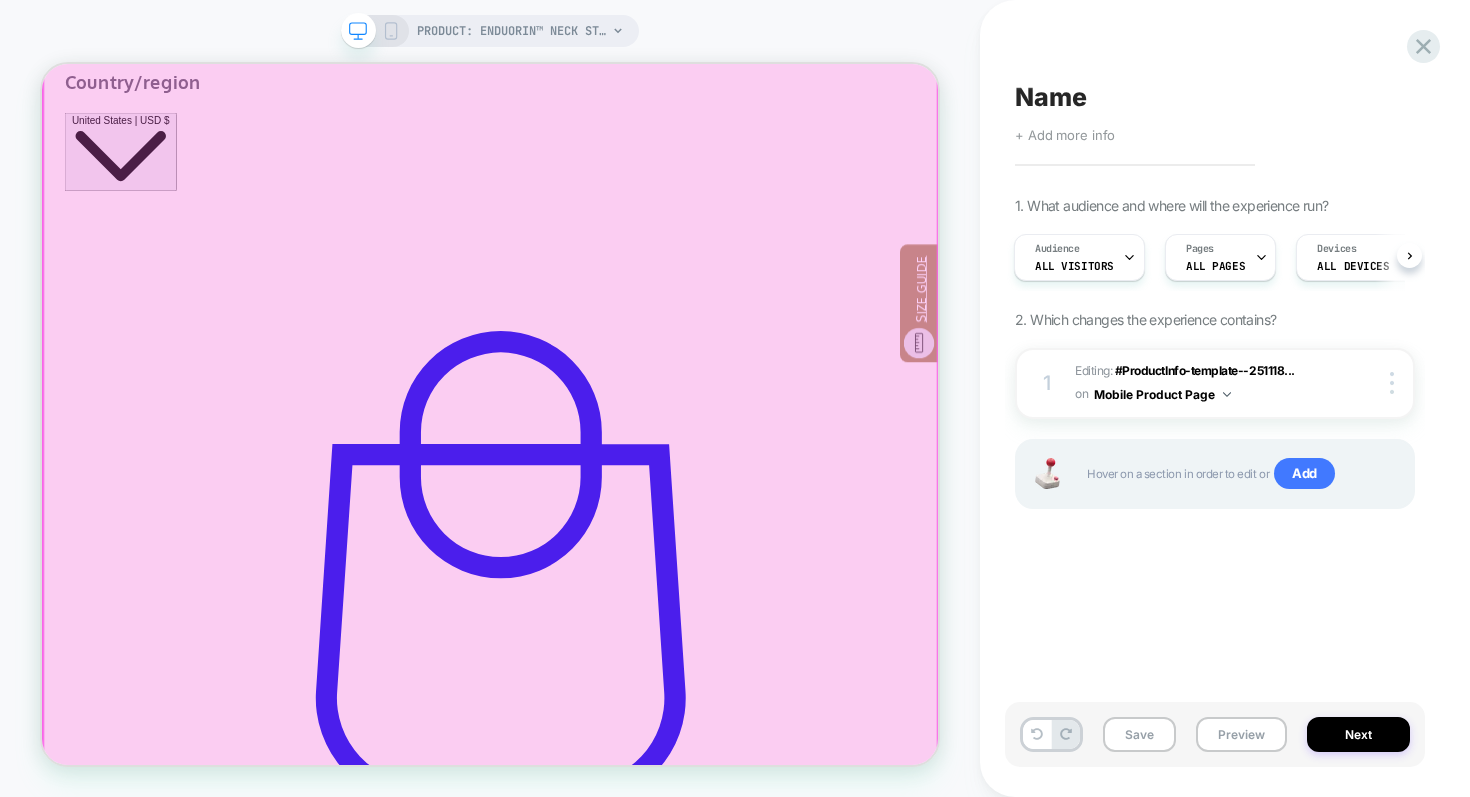 click at bounding box center [640, 654] 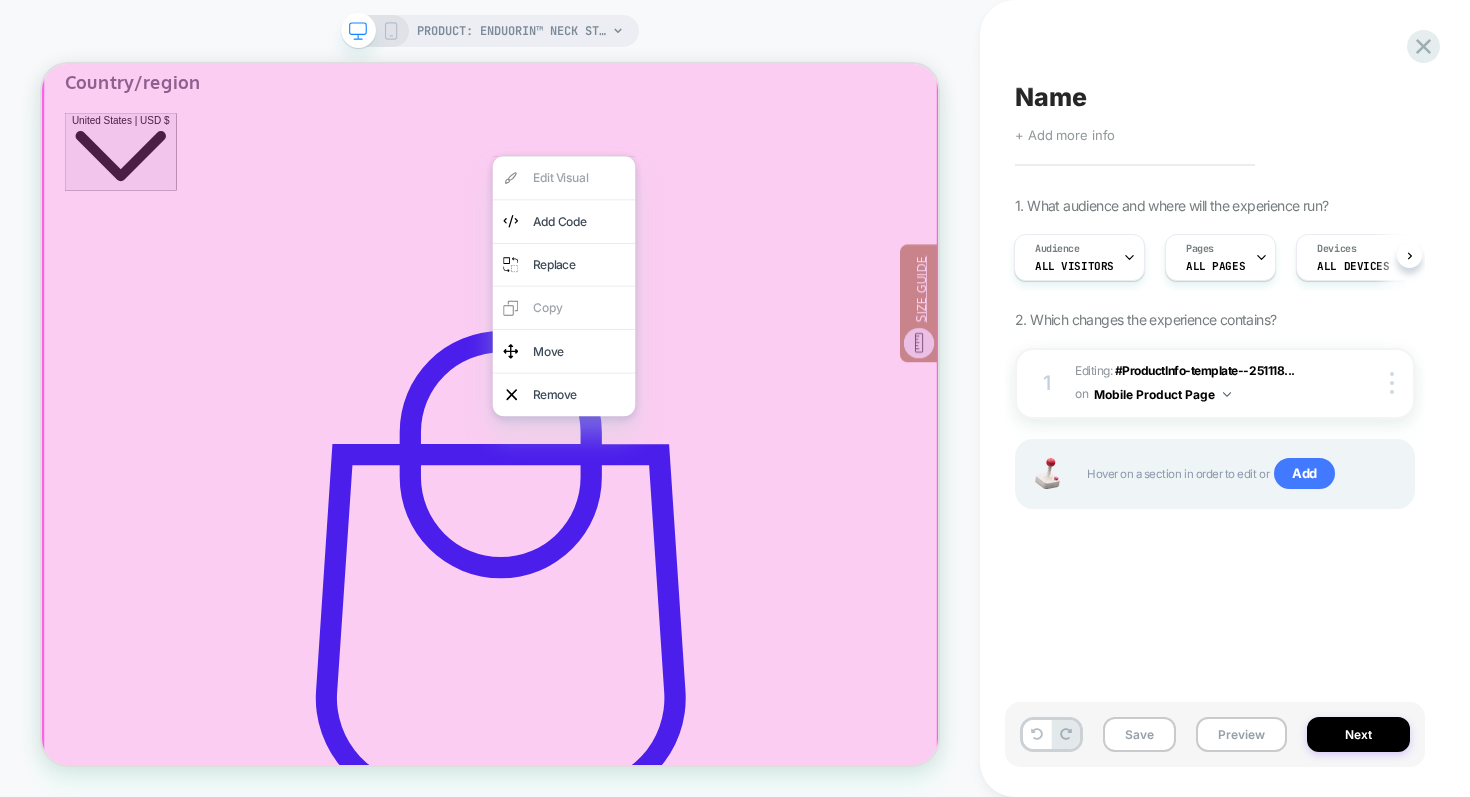 click at bounding box center [640, 654] 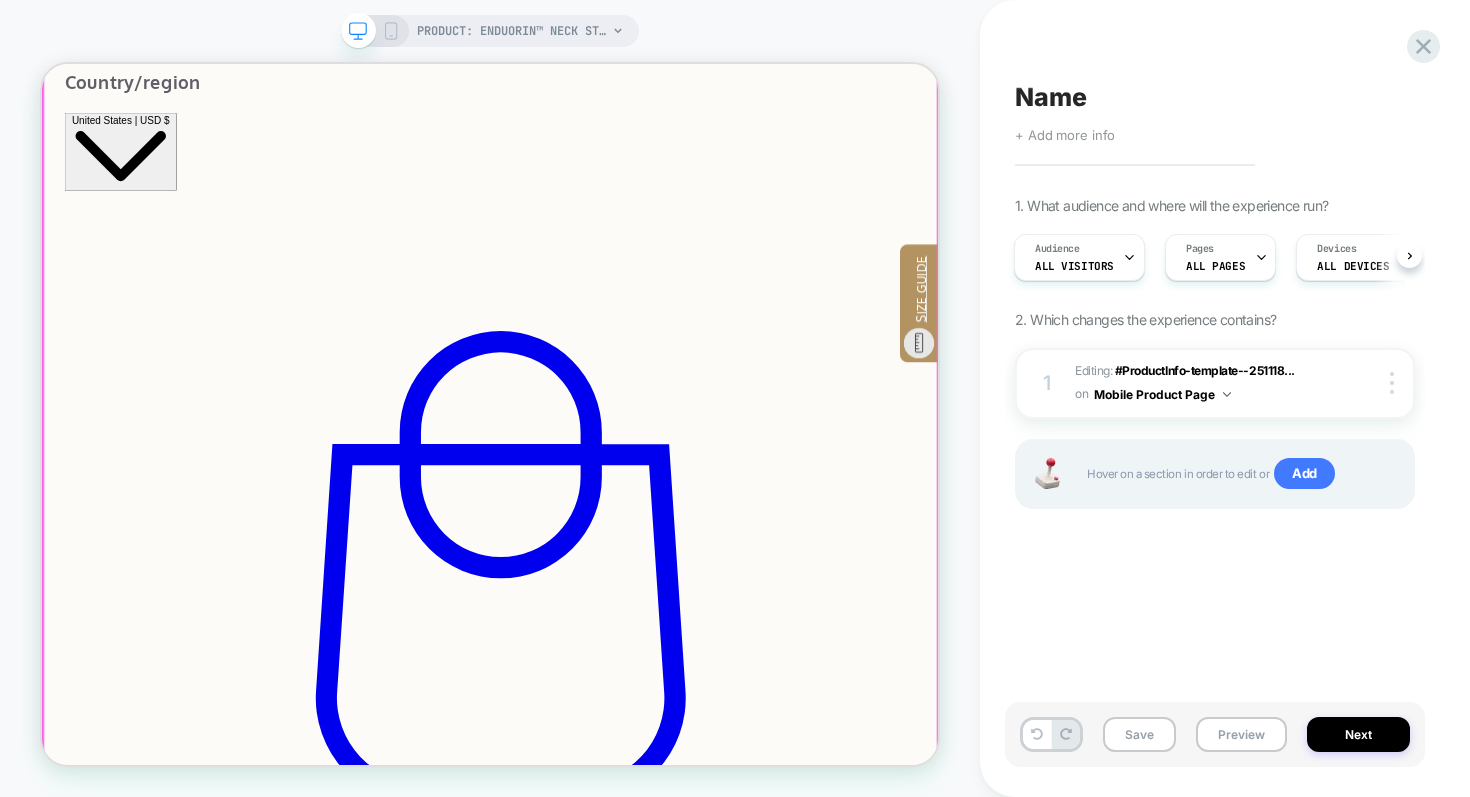 click at bounding box center (640, 654) 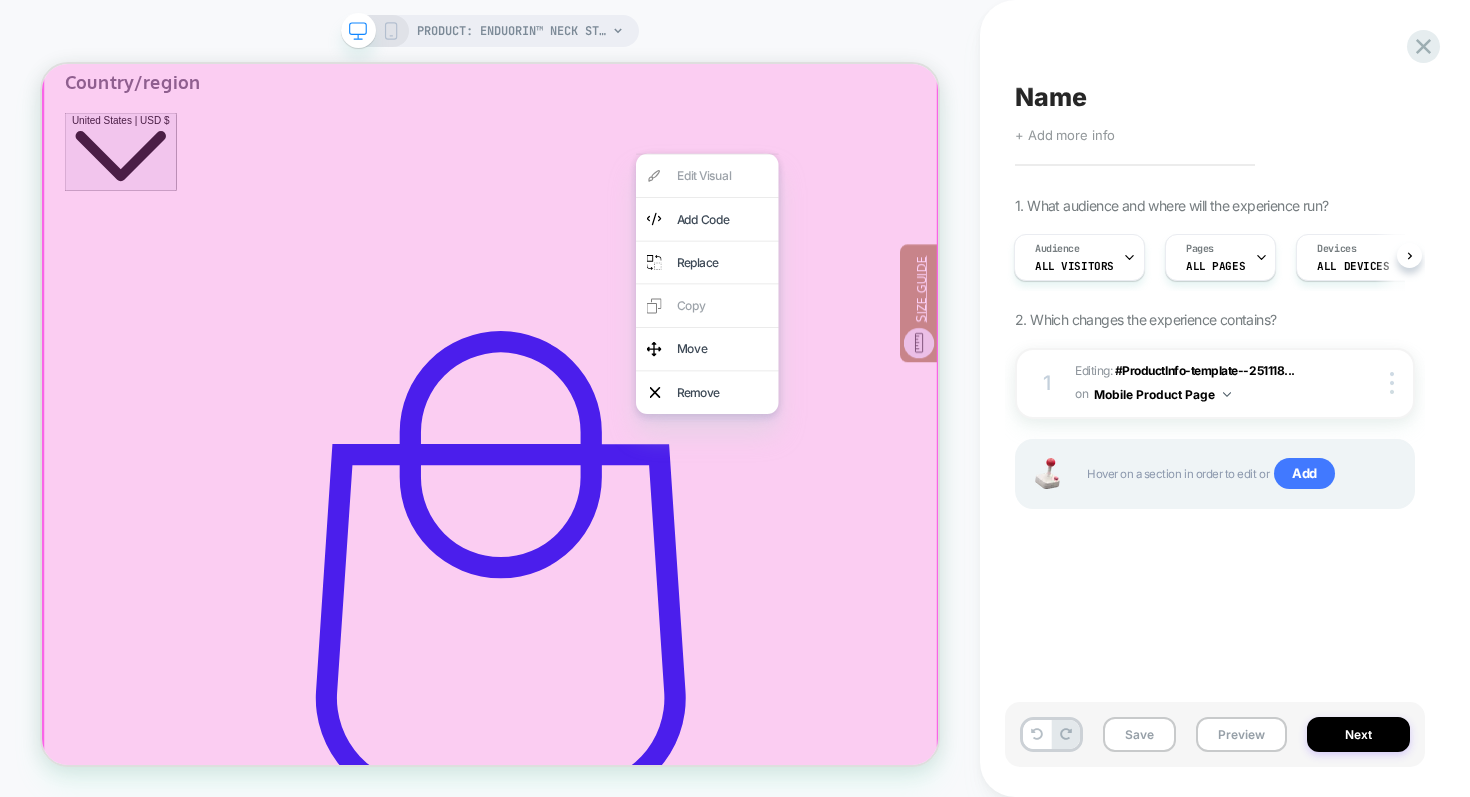 click at bounding box center (640, 654) 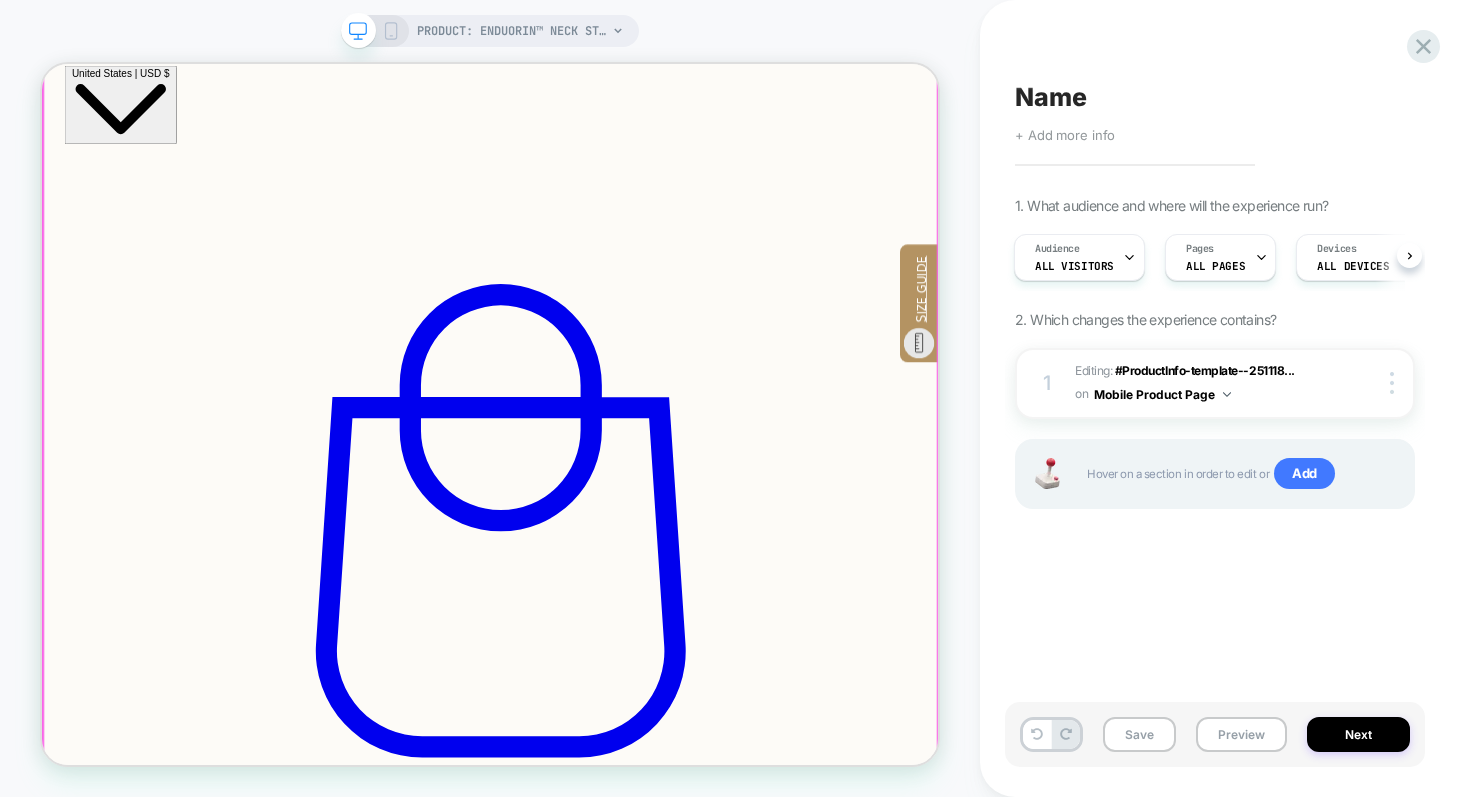 scroll, scrollTop: 167, scrollLeft: 0, axis: vertical 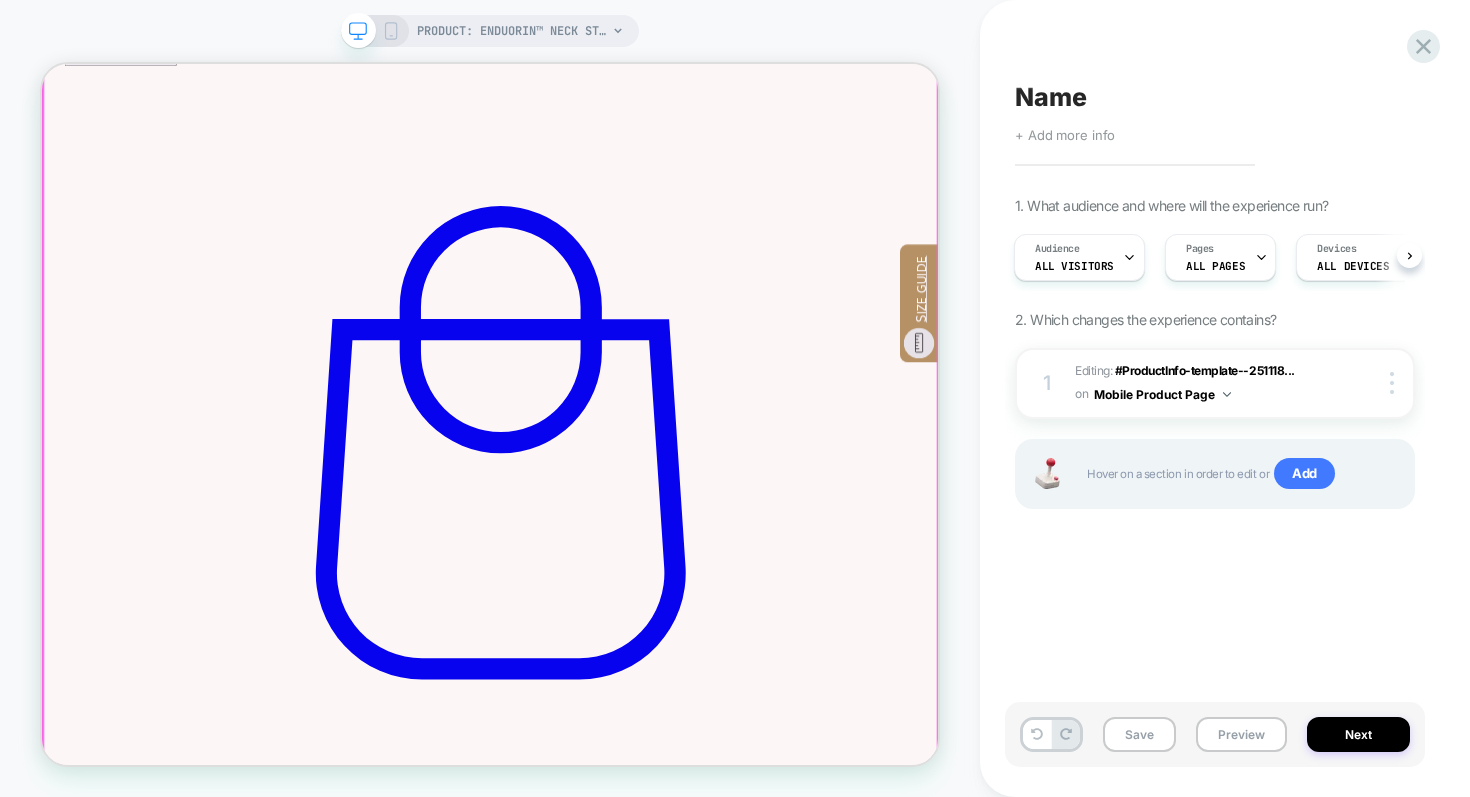 click at bounding box center (640, 487) 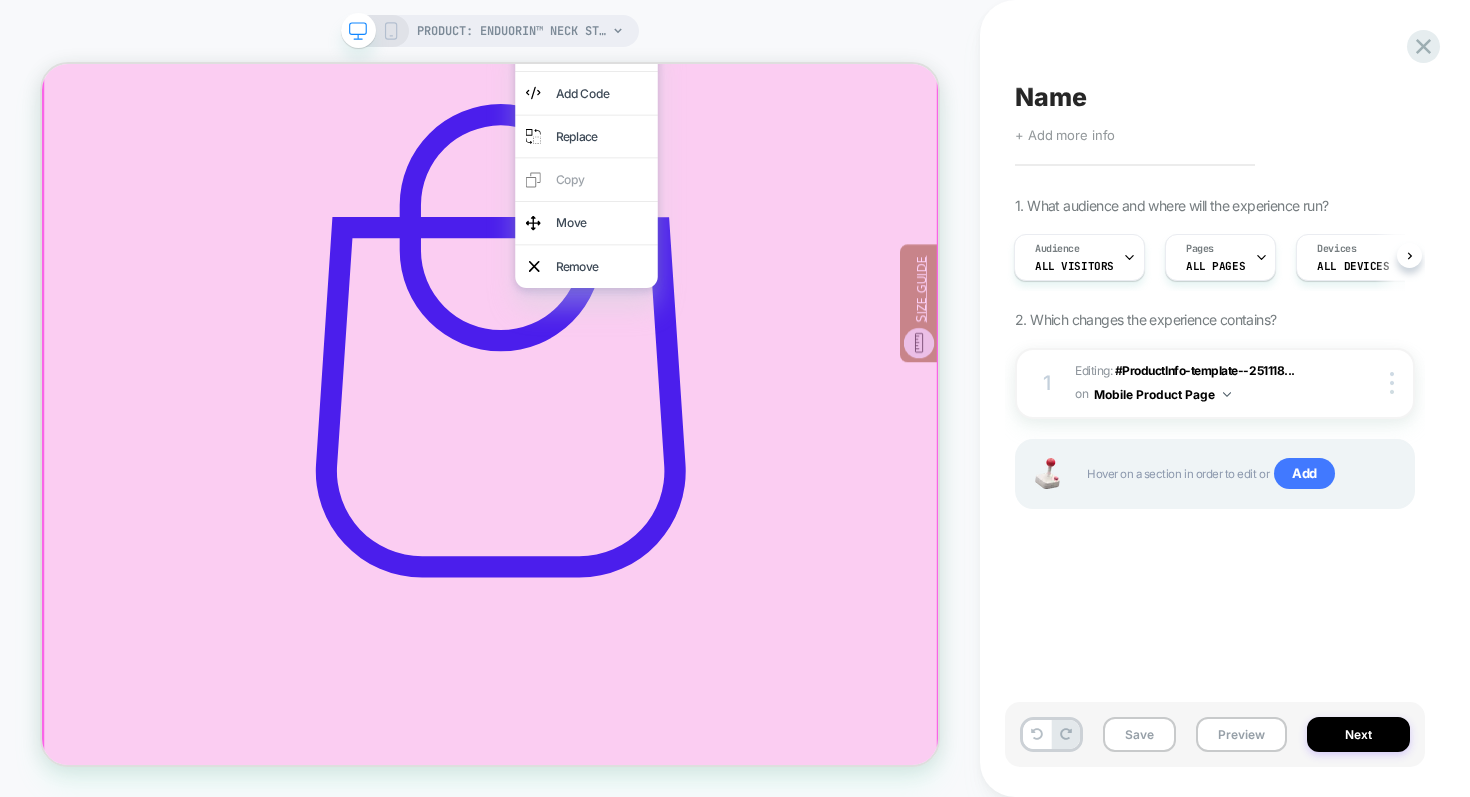 scroll, scrollTop: 410, scrollLeft: 0, axis: vertical 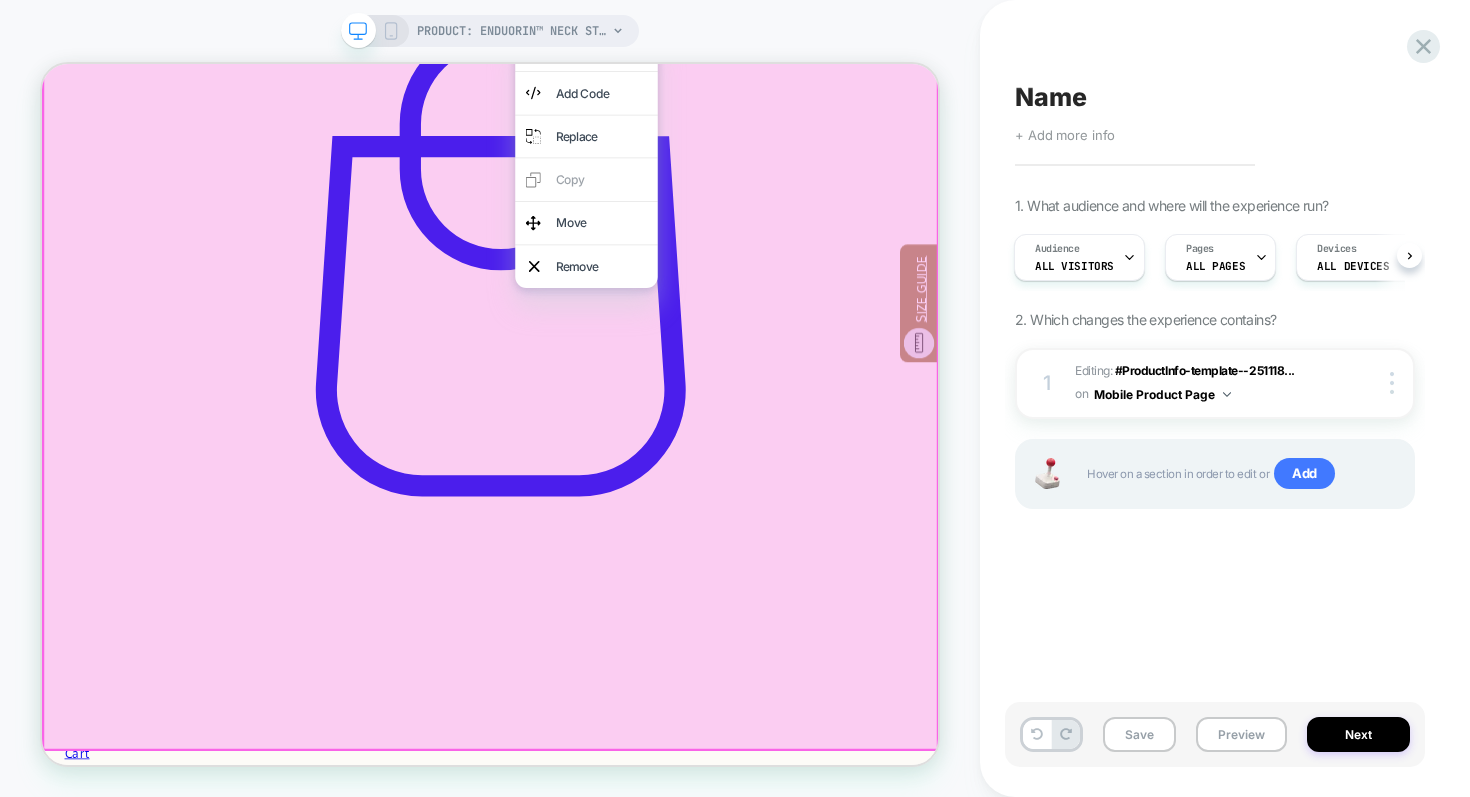 click at bounding box center (640, 411) 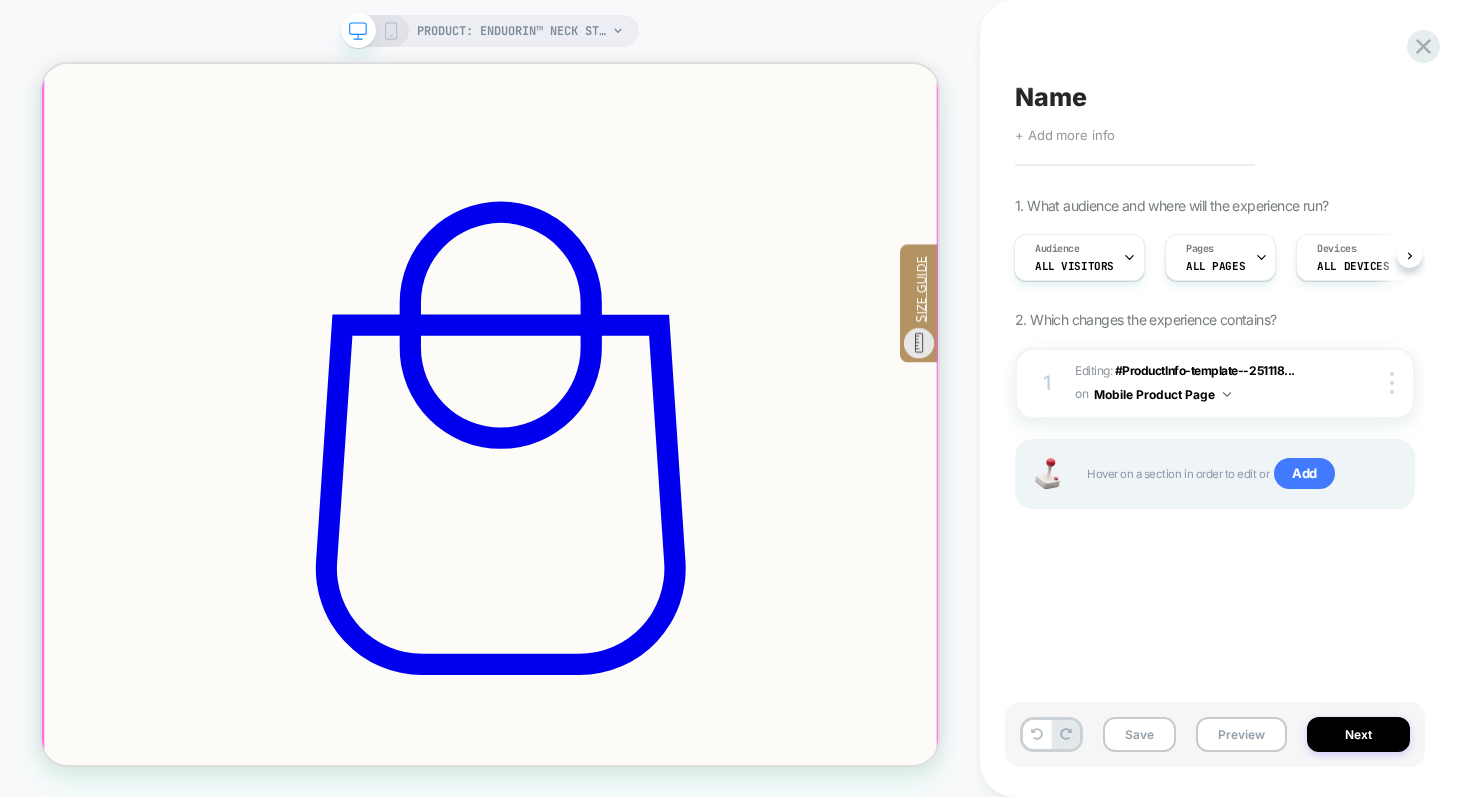 scroll, scrollTop: 0, scrollLeft: 0, axis: both 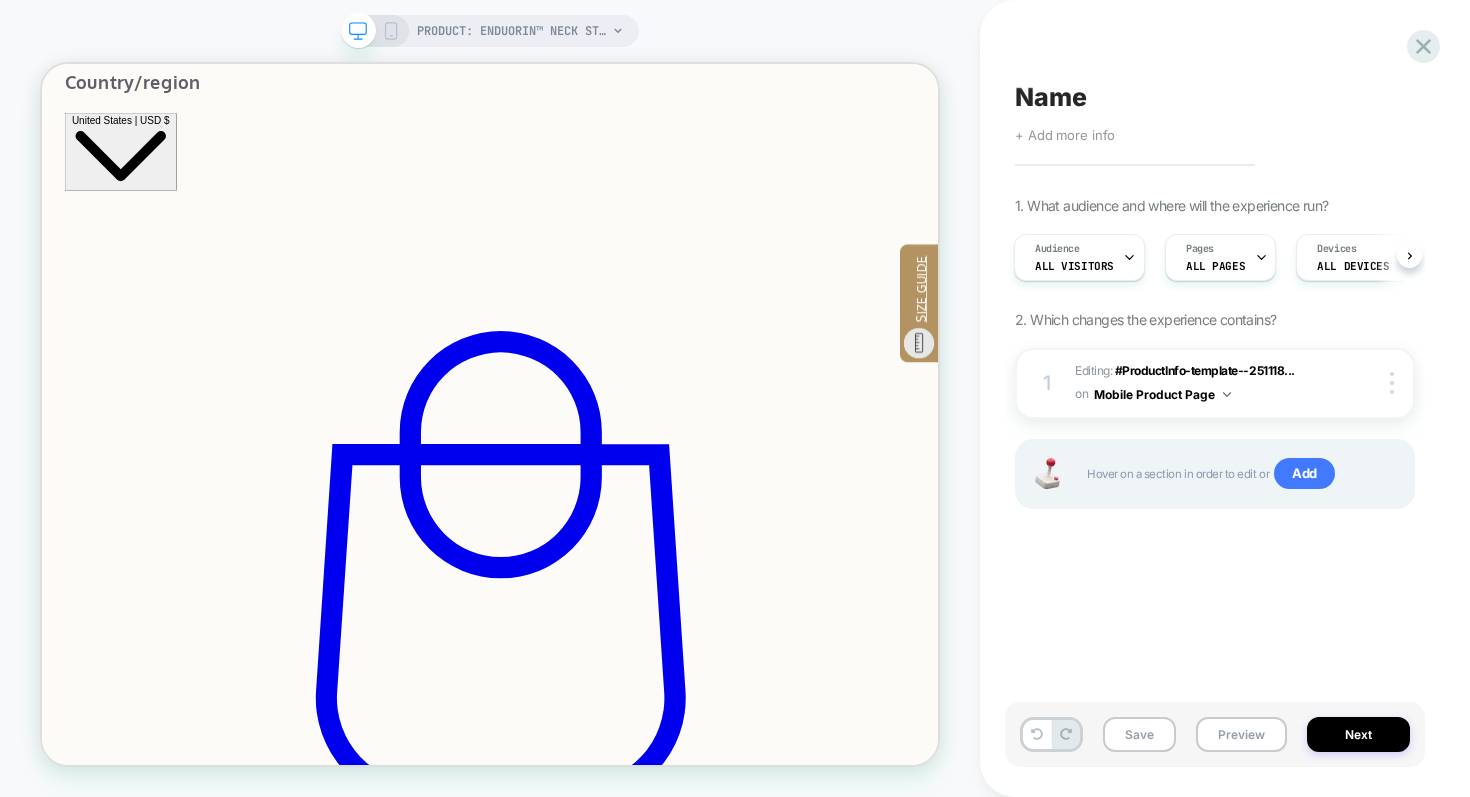 click on "Name Click to edit experience details + Add more info 1. What audience and where will the experience run? Audience All Visitors Pages ALL PAGES Devices ALL DEVICES Trigger Page Load 2. Which changes the experience contains? 1 Editing : #ProductInfo-template--251118... #ProductInfo-template--25111896785163__main > .product__title on Mobile Product Page Delete Hover on a section in order to edit or Add Save Preview Next" at bounding box center (1225, 398) 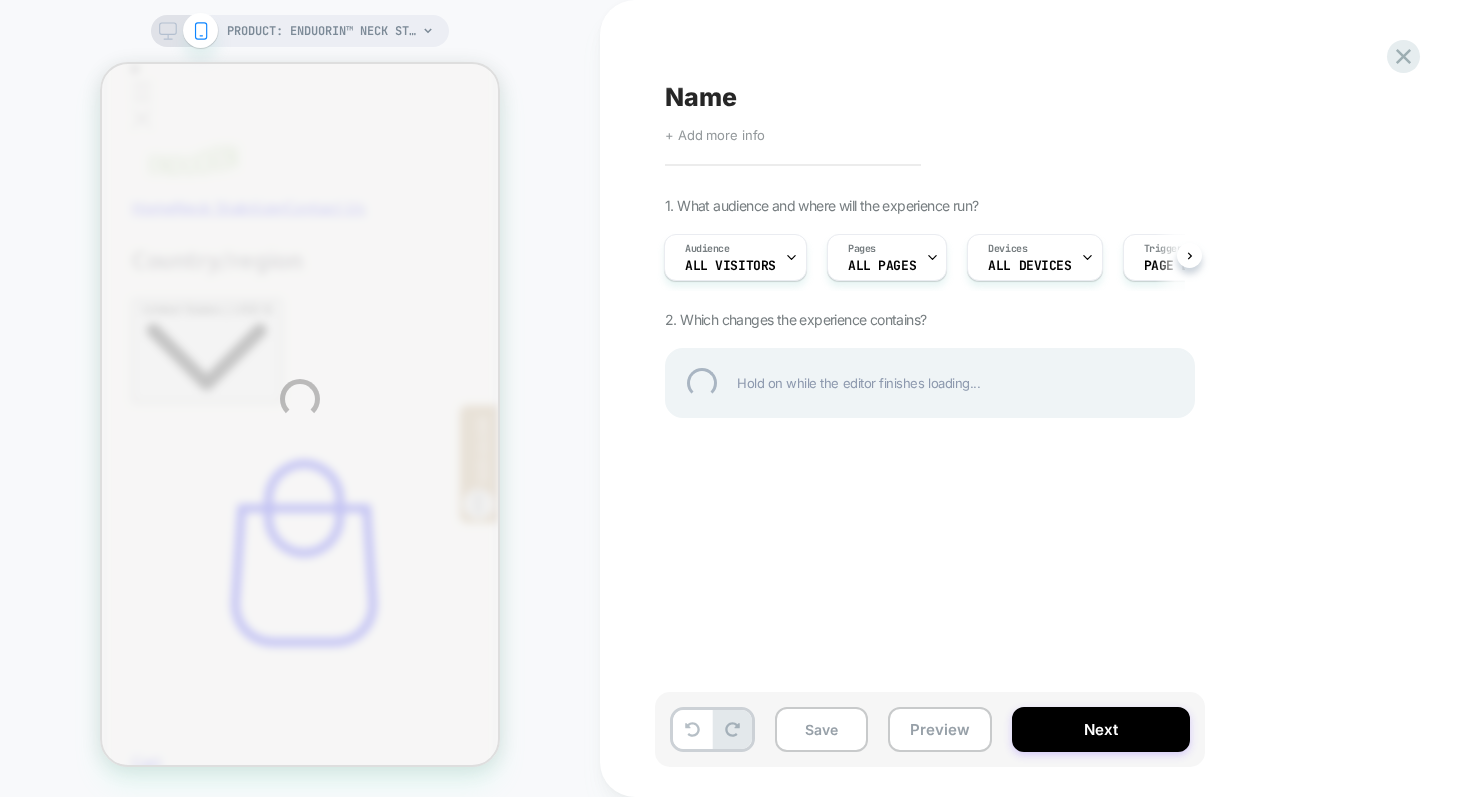 scroll, scrollTop: 0, scrollLeft: 0, axis: both 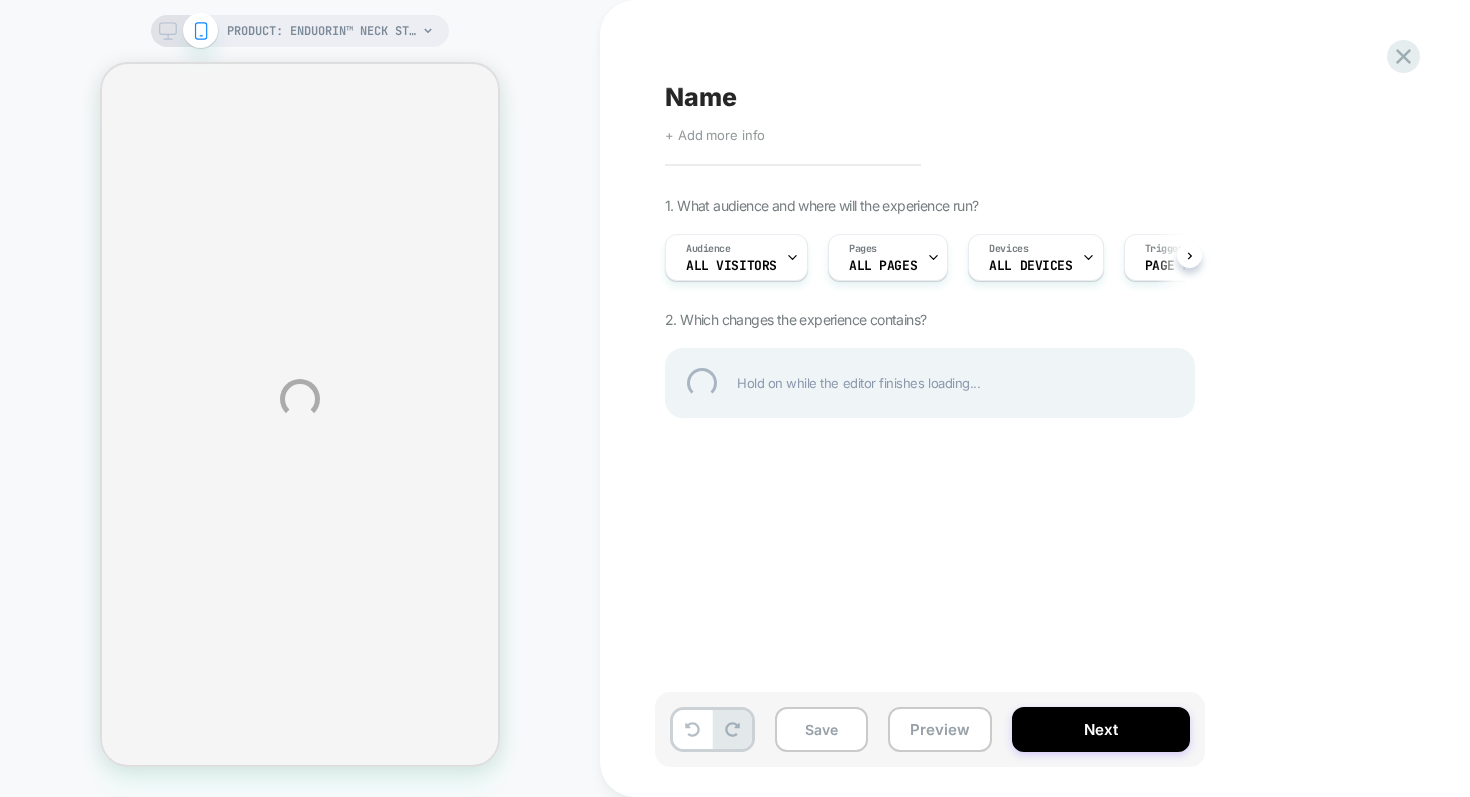 select on "*****" 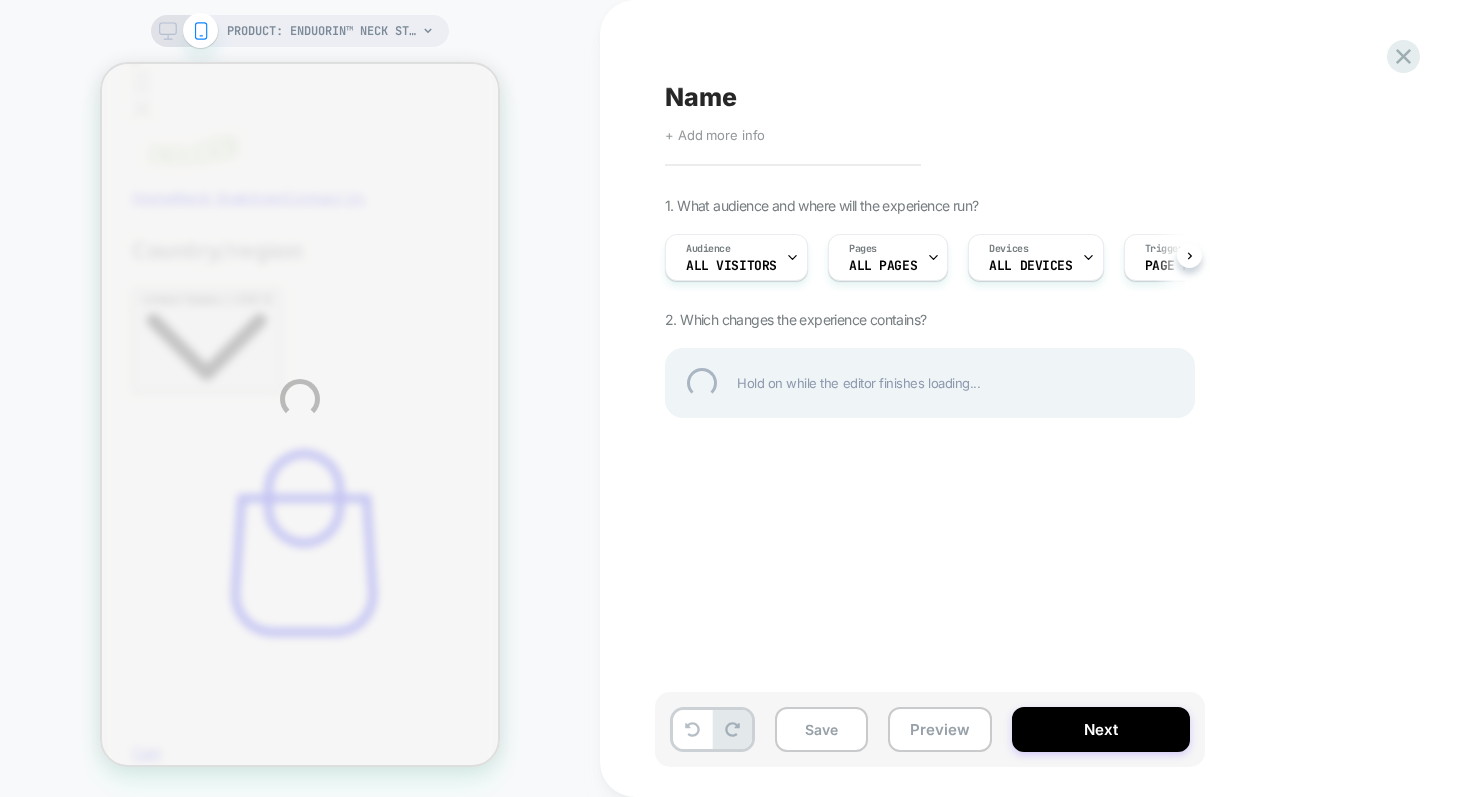 scroll, scrollTop: 0, scrollLeft: 0, axis: both 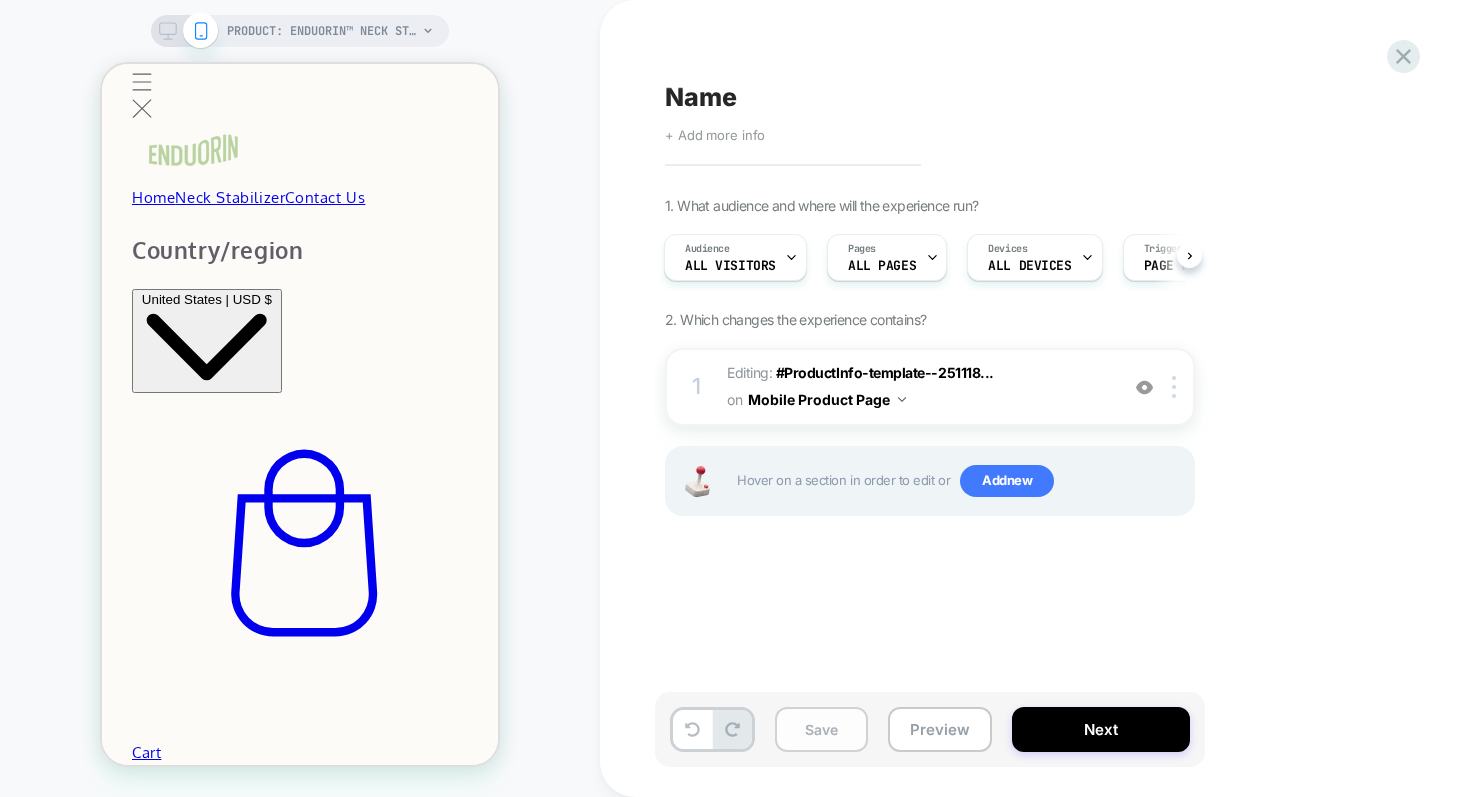 click on "Save" at bounding box center [821, 729] 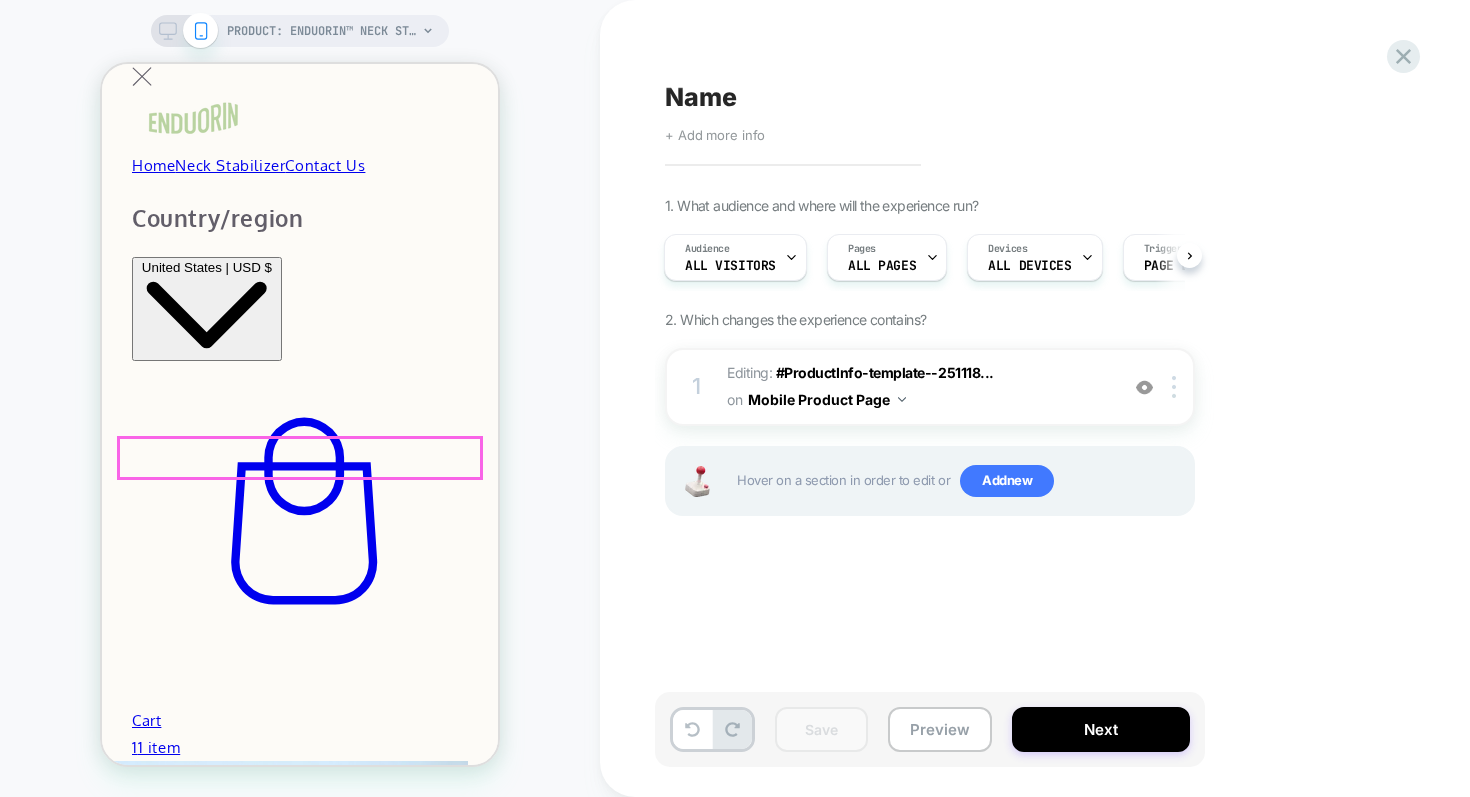 scroll, scrollTop: 0, scrollLeft: 0, axis: both 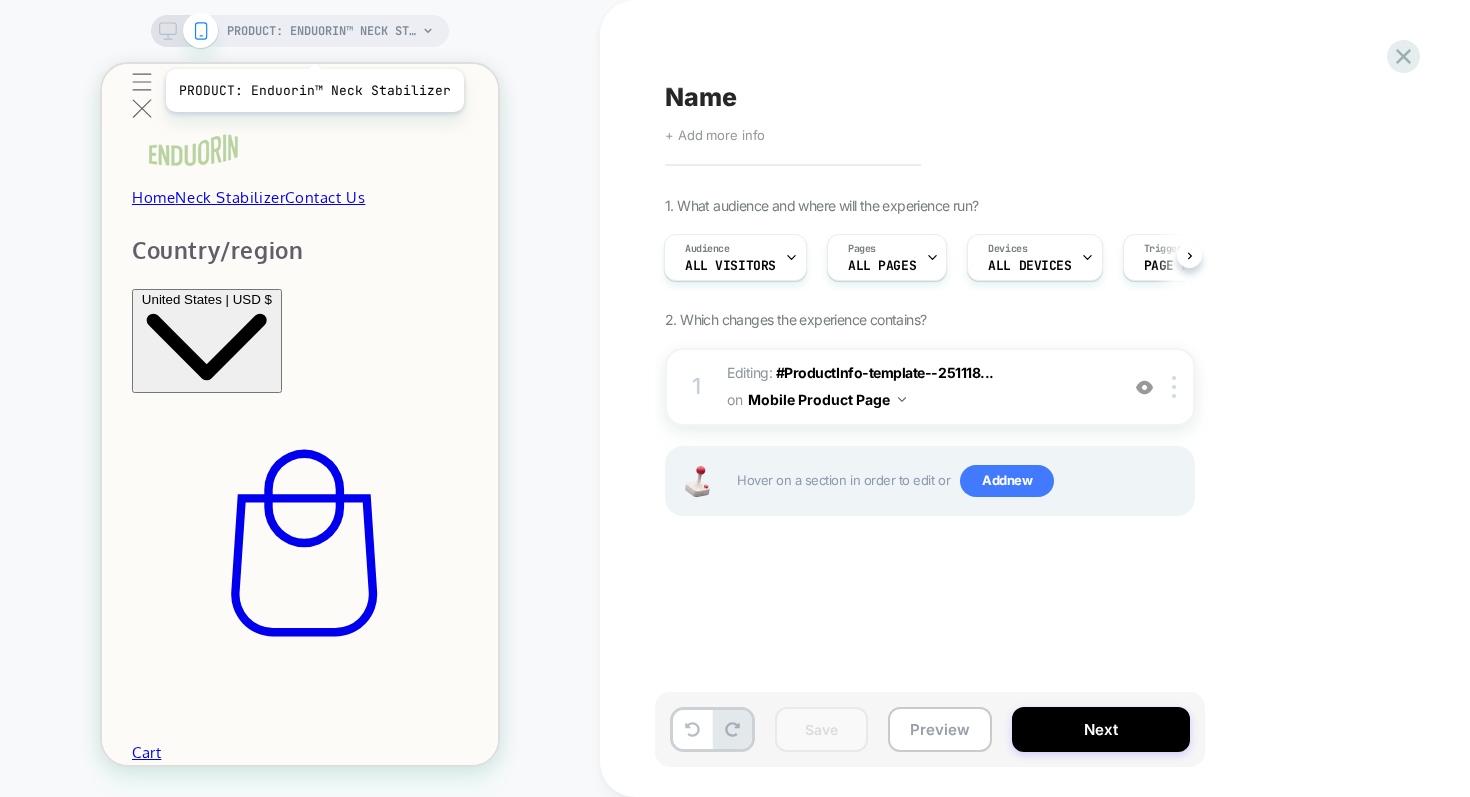 click on "PRODUCT: Enduorin™ Neck Stabilizer" at bounding box center (322, 31) 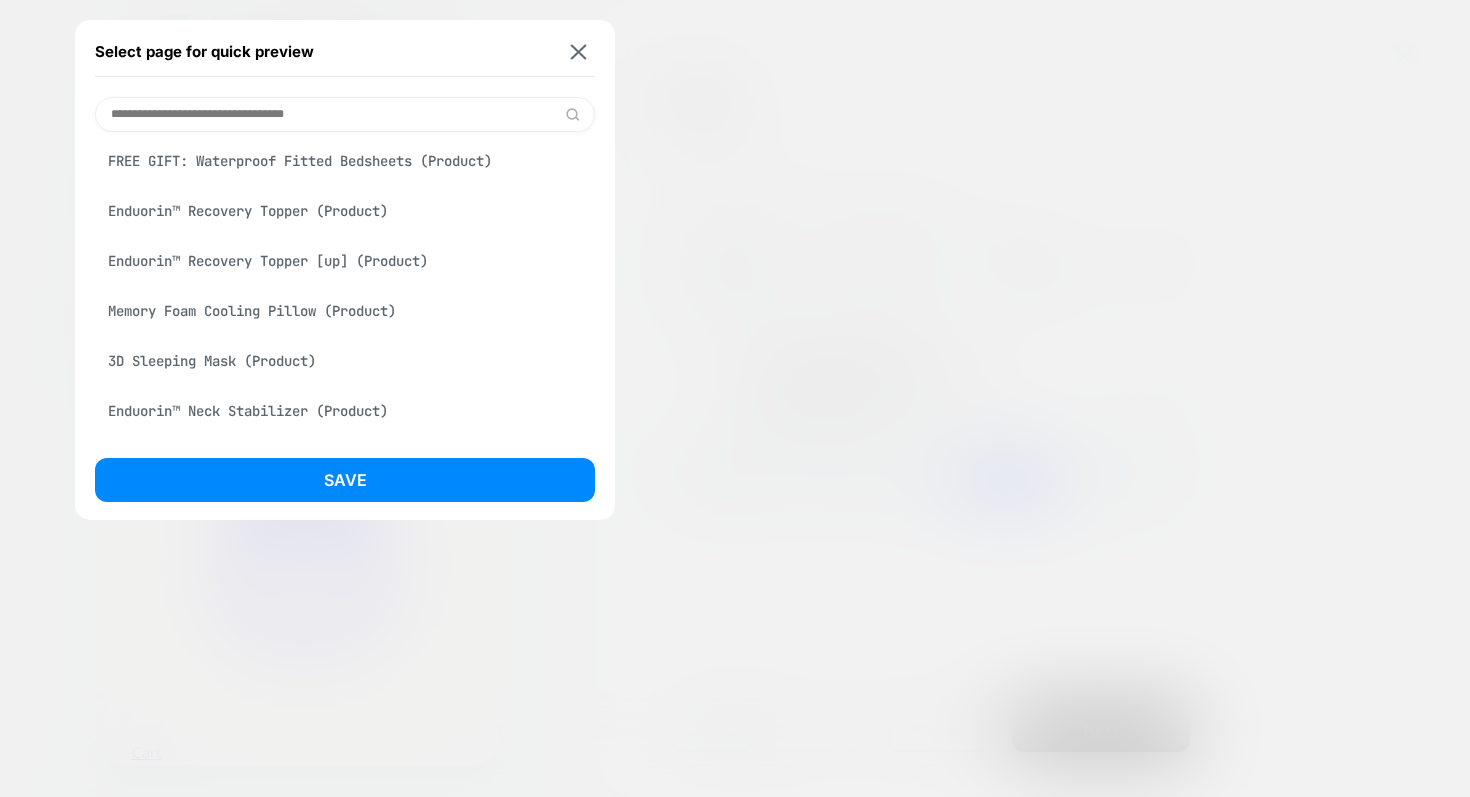 scroll, scrollTop: 321, scrollLeft: 0, axis: vertical 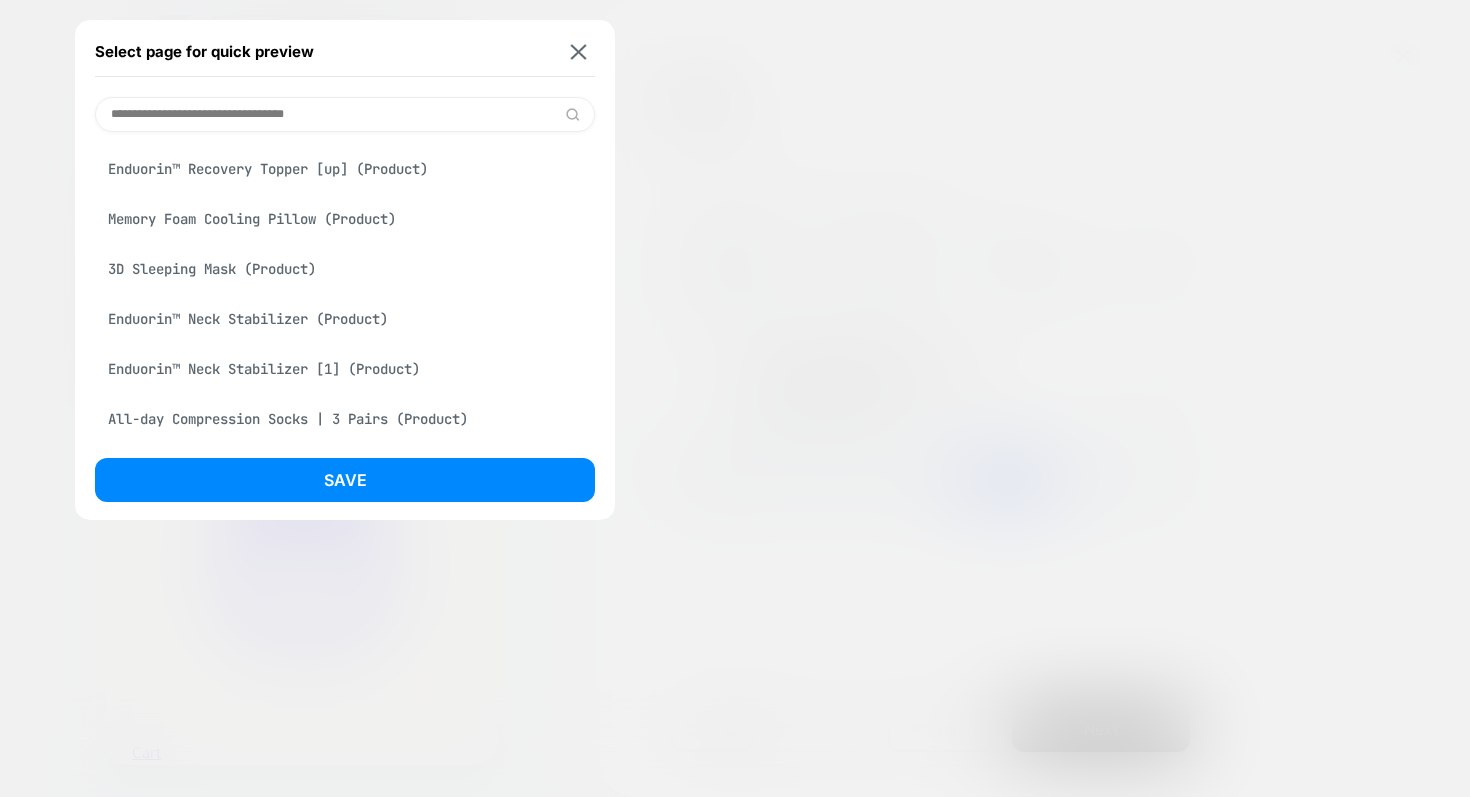 click on "Enduorin™ Neck Stabilizer (Product)" at bounding box center (345, 319) 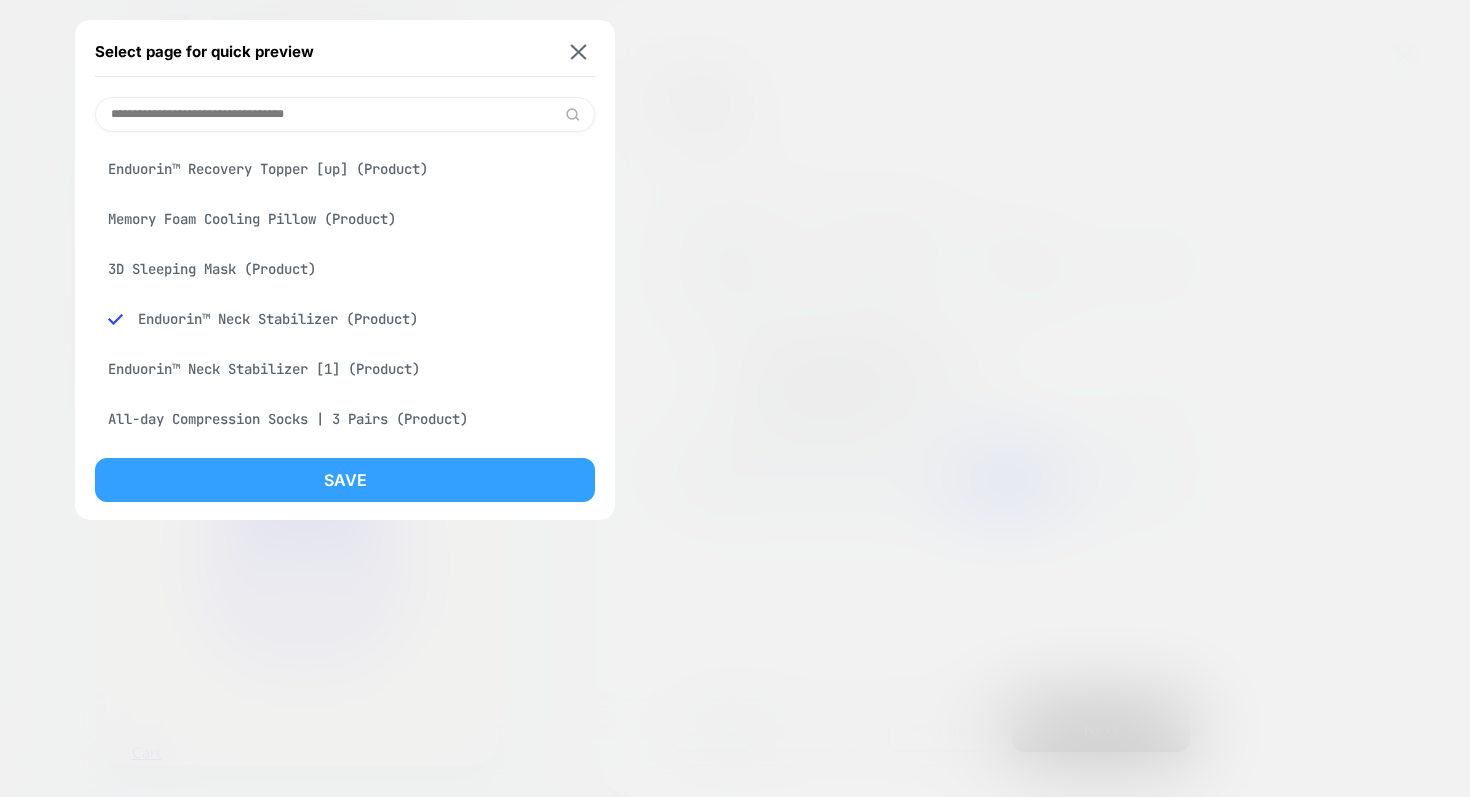 click on "Save" at bounding box center (345, 480) 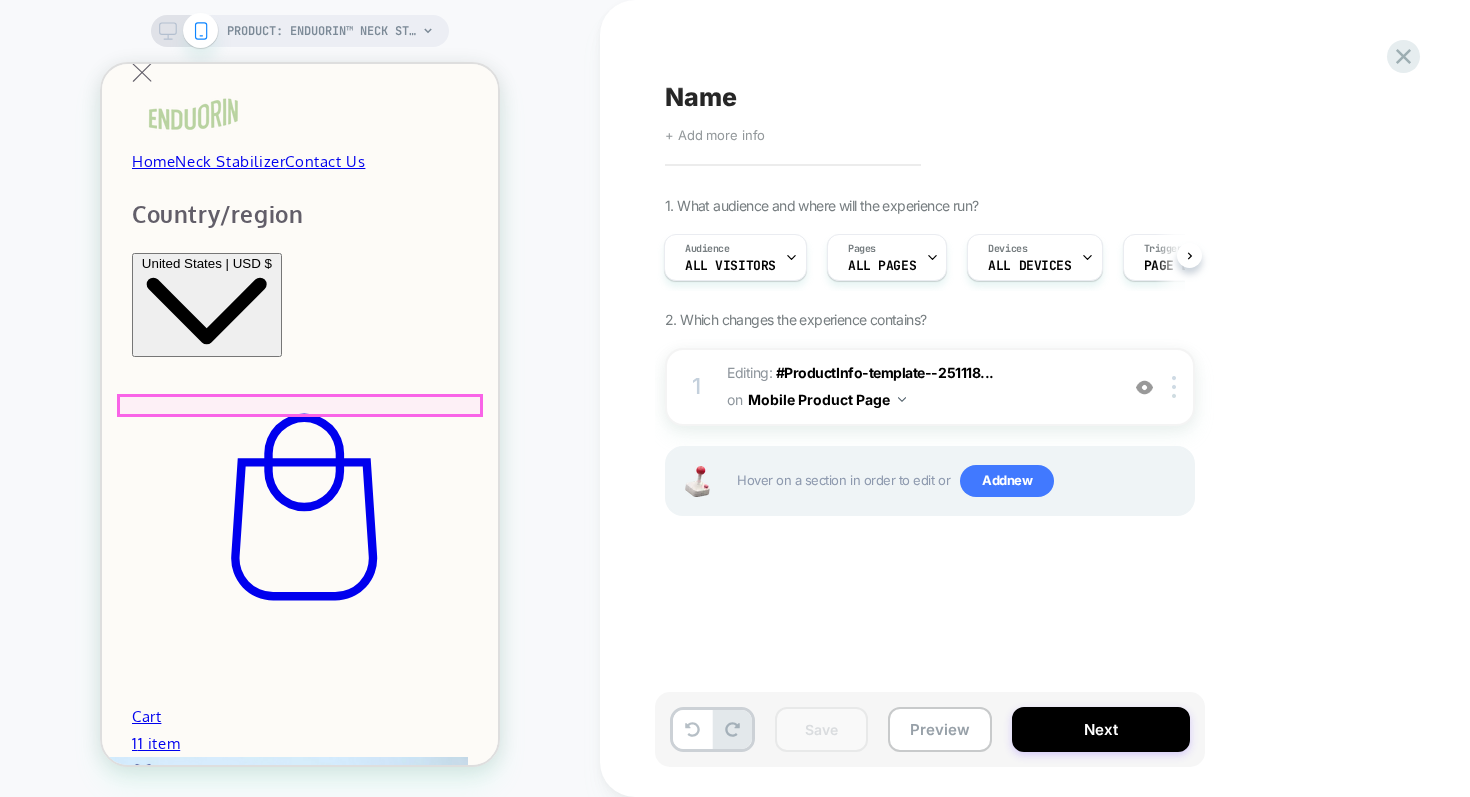 scroll, scrollTop: 0, scrollLeft: 0, axis: both 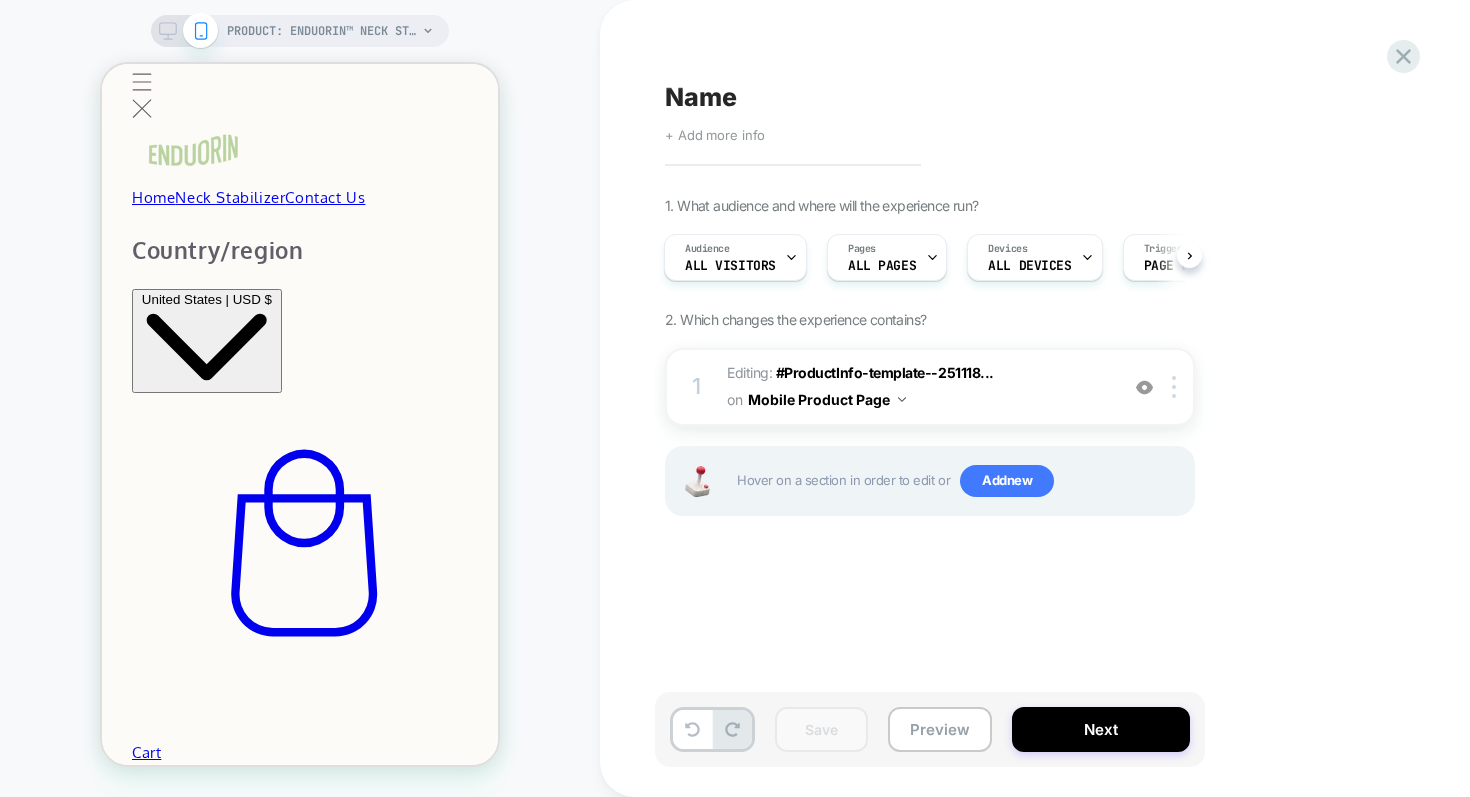 click at bounding box center (184, 31) 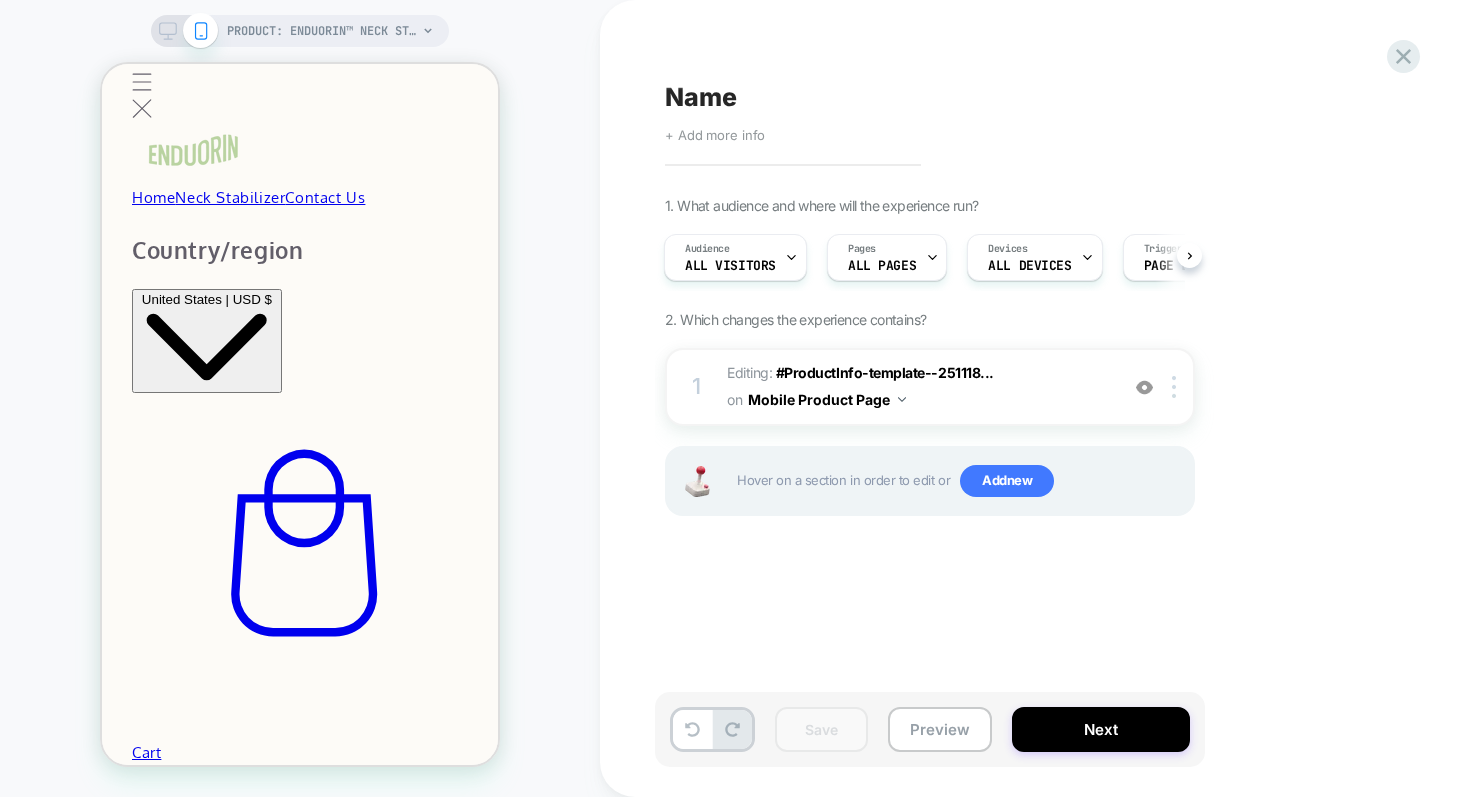 scroll, scrollTop: 0, scrollLeft: 0, axis: both 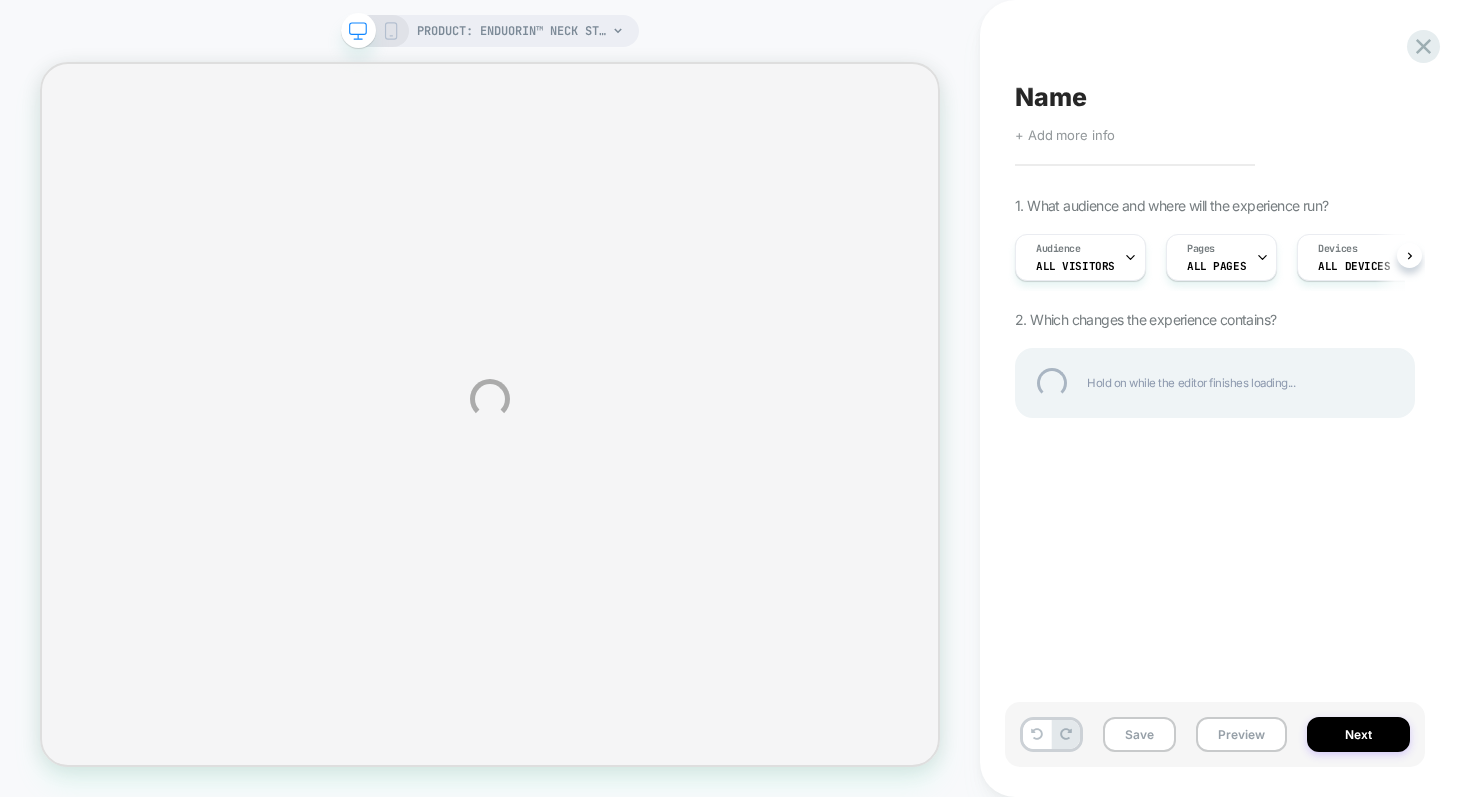 select on "*****" 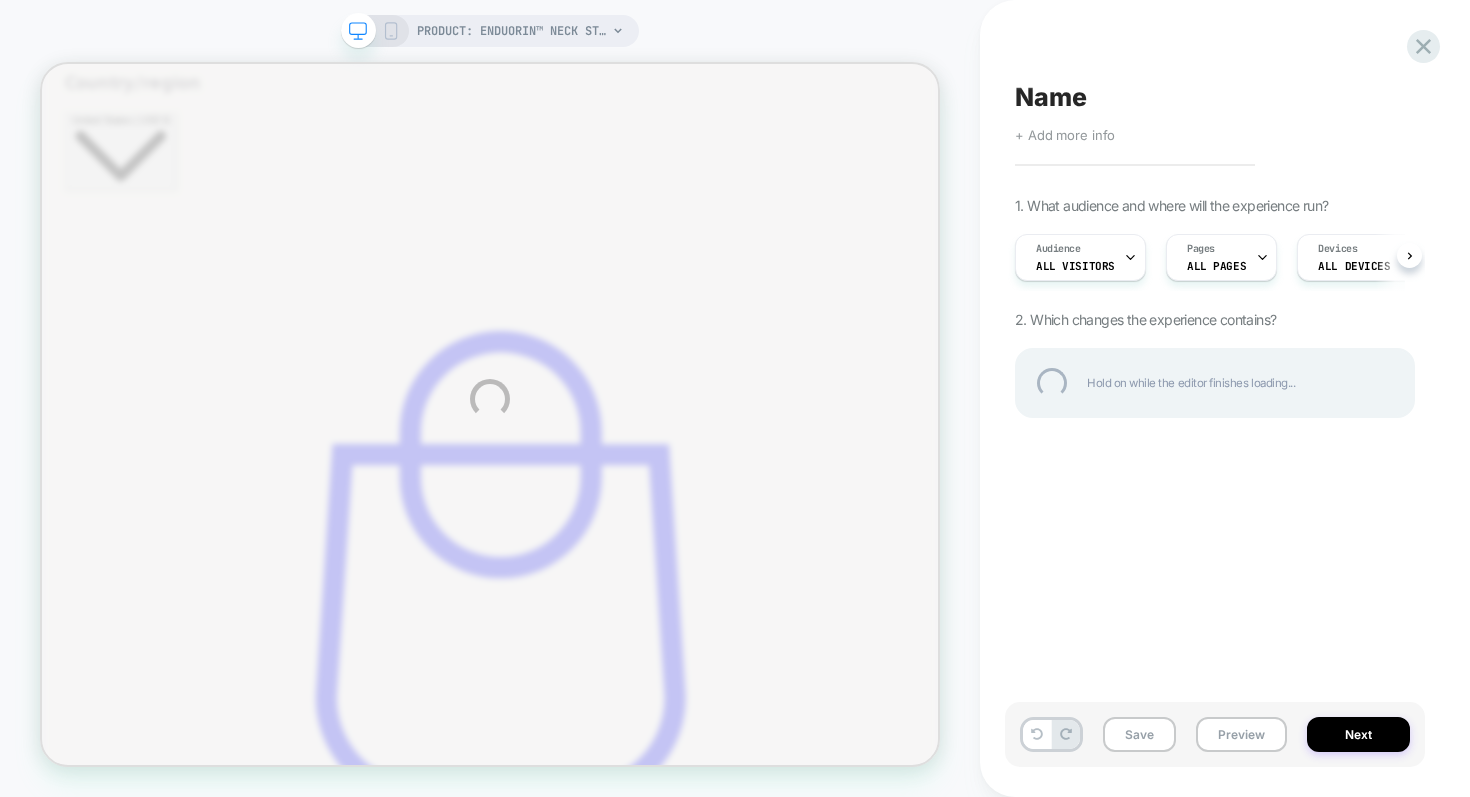 scroll, scrollTop: 0, scrollLeft: 0, axis: both 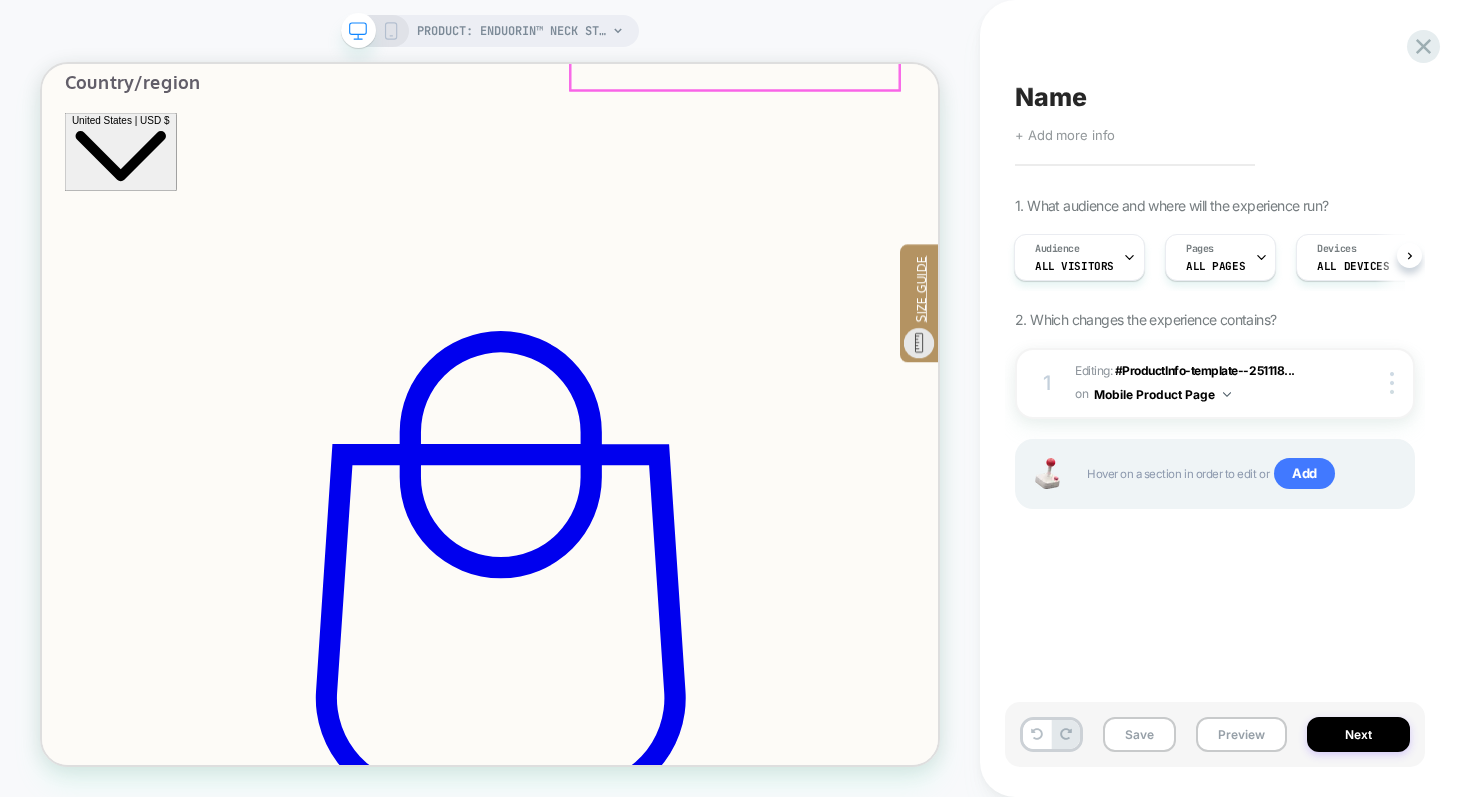 click at bounding box center (490, 414) 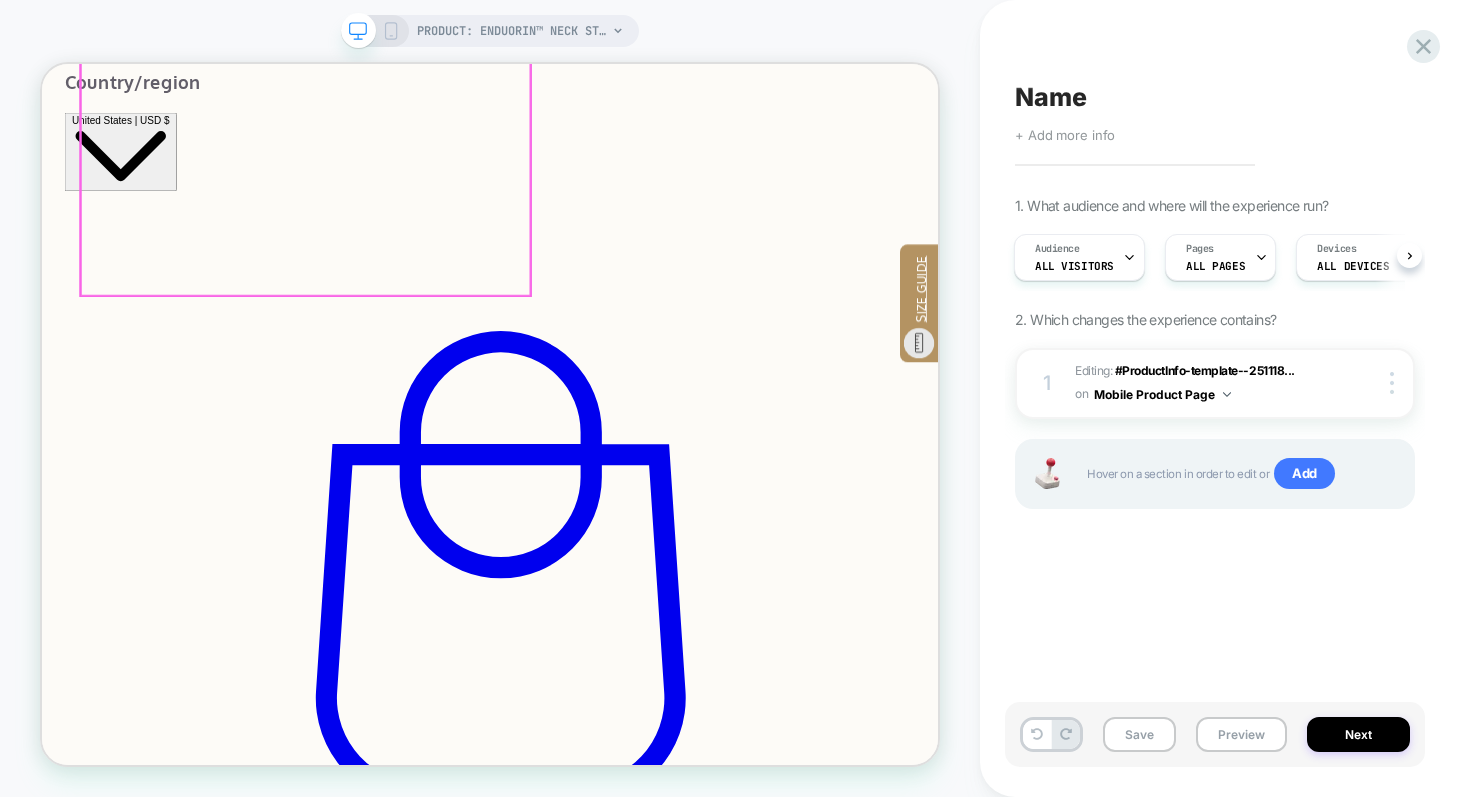 click at bounding box center [267, 1743] 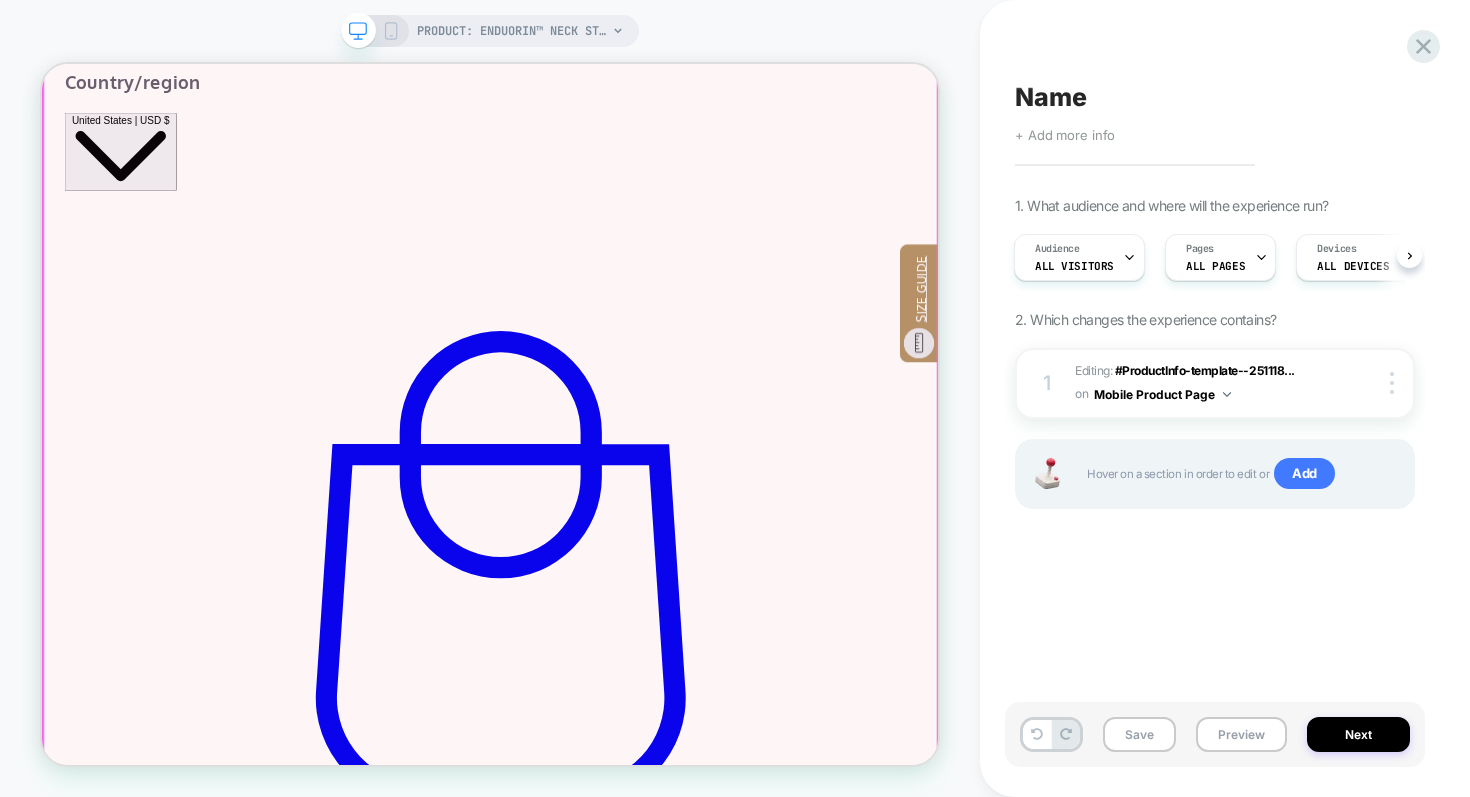 click at bounding box center (640, 59986) 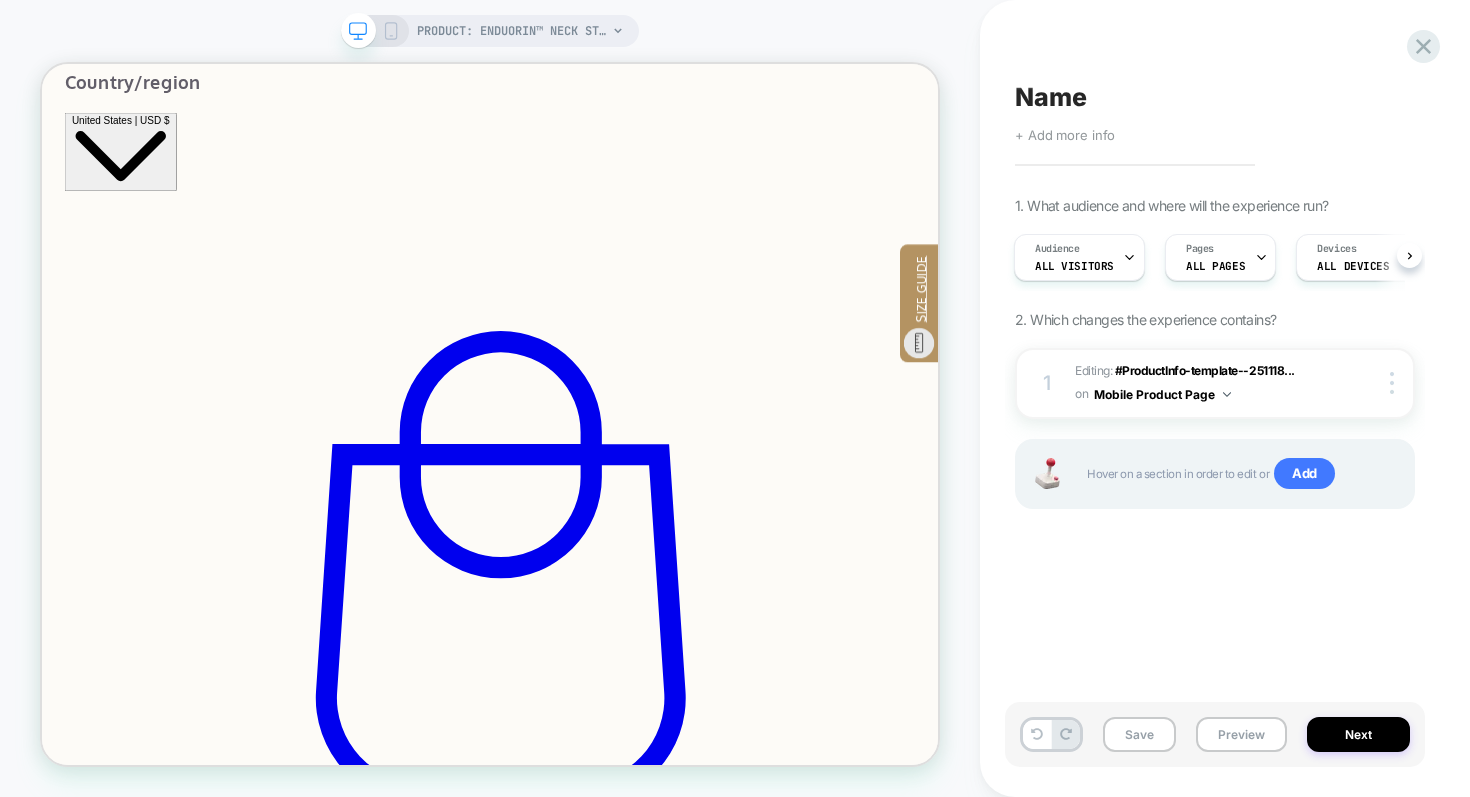 click at bounding box center [248, 58840] 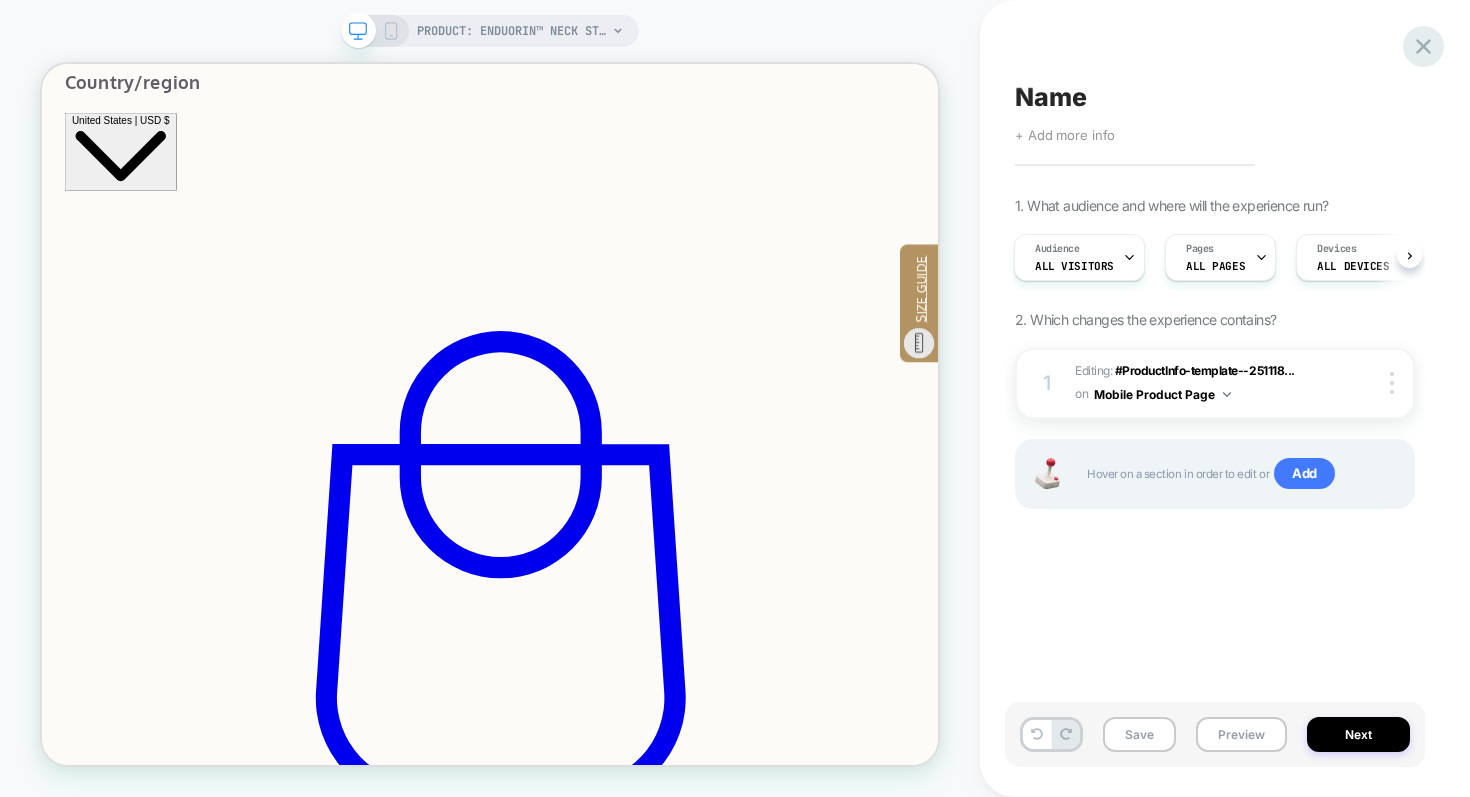 click 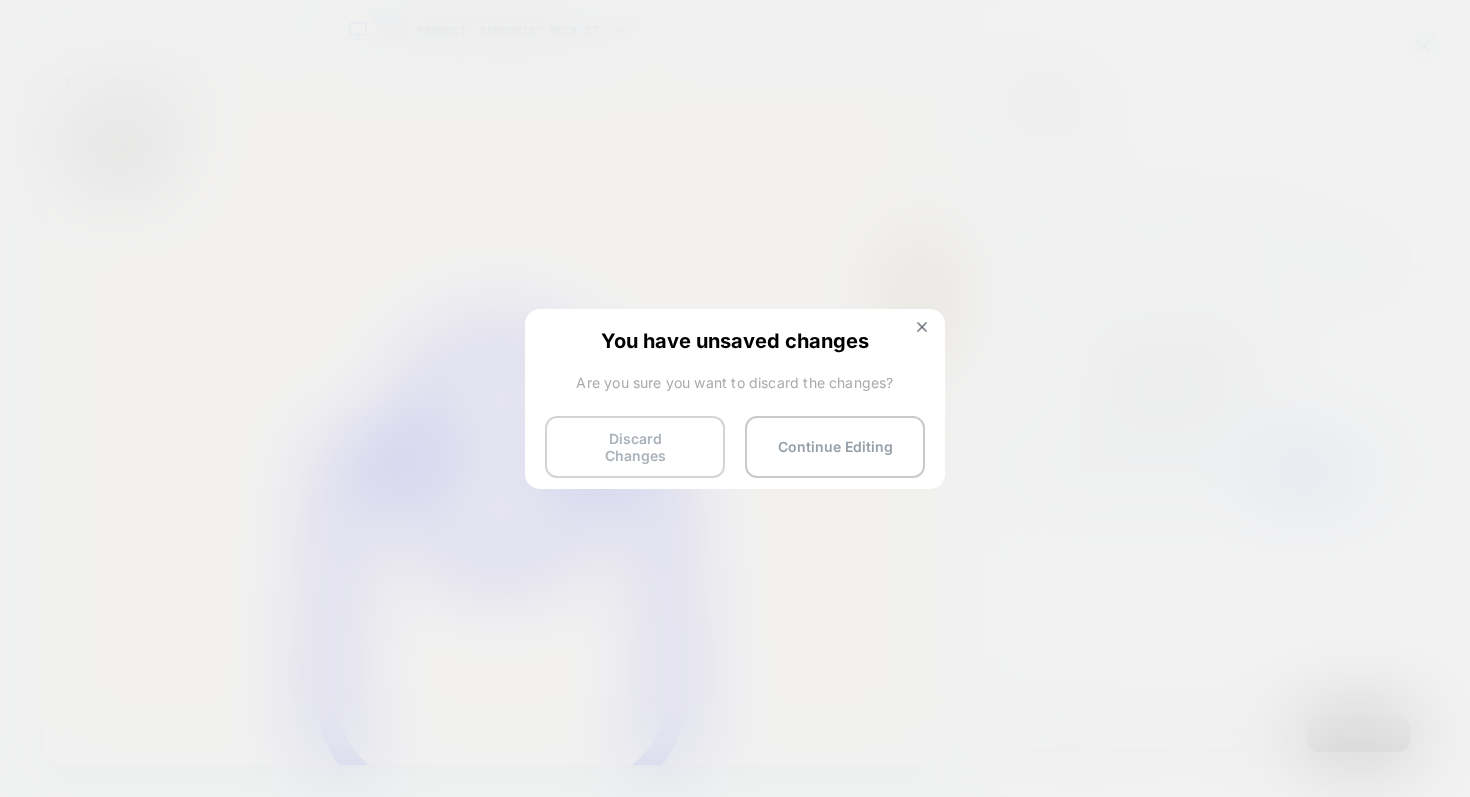 click on "Discard Changes" at bounding box center [635, 447] 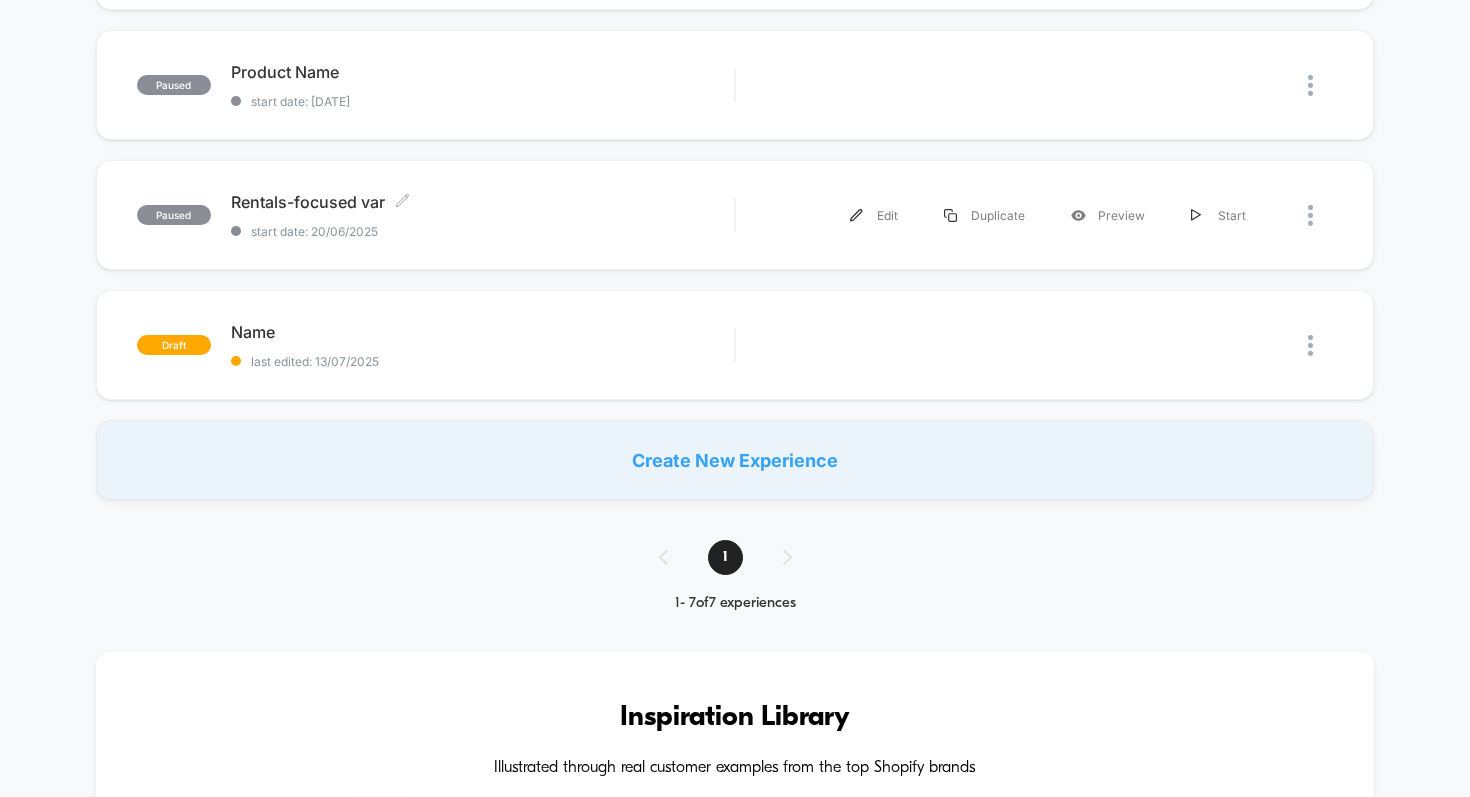 scroll, scrollTop: 651, scrollLeft: 0, axis: vertical 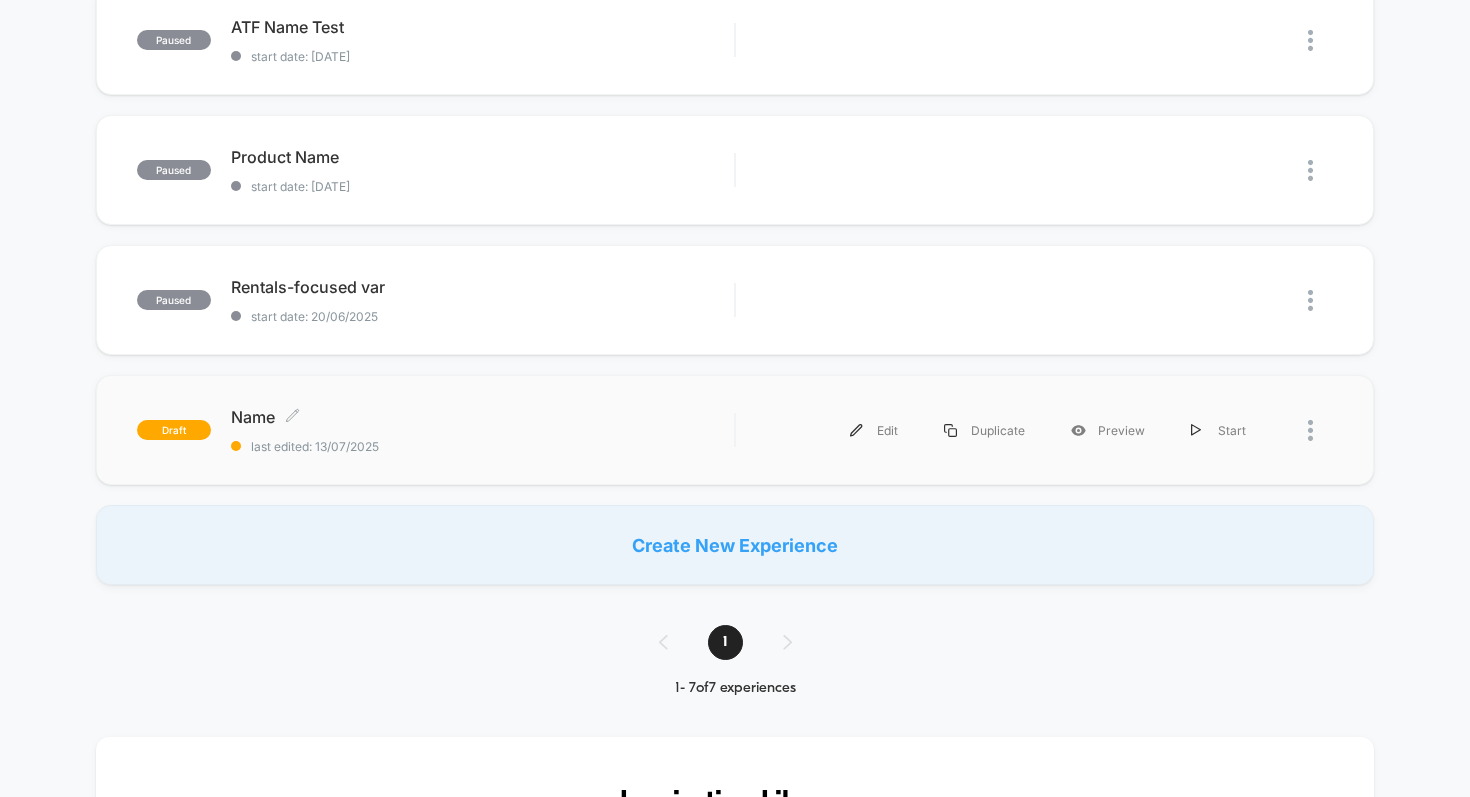 click on "last edited: 13/07/2025" at bounding box center [483, 446] 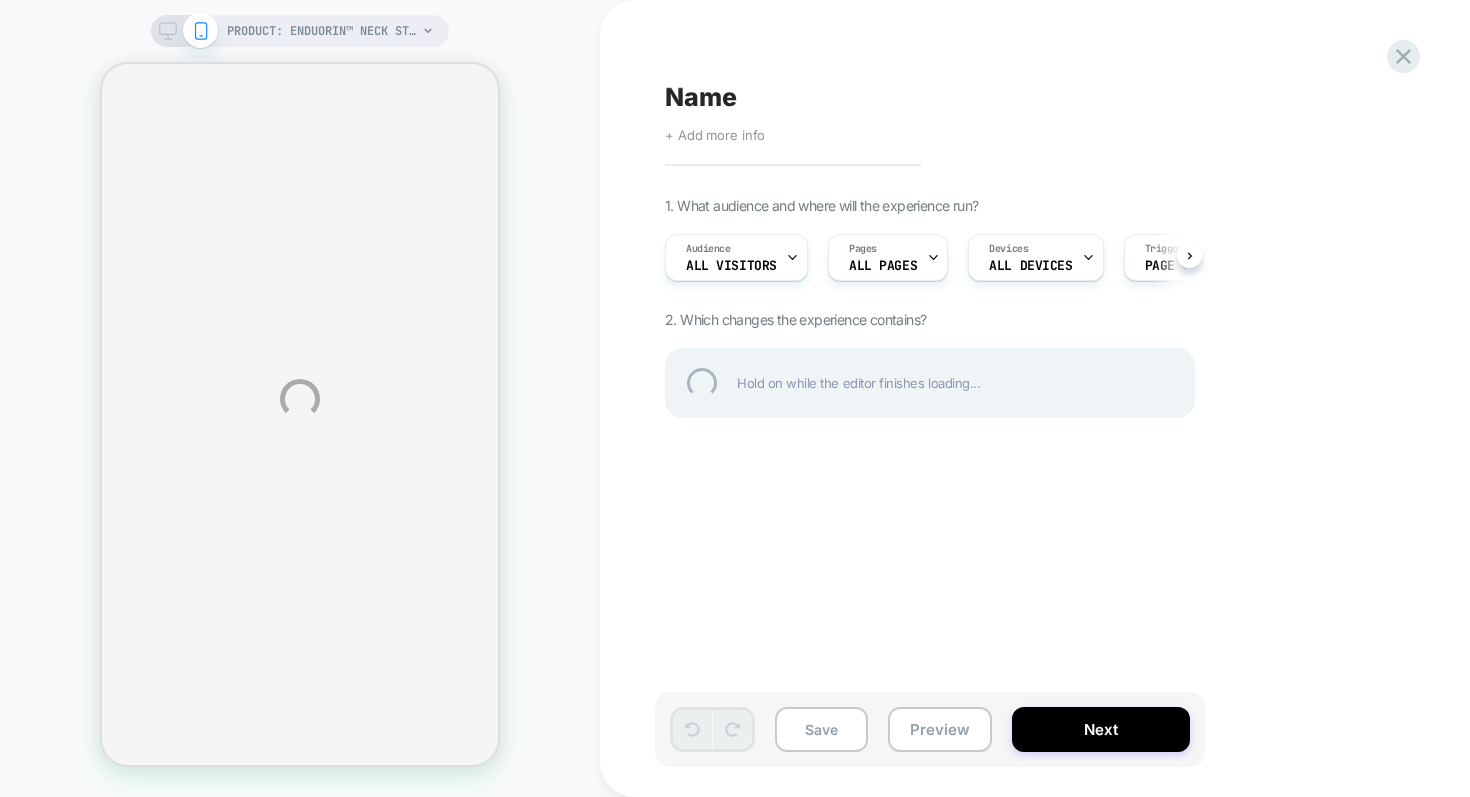select on "*****" 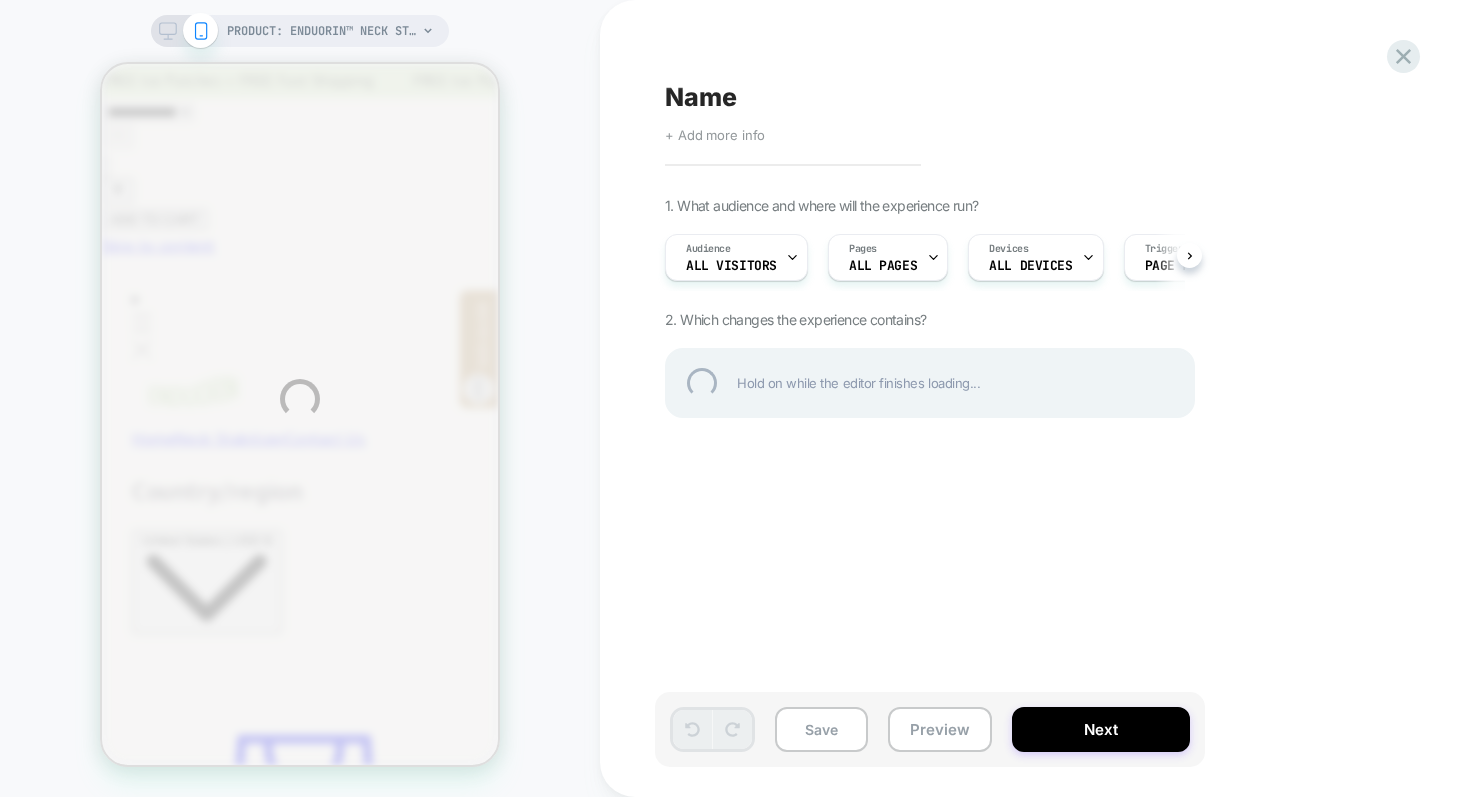 scroll, scrollTop: 0, scrollLeft: 0, axis: both 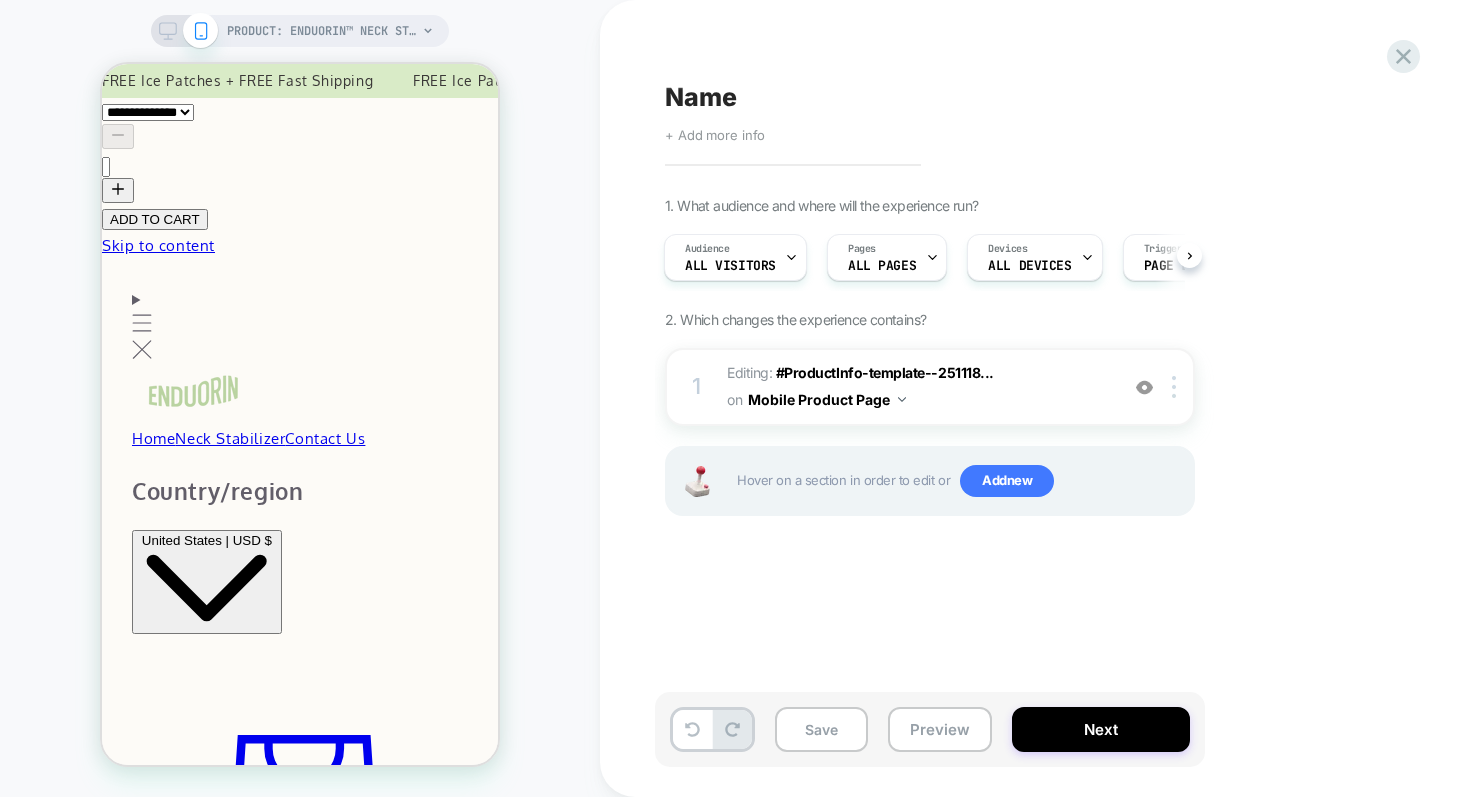 click 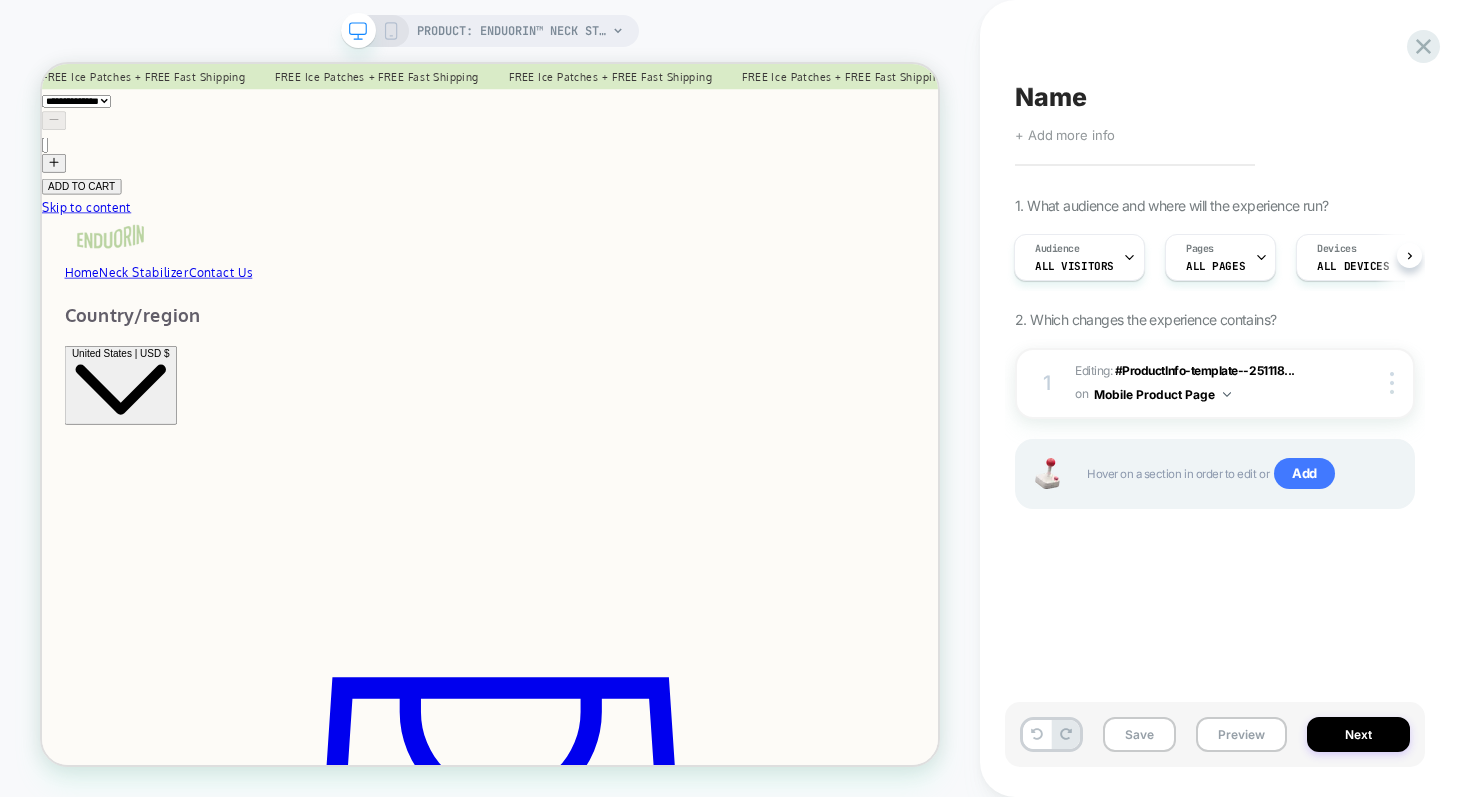 scroll, scrollTop: 0, scrollLeft: 0, axis: both 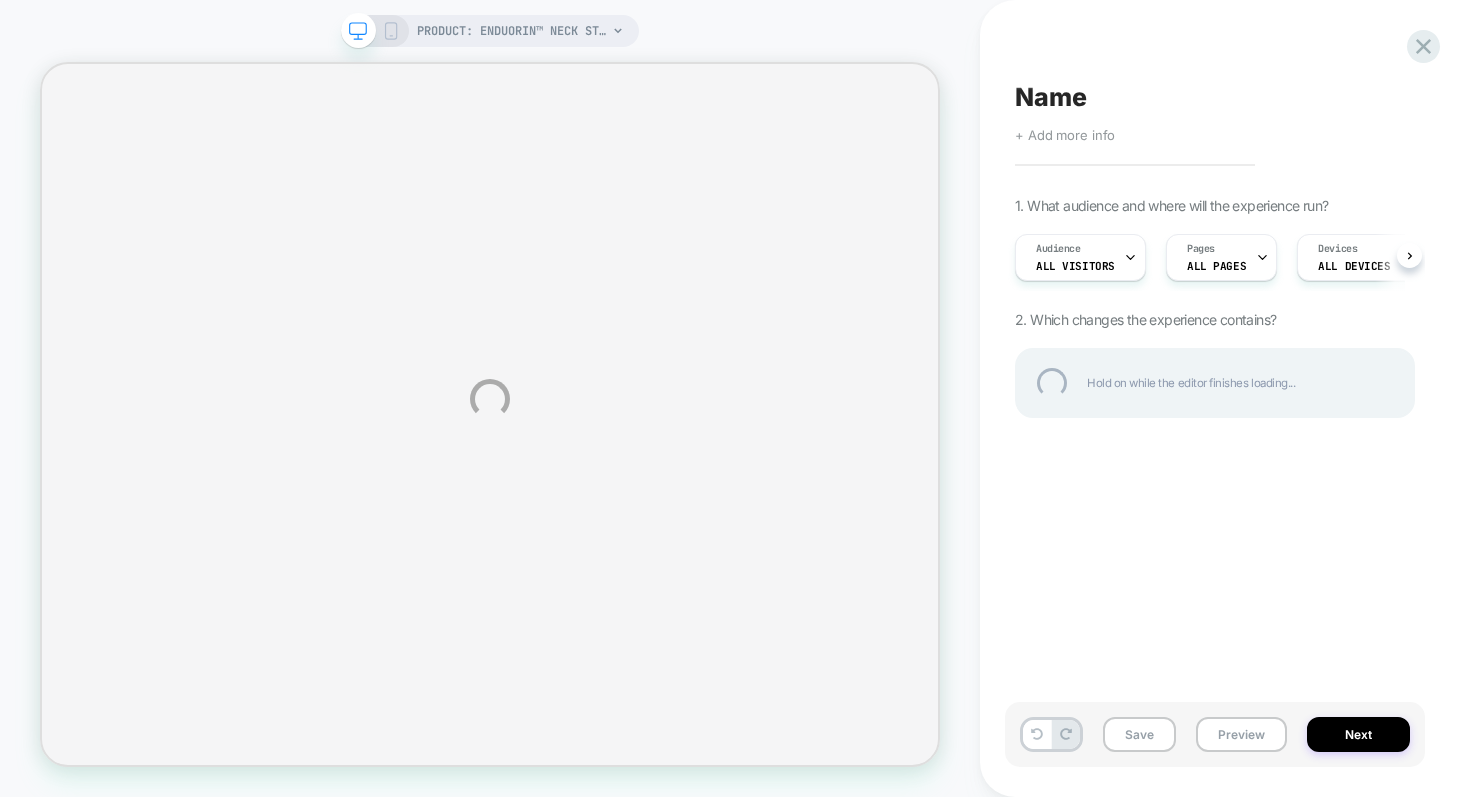 select on "*****" 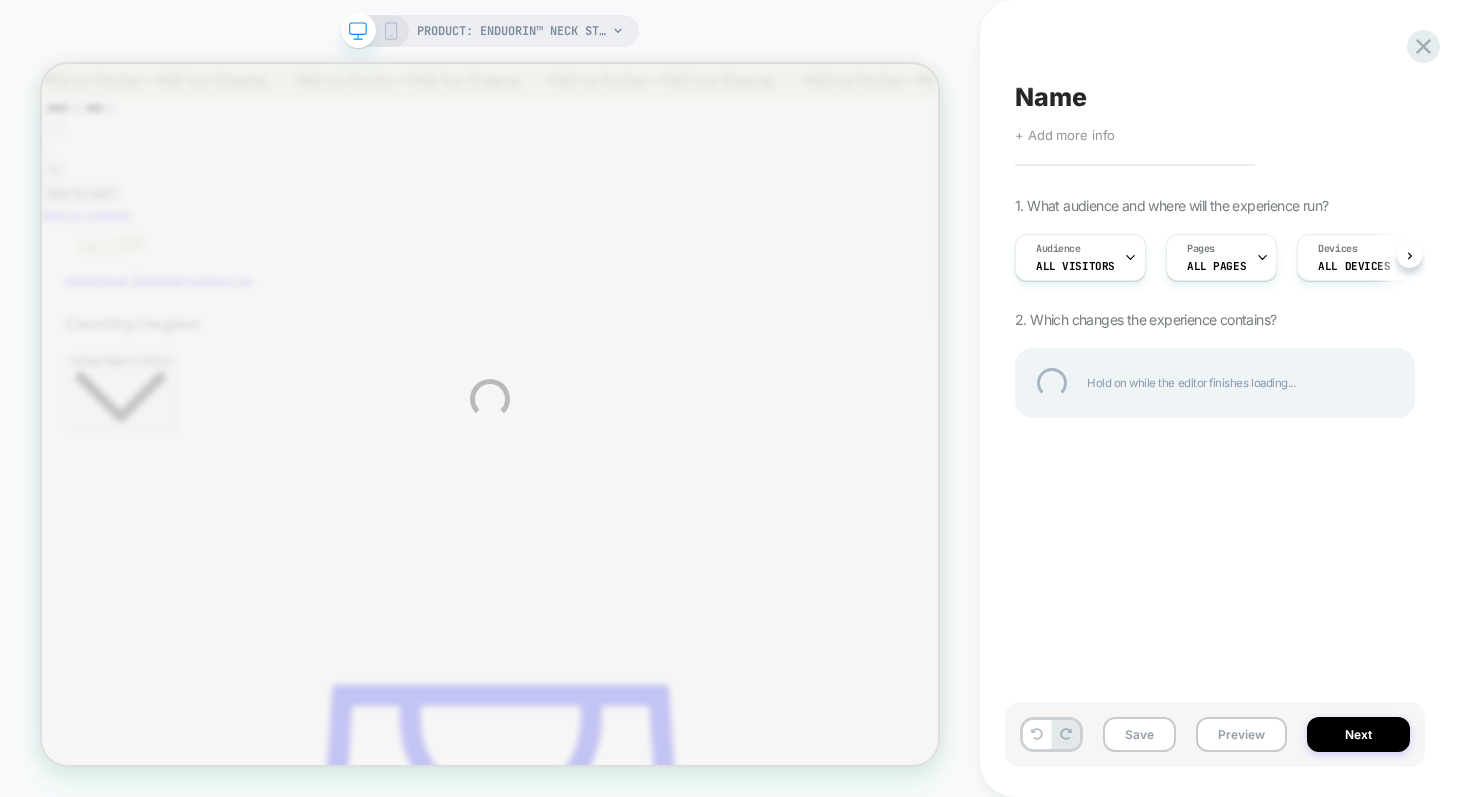 scroll, scrollTop: 0, scrollLeft: 0, axis: both 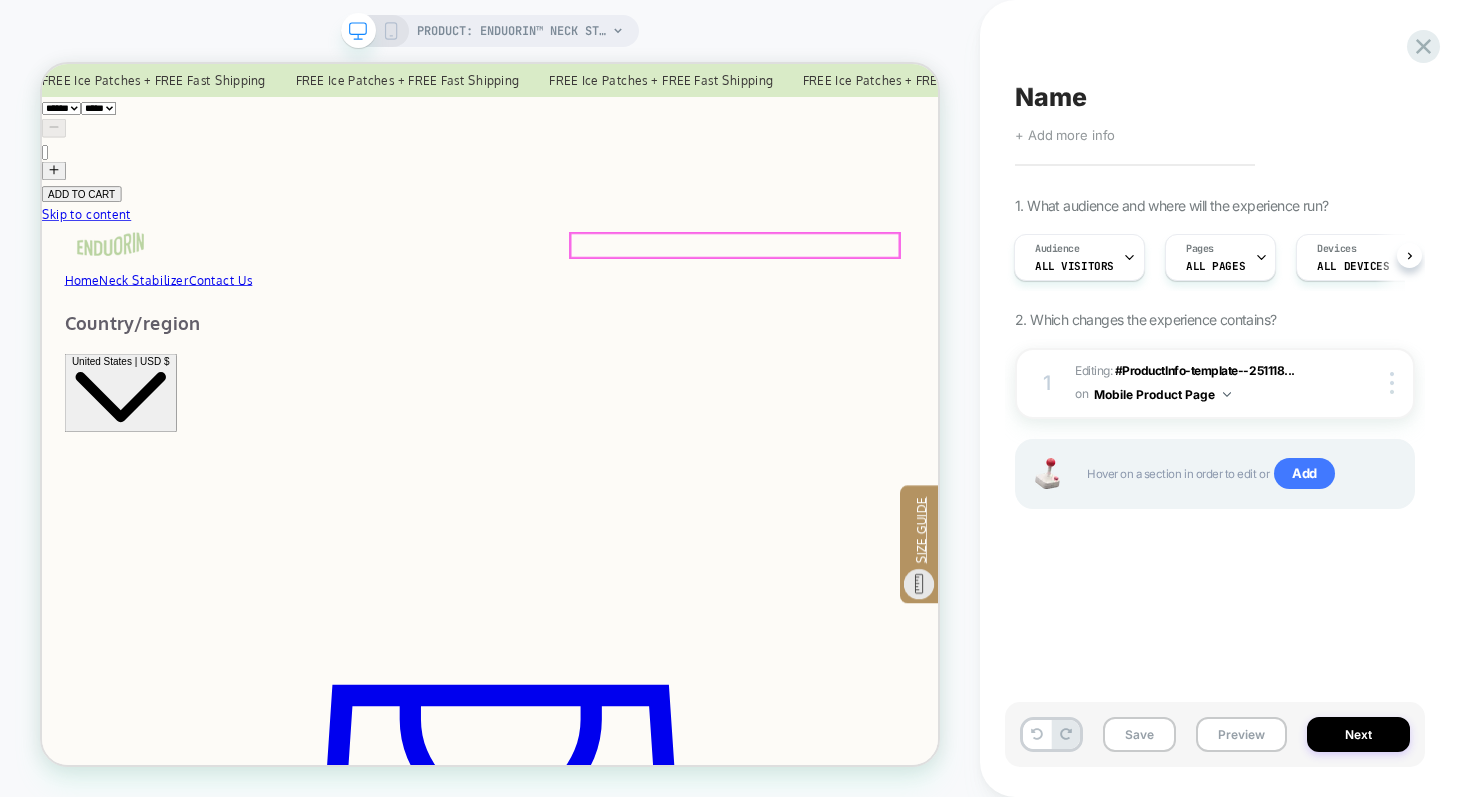 click on "Enduorin™ Neck Stabilizer" at bounding box center (639, 2334) 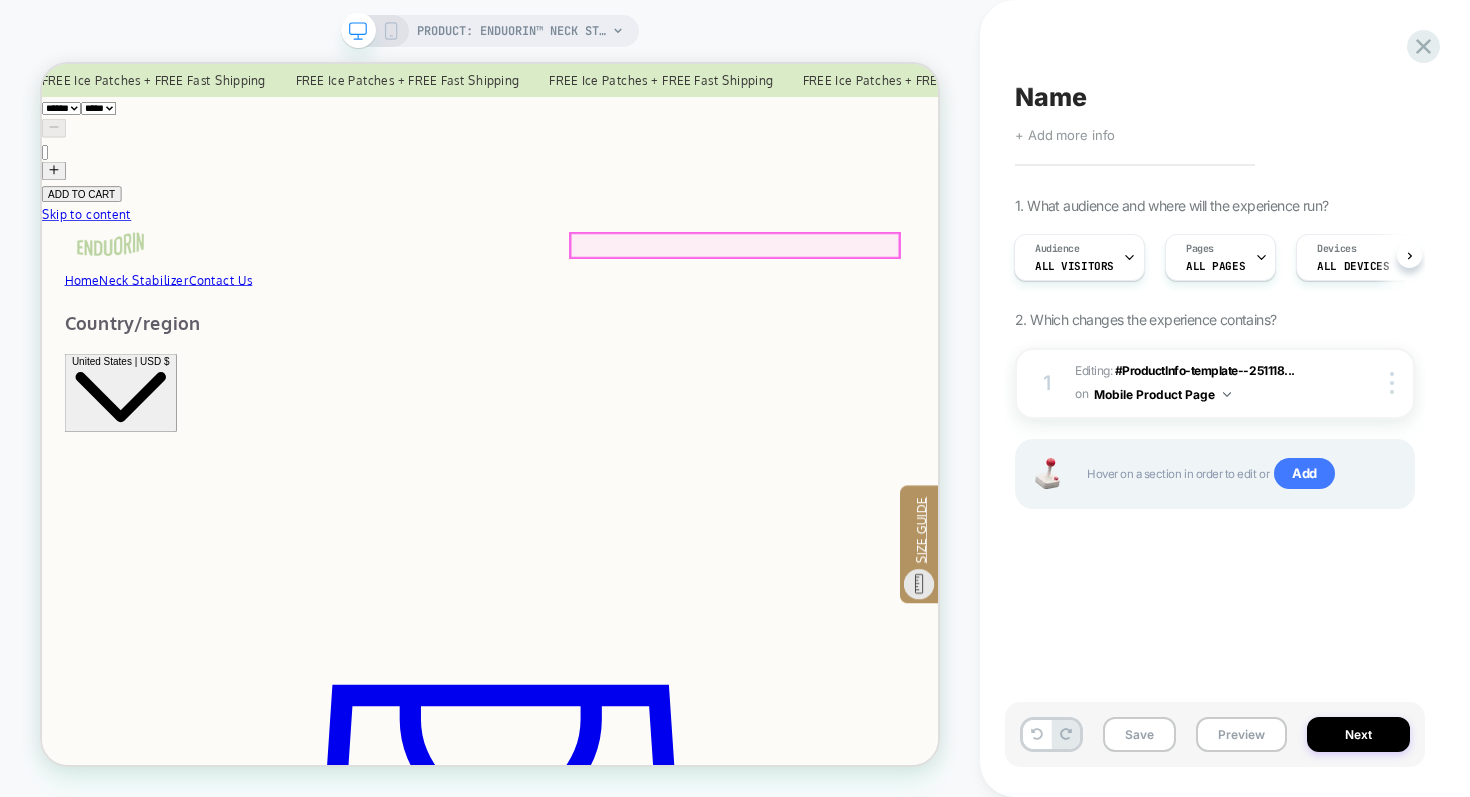 click on "Enduorin™ Neck Stabilizer" at bounding box center (639, 2334) 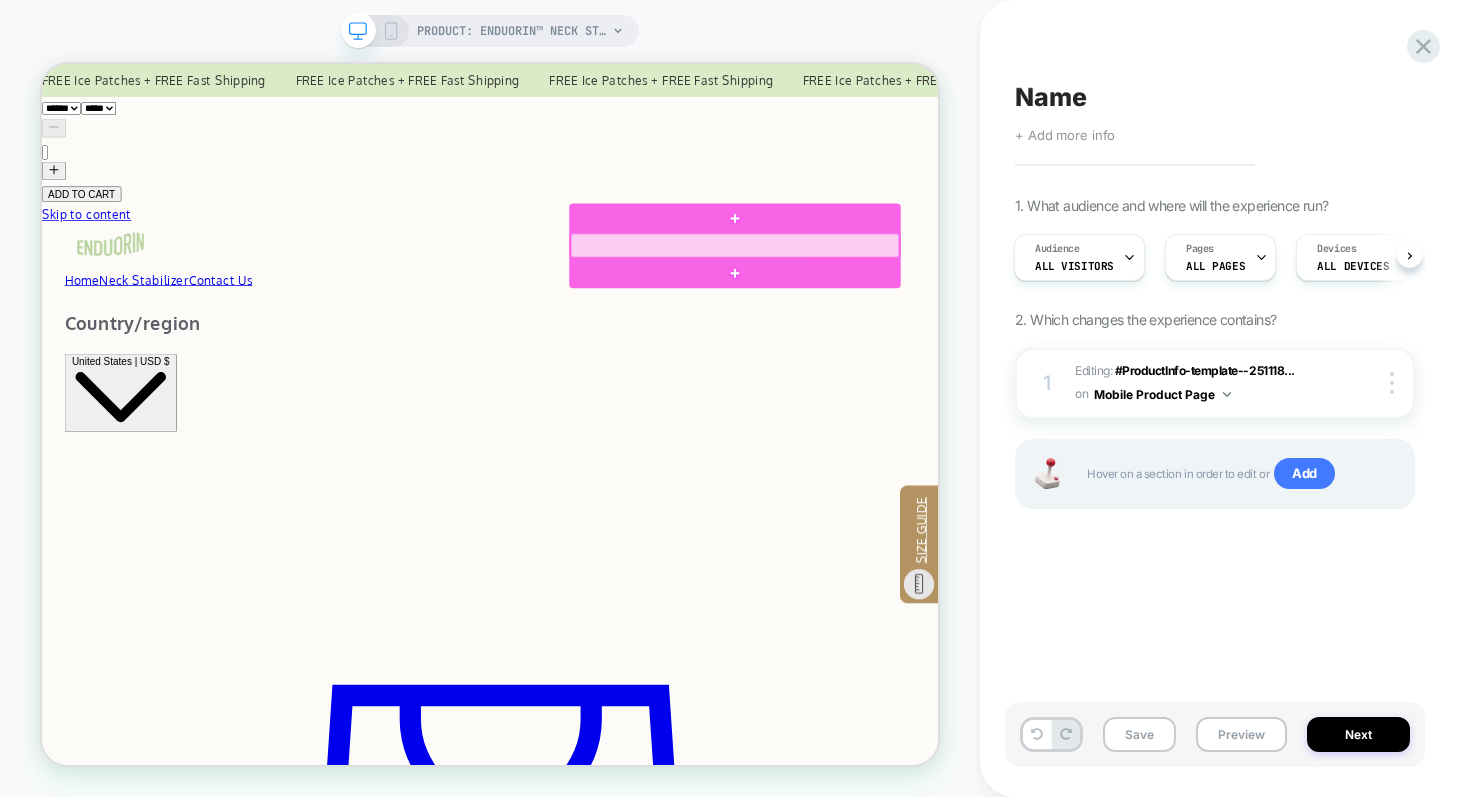 click at bounding box center (966, 306) 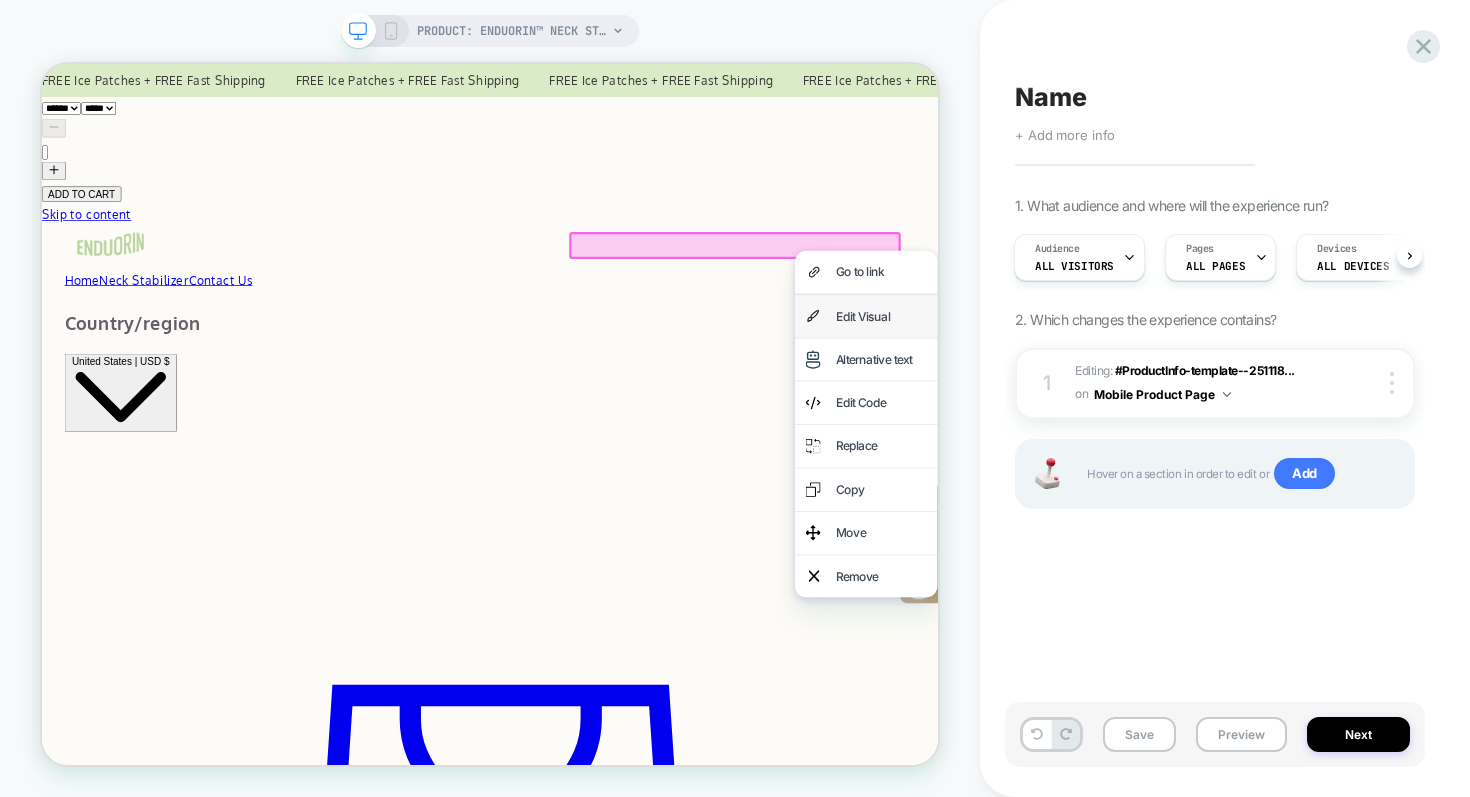 click on "Edit Visual" at bounding box center [1141, 400] 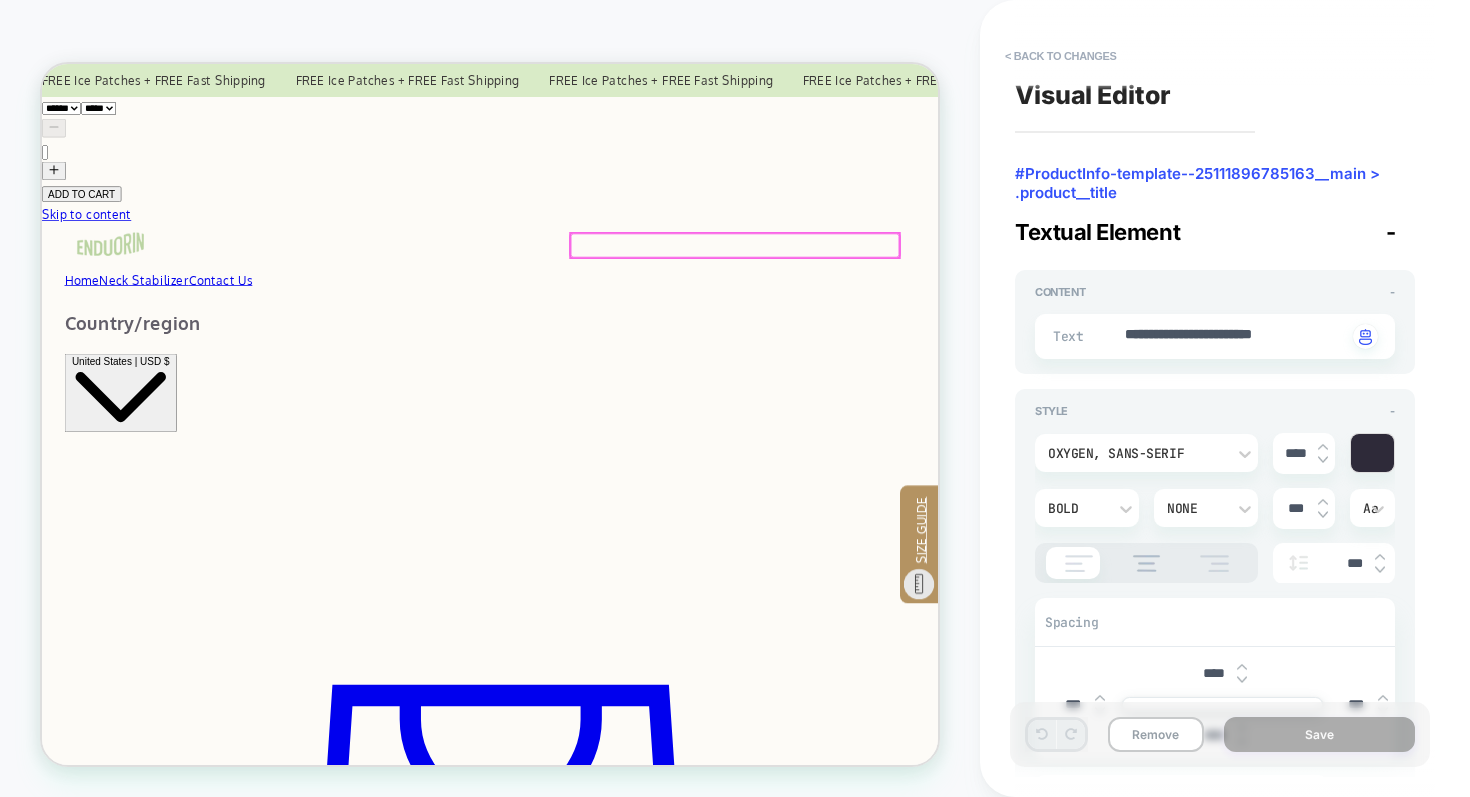 scroll, scrollTop: 0, scrollLeft: 0, axis: both 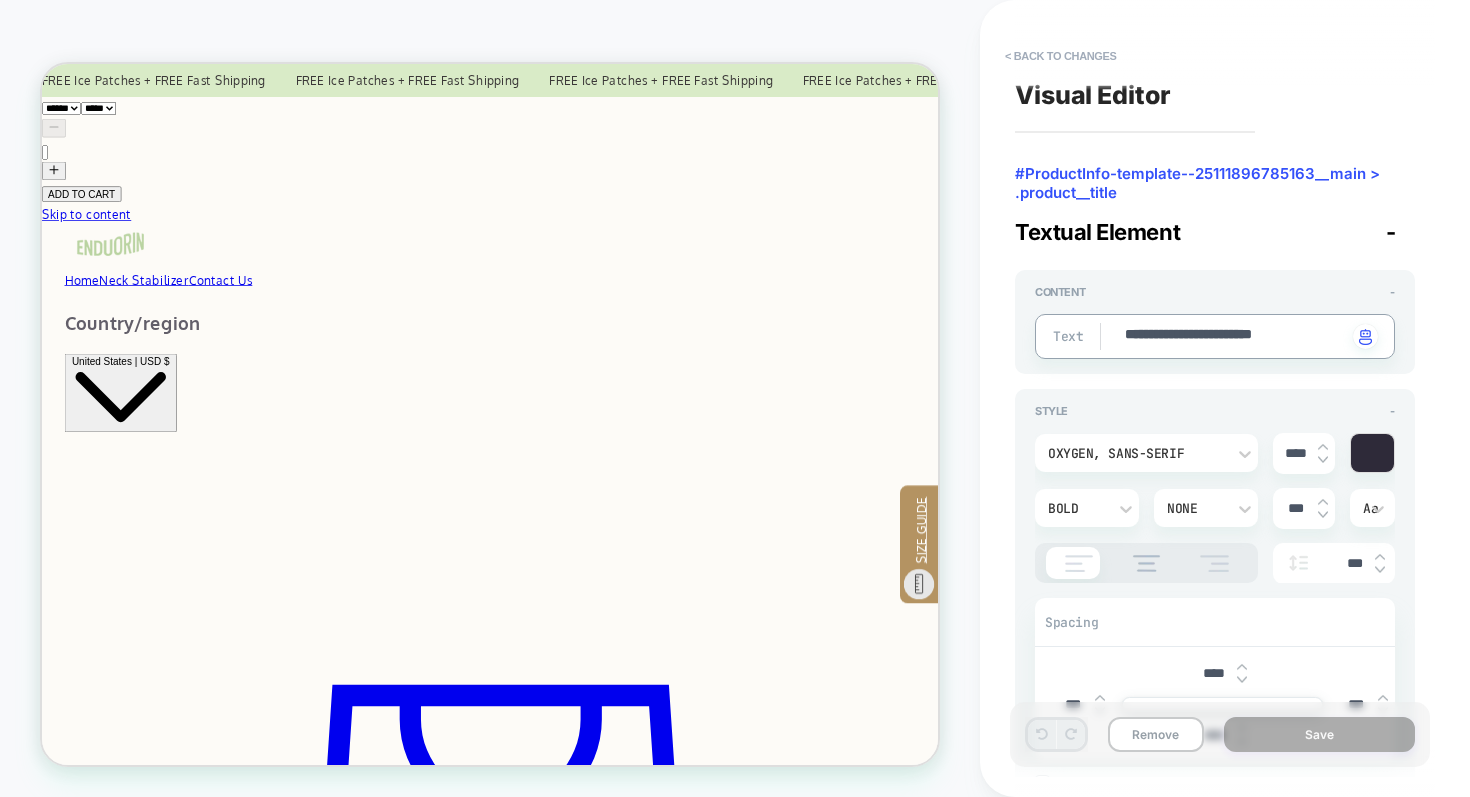 click on "**********" at bounding box center (1235, 336) 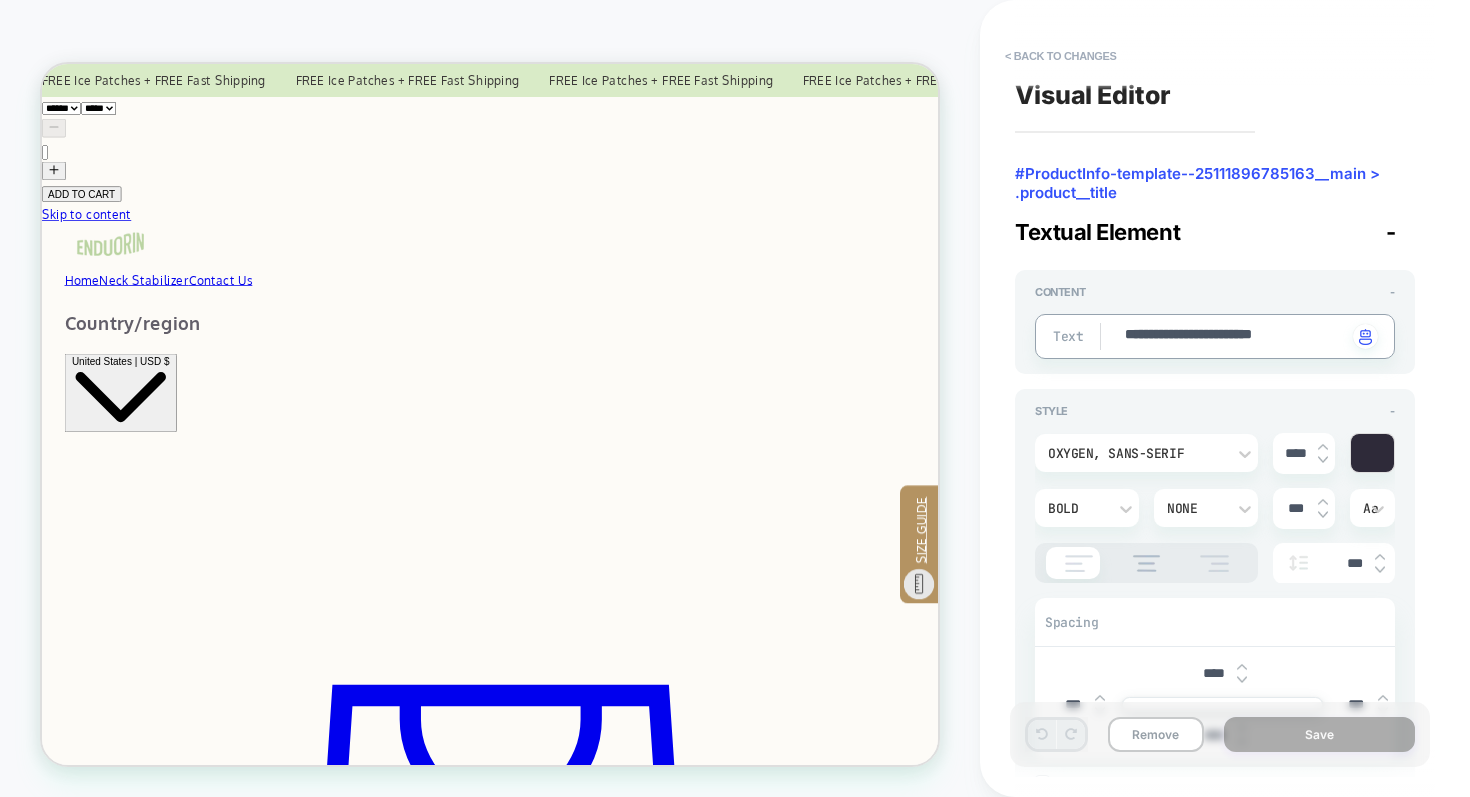 type on "*" 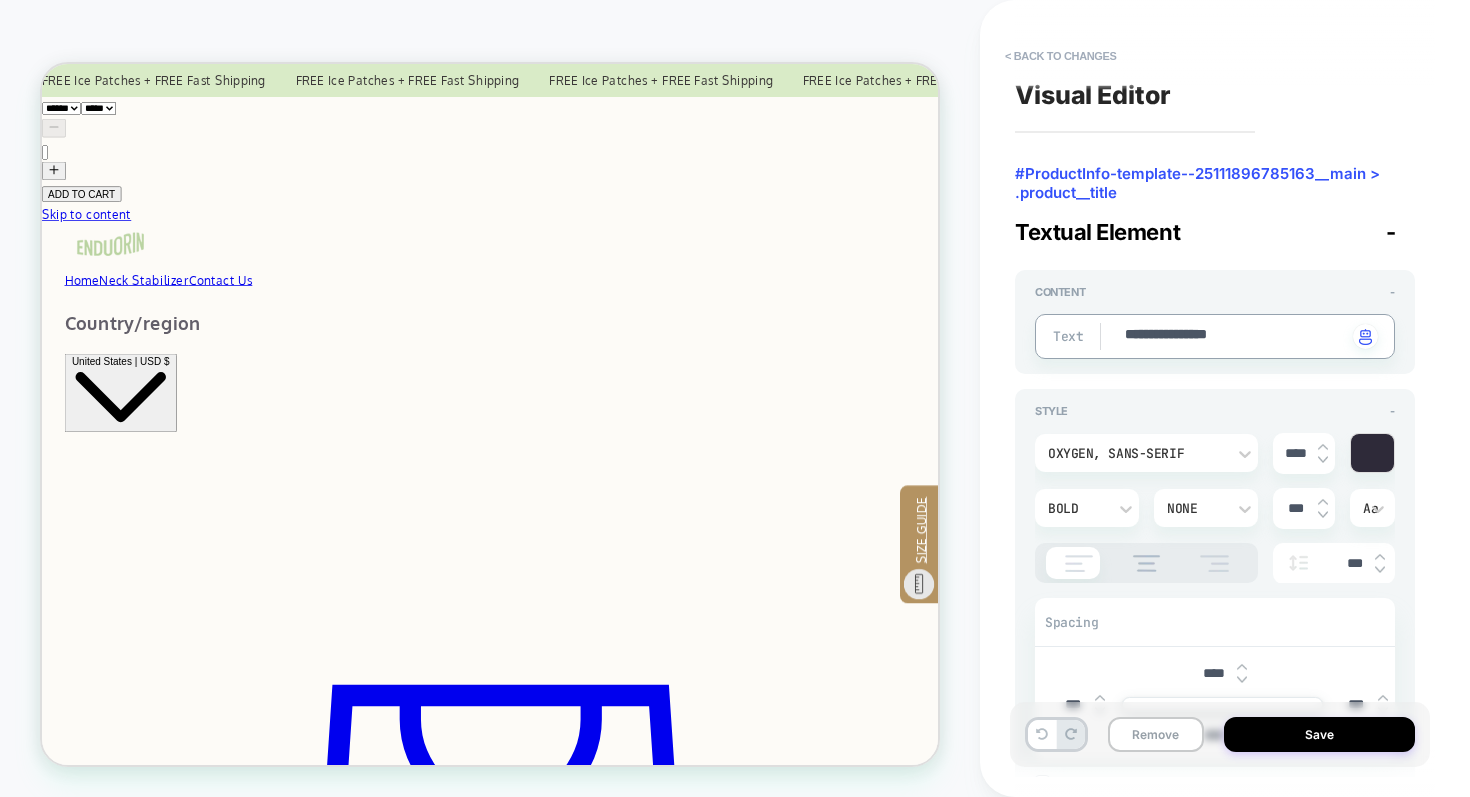type on "*" 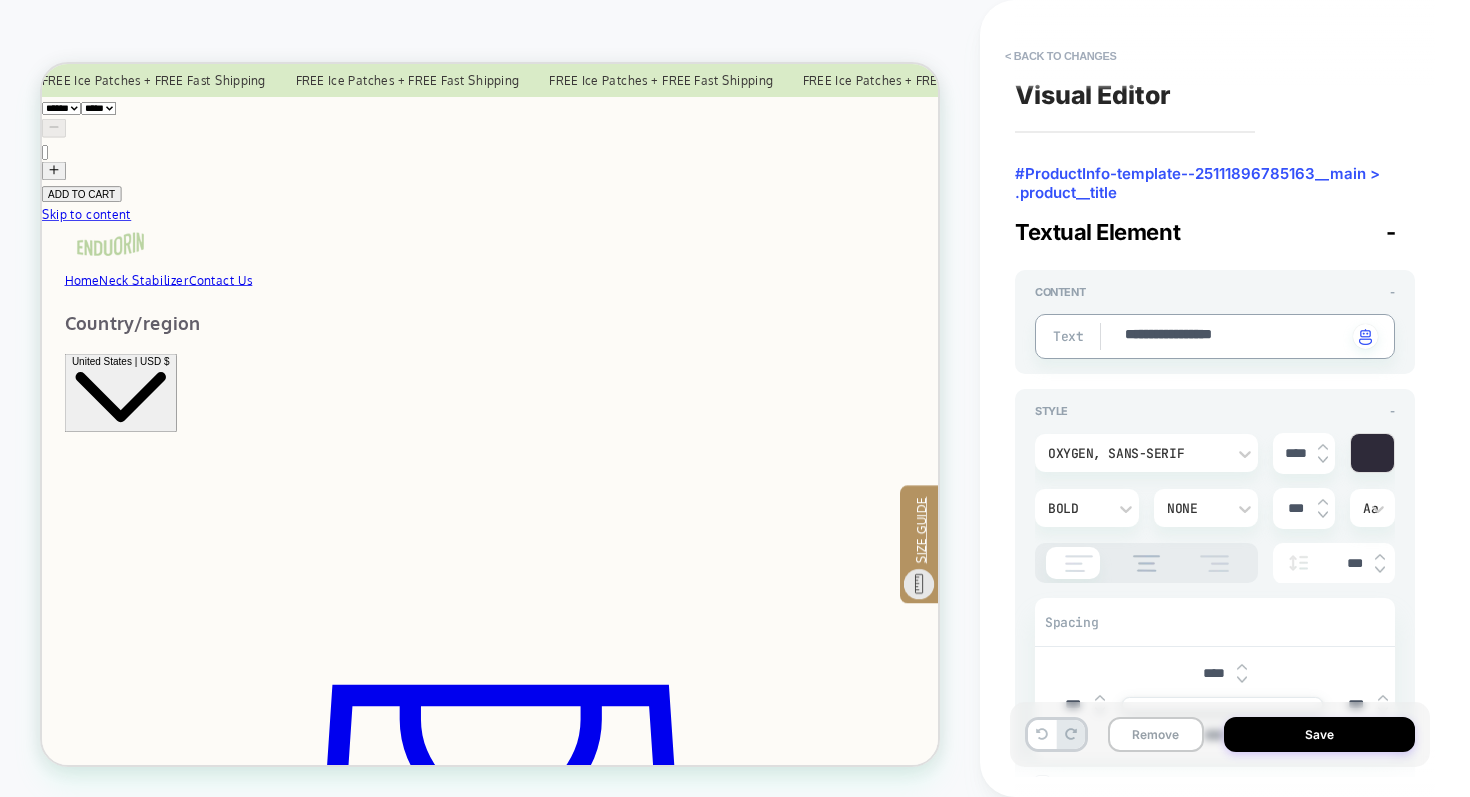 type on "*" 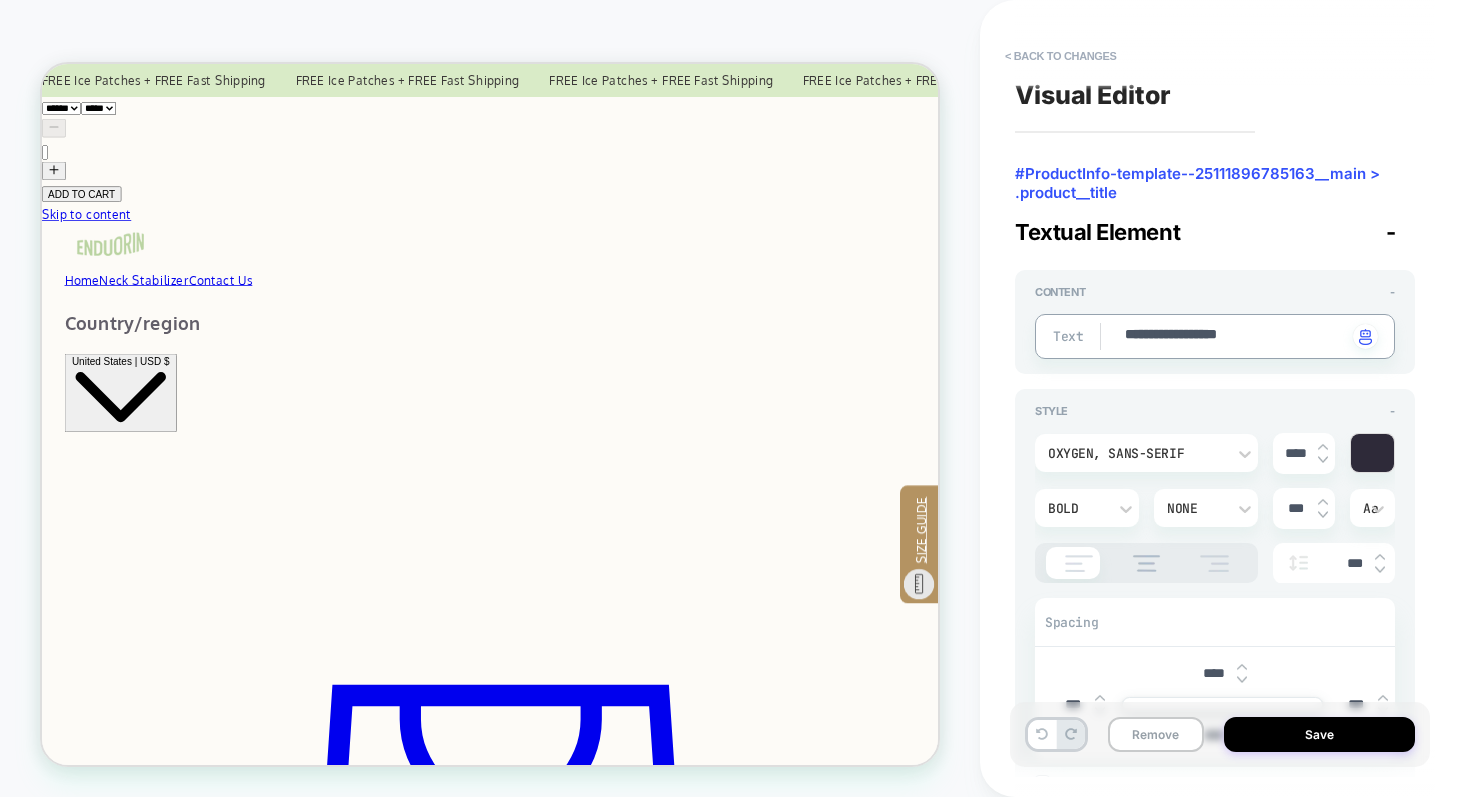type on "*" 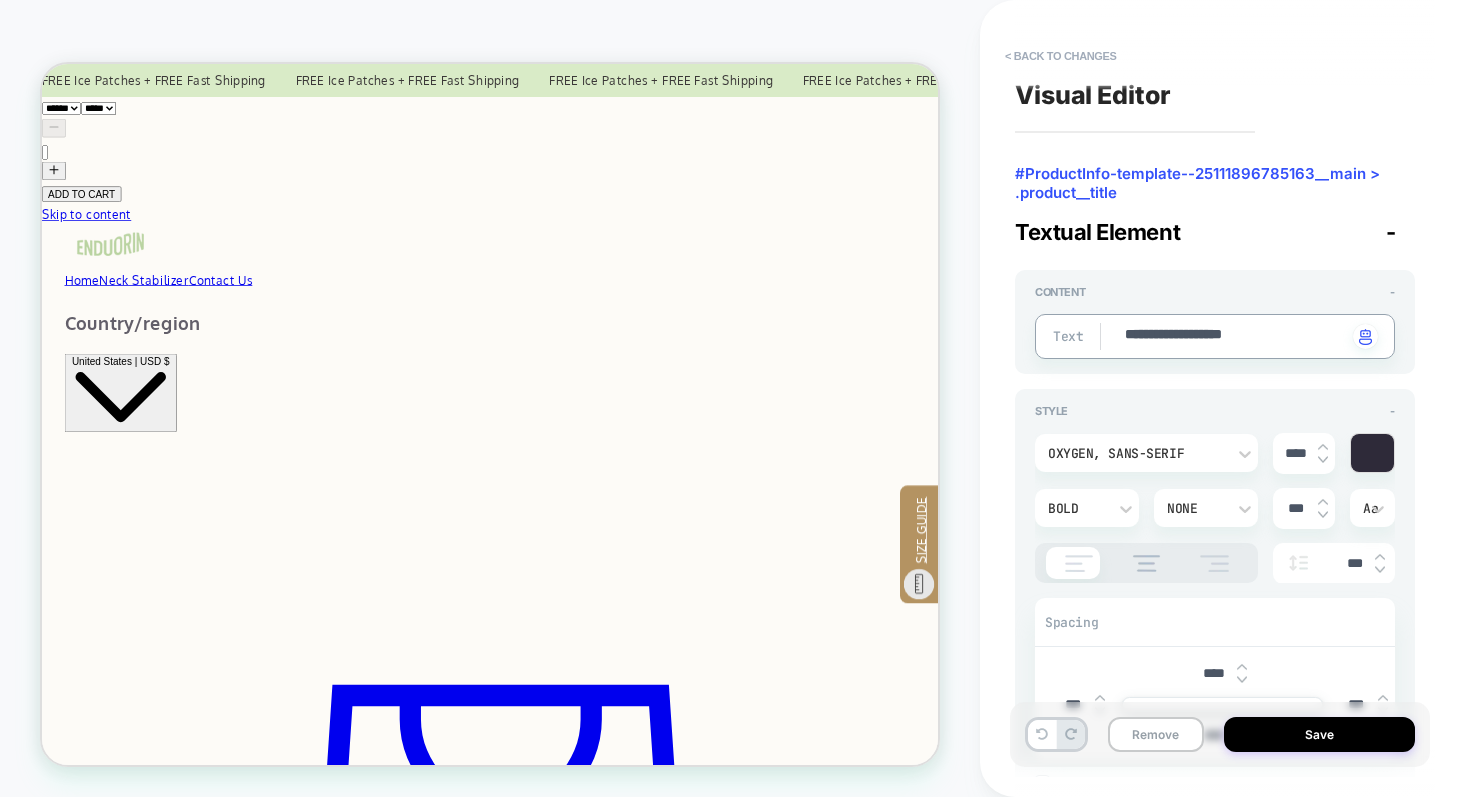 type on "*" 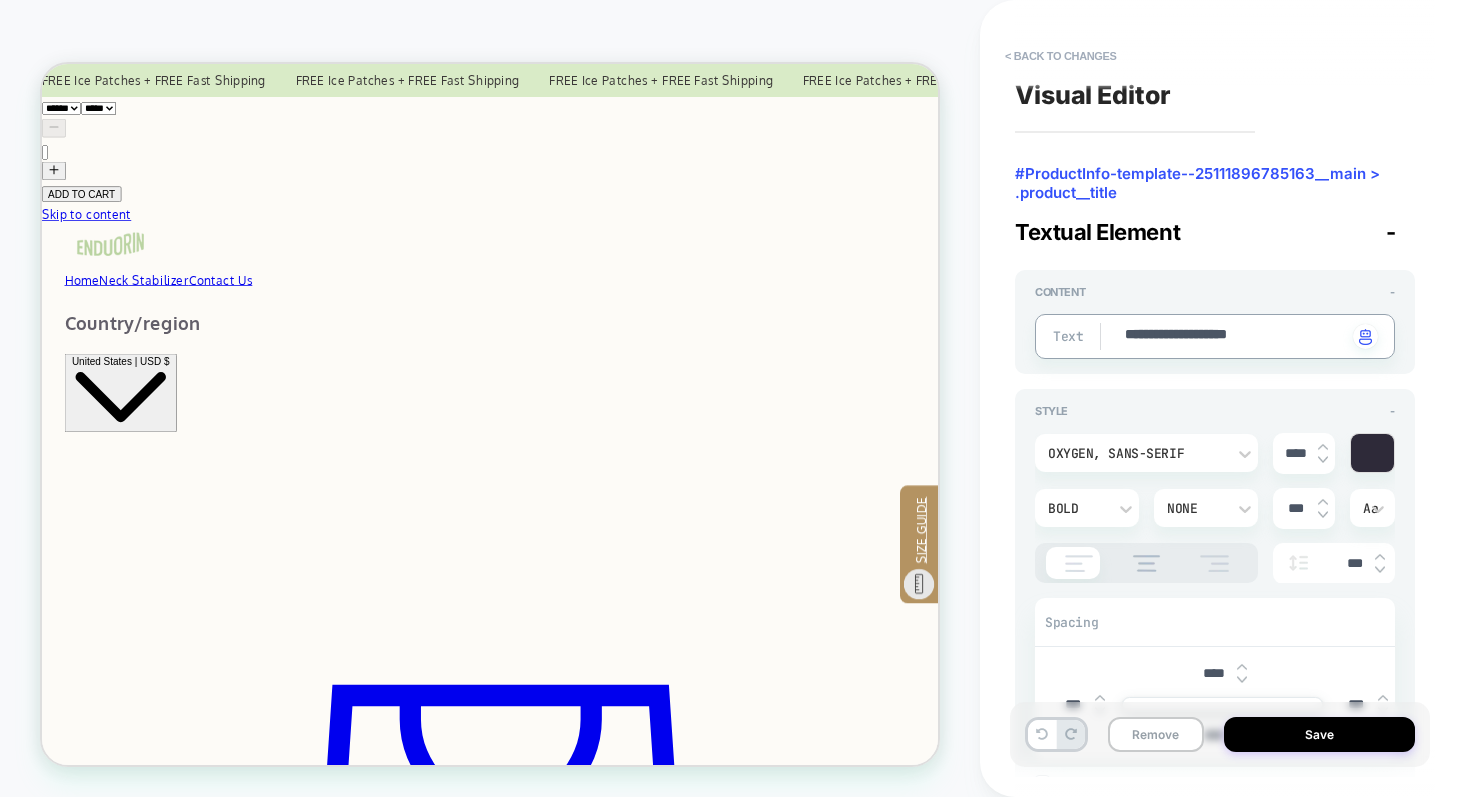 type on "*" 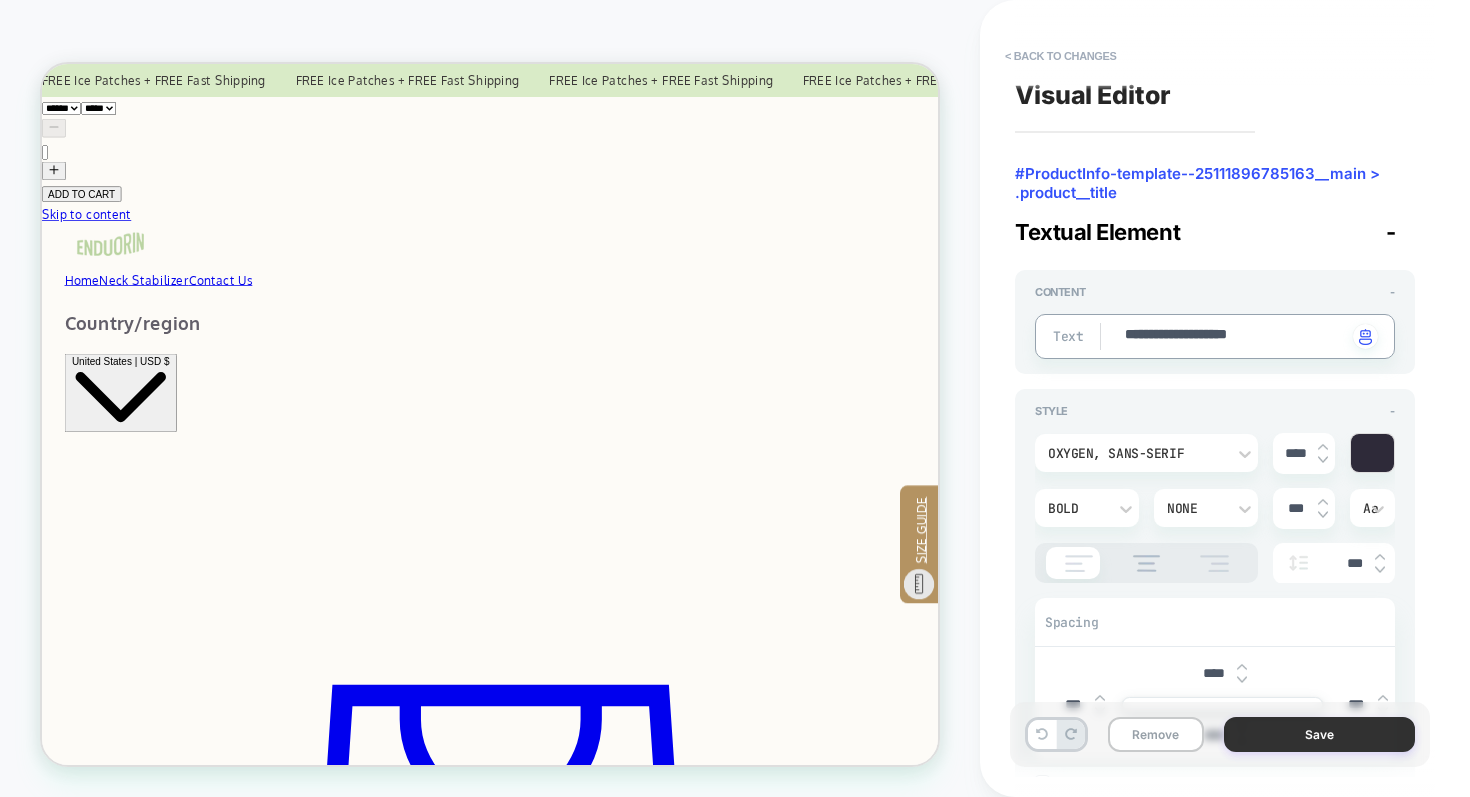 type on "**********" 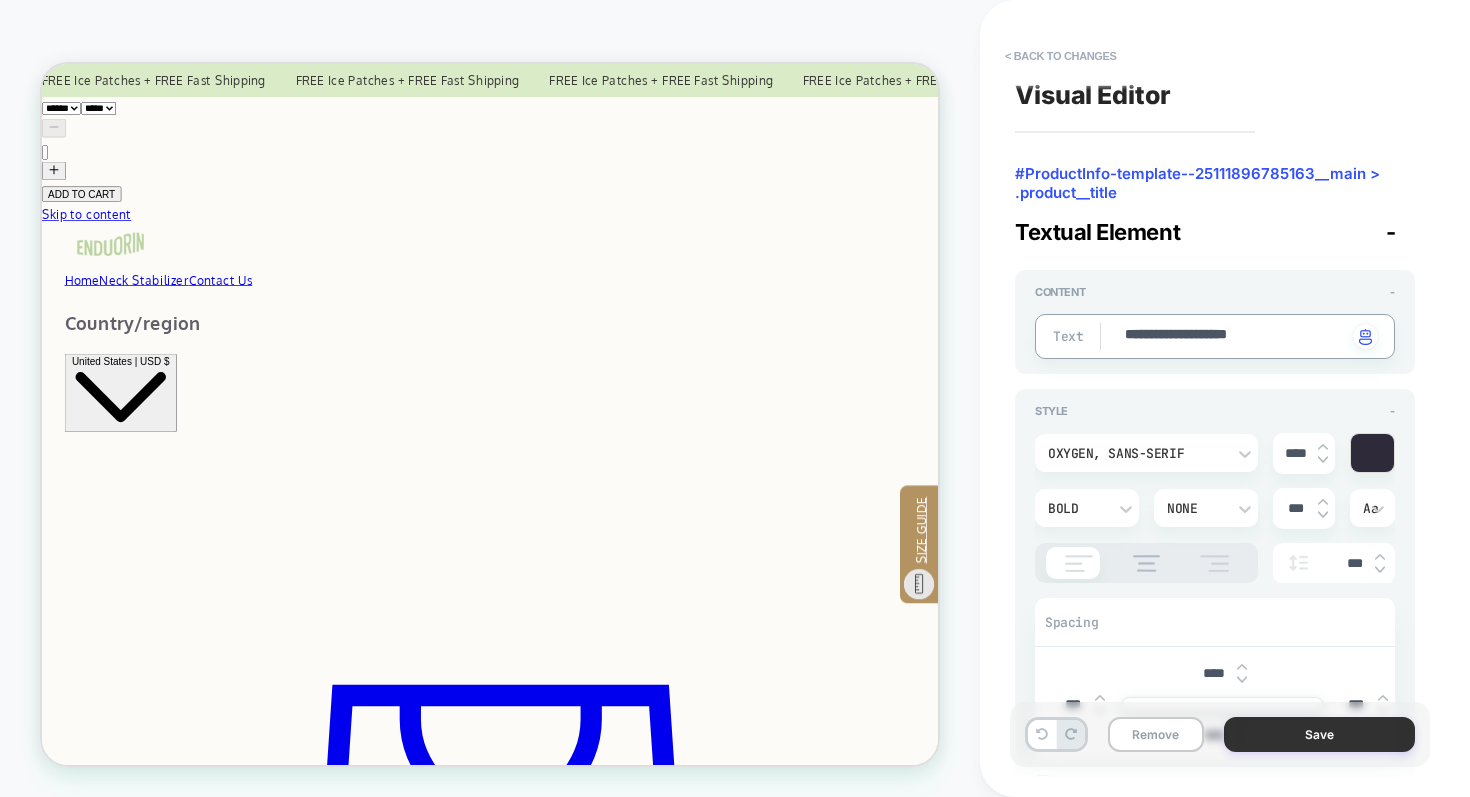click on "Save" at bounding box center (1319, 734) 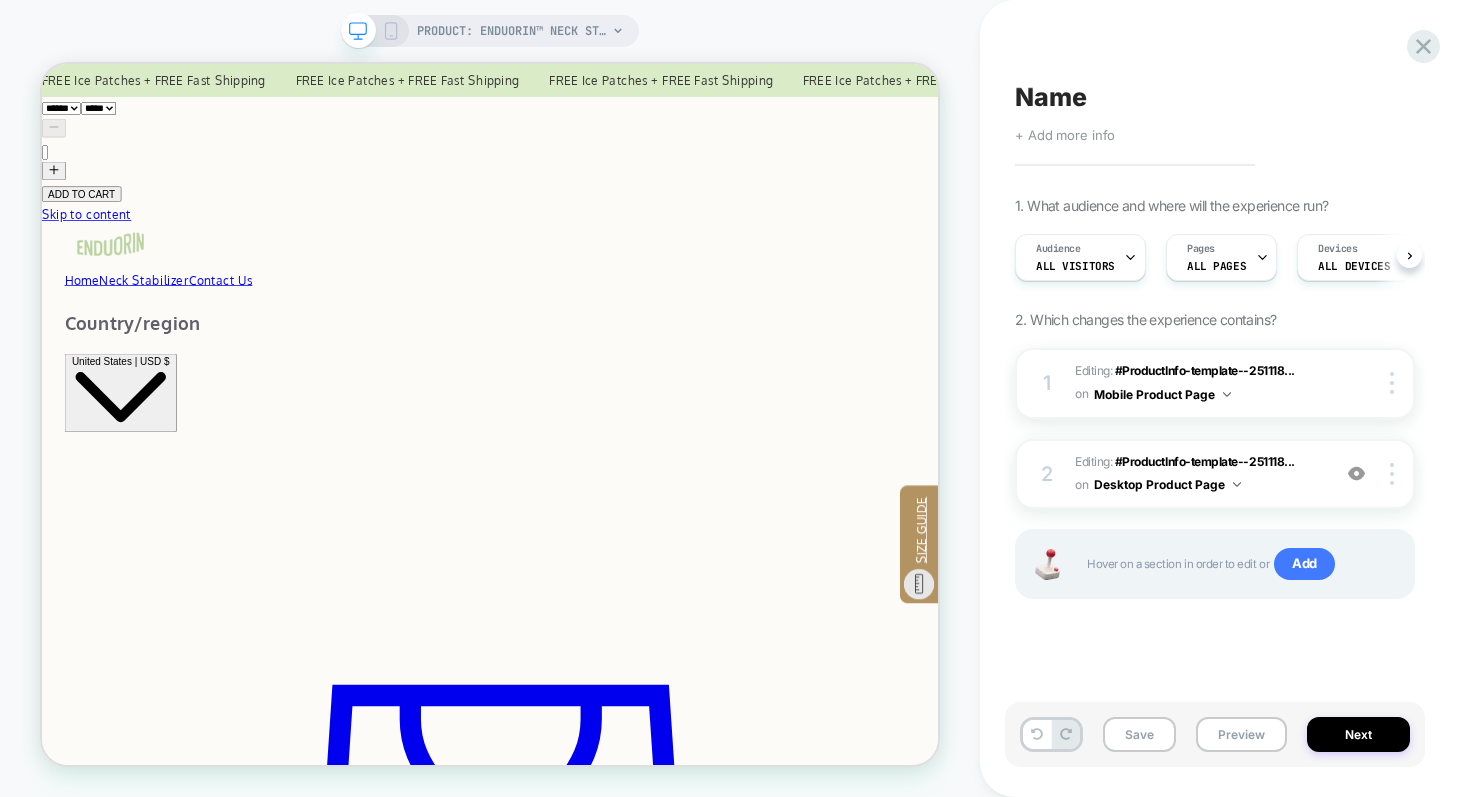 scroll, scrollTop: 0, scrollLeft: 1, axis: horizontal 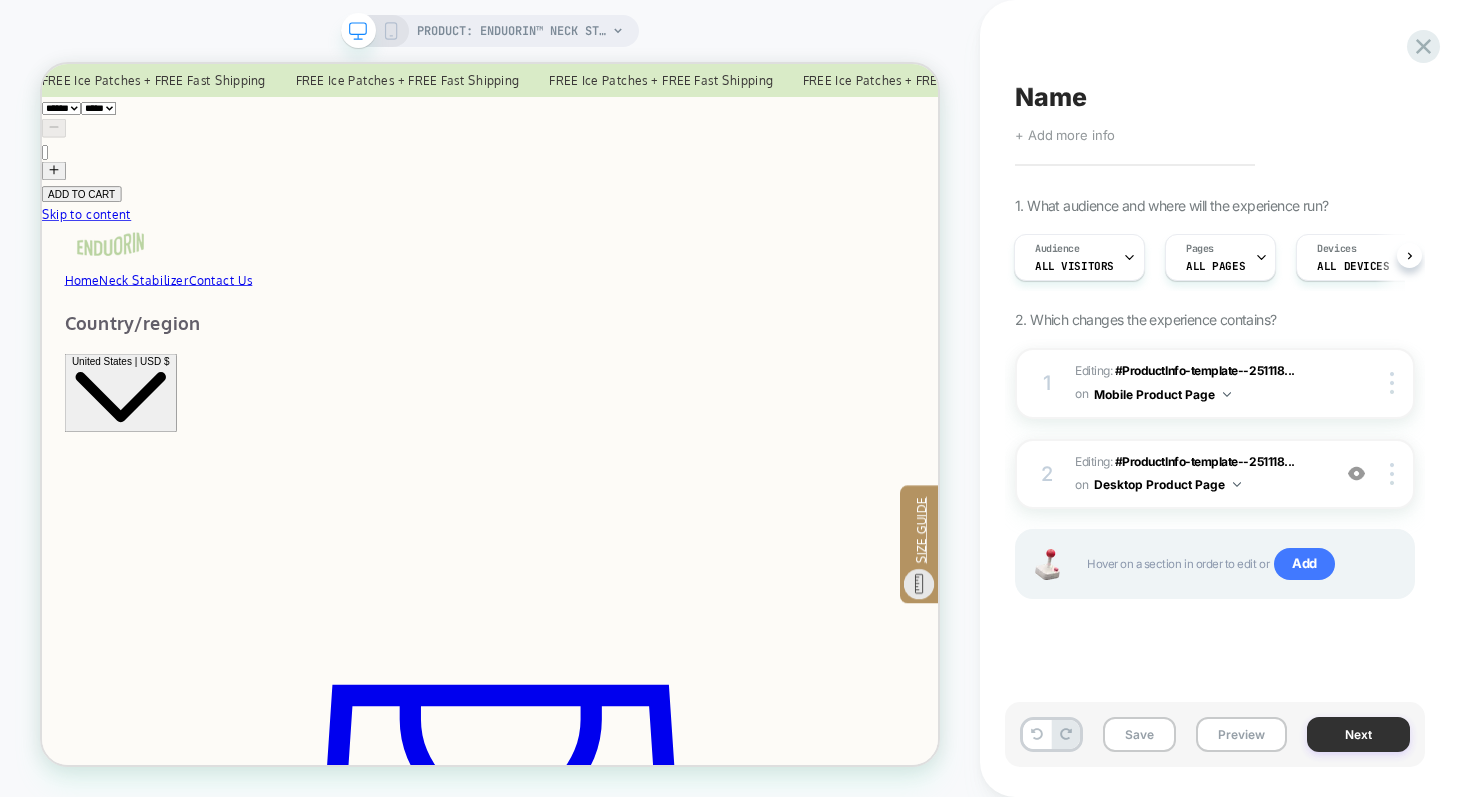 click on "Next" at bounding box center [1358, 734] 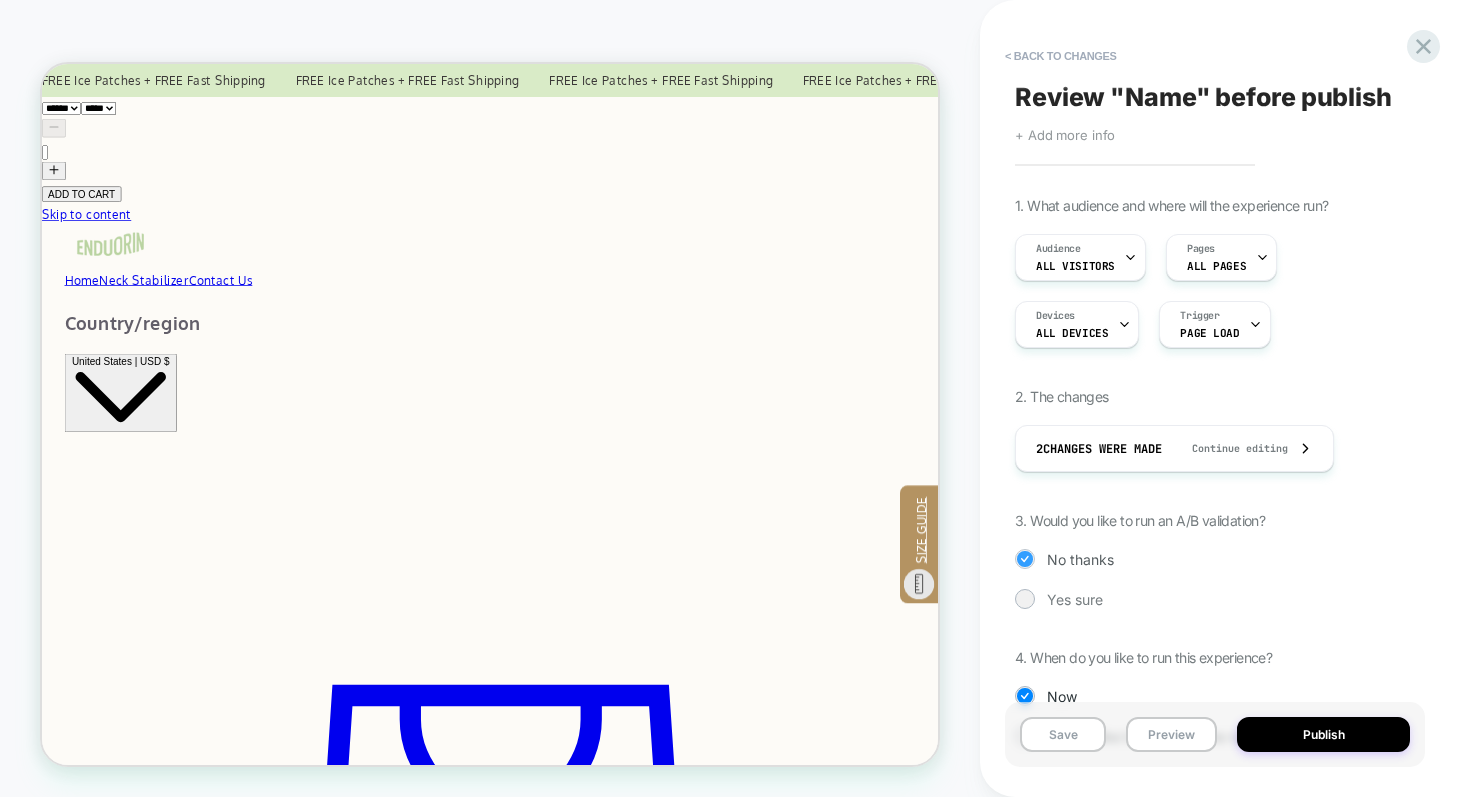 scroll, scrollTop: 13, scrollLeft: 0, axis: vertical 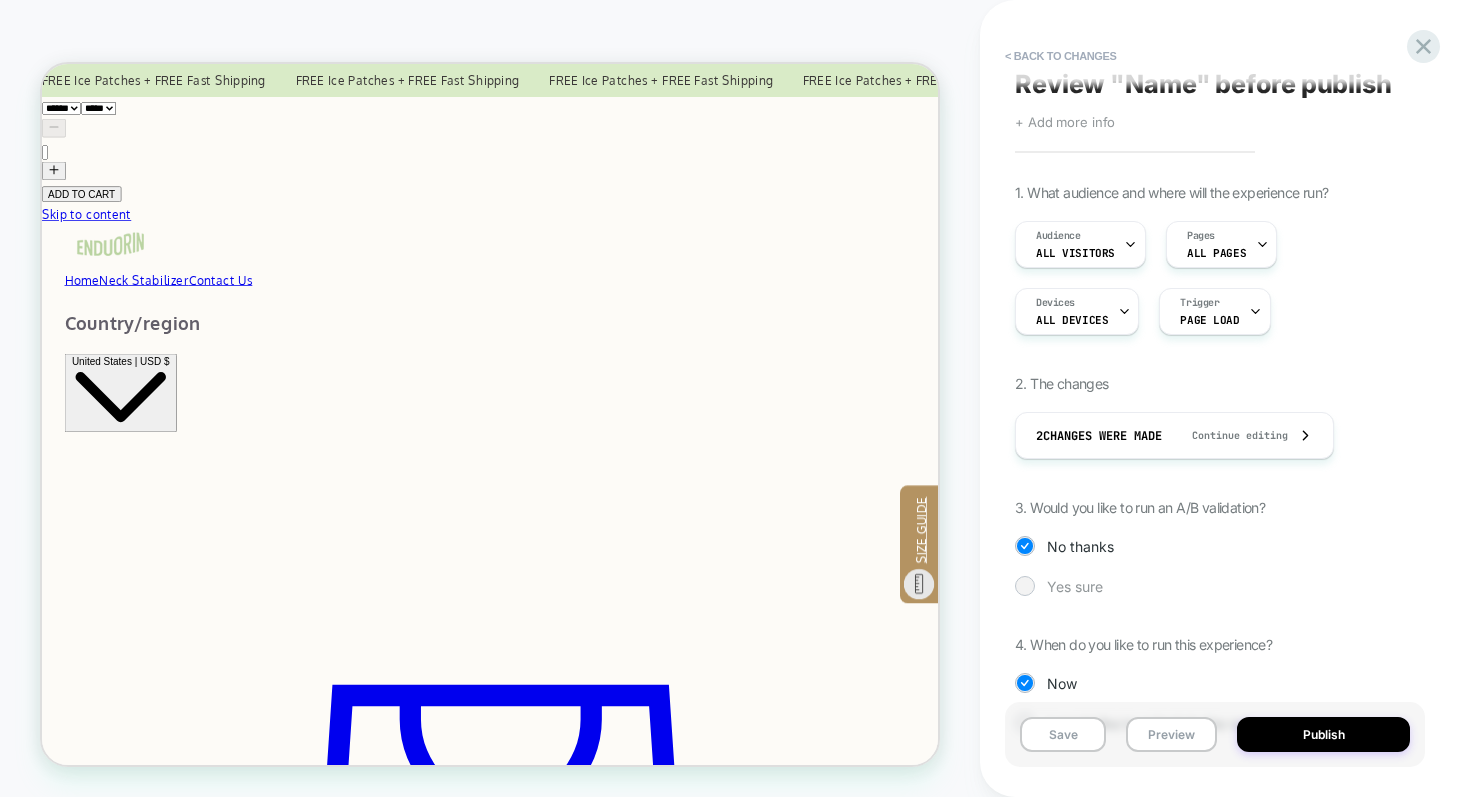 click at bounding box center [1024, 585] 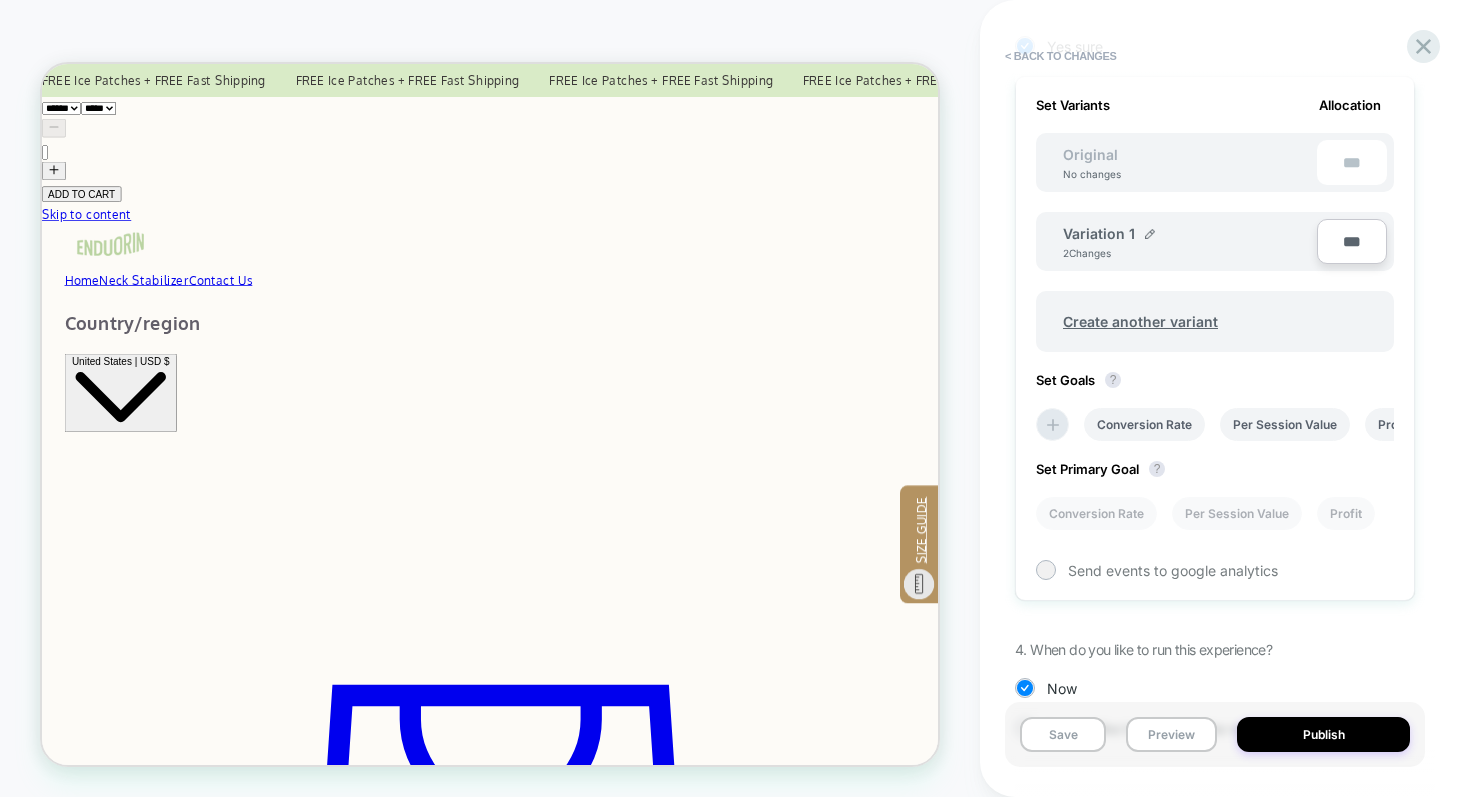 scroll, scrollTop: 506, scrollLeft: 0, axis: vertical 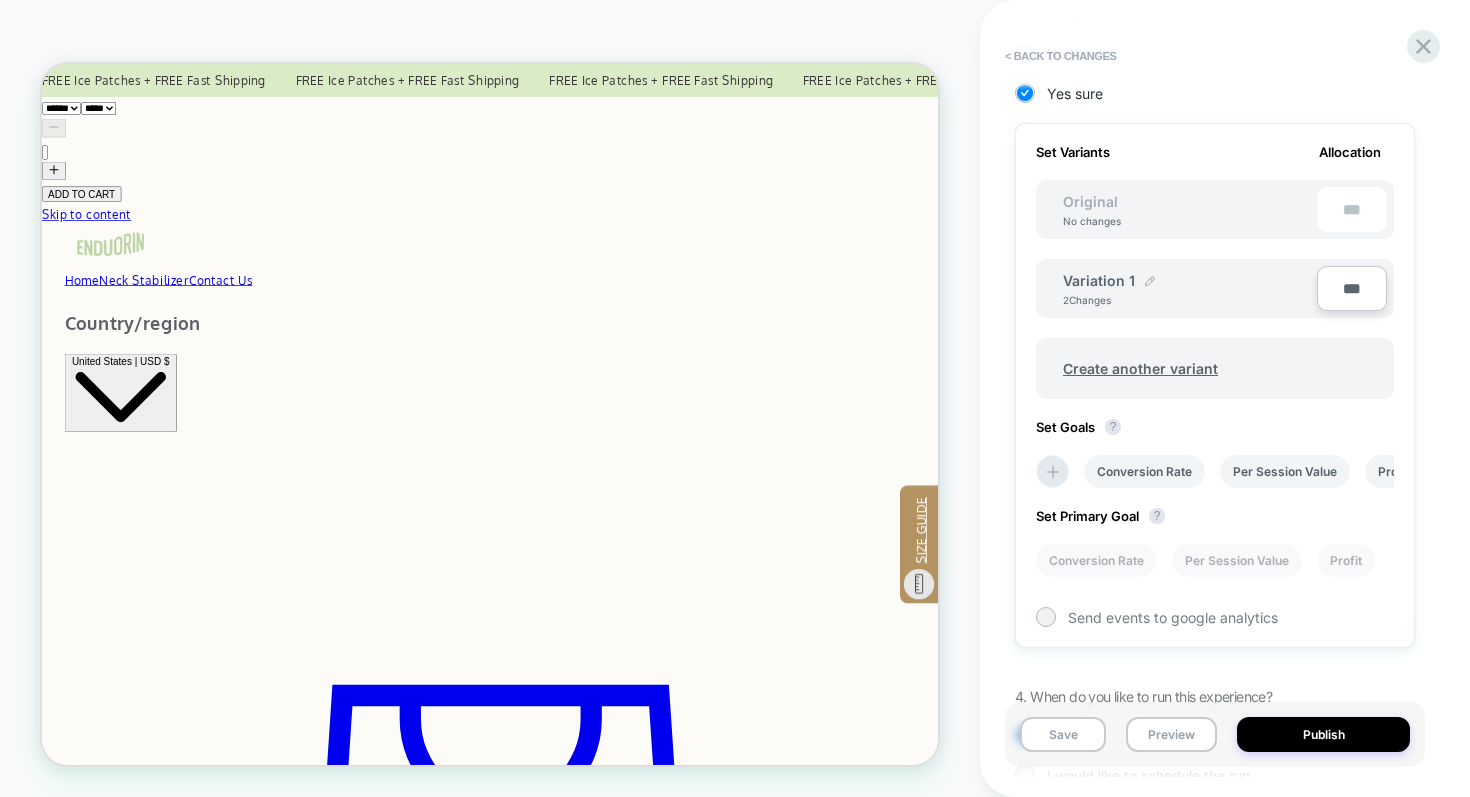 click at bounding box center (1150, 281) 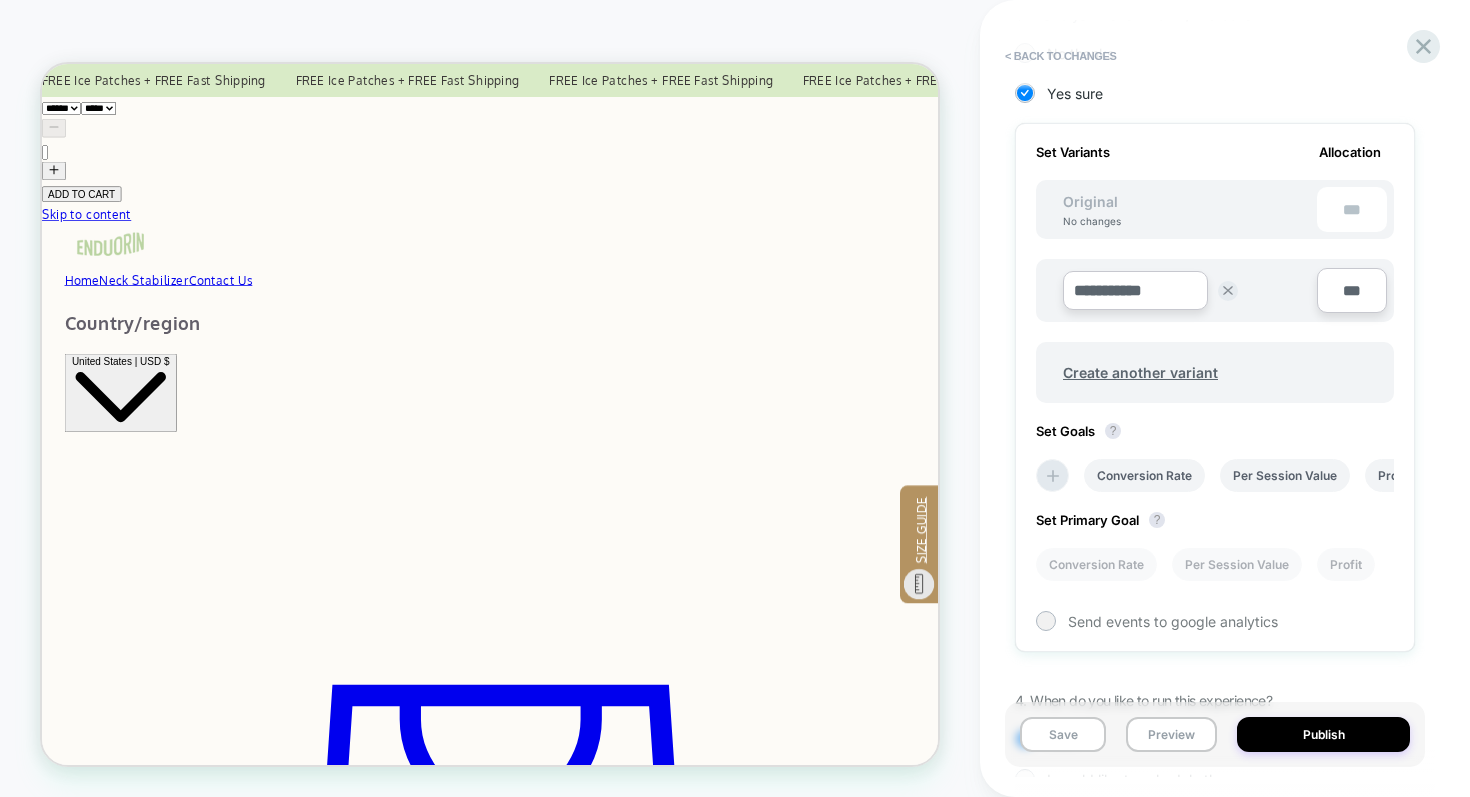 click on "**********" at bounding box center [1135, 290] 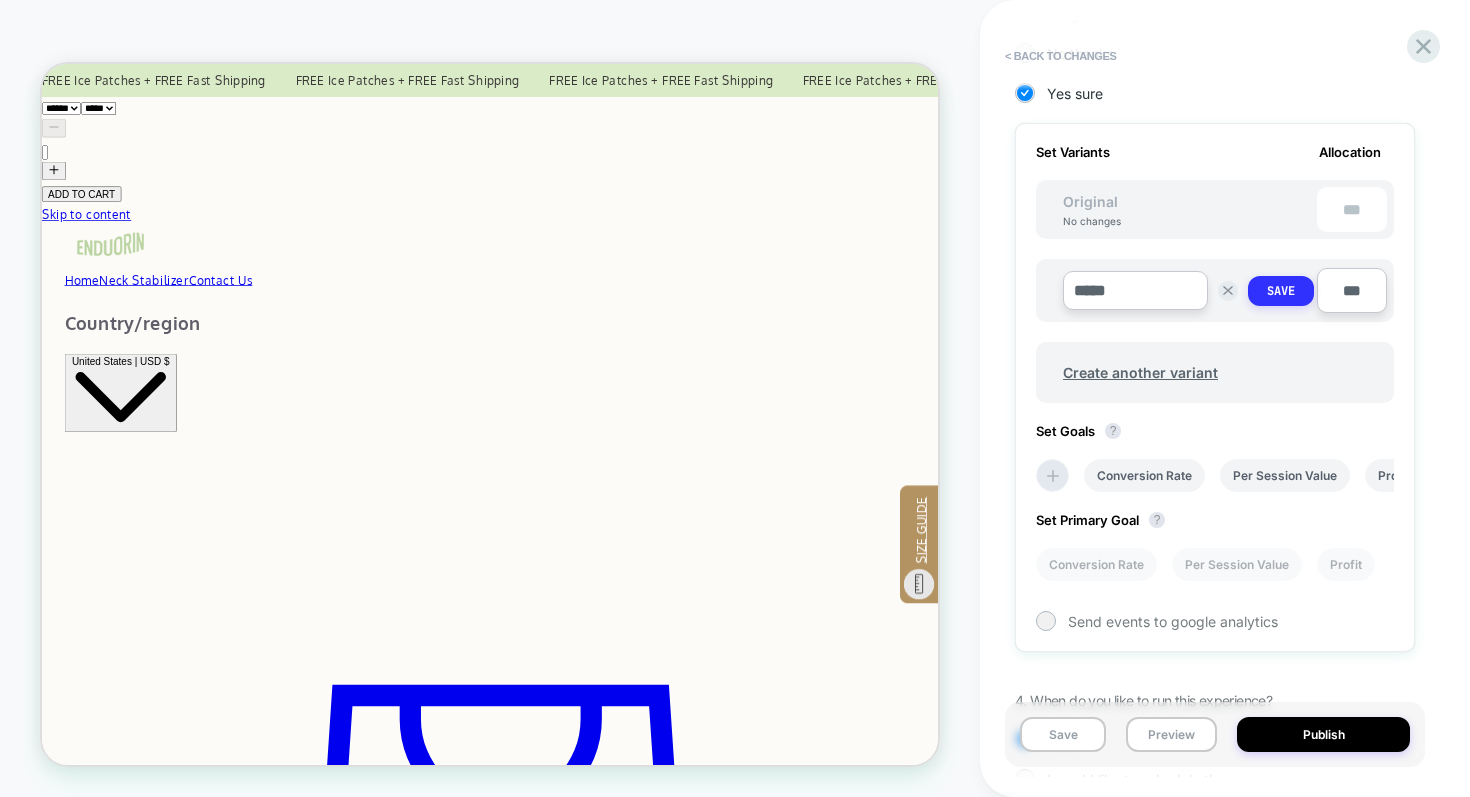type on "*****" 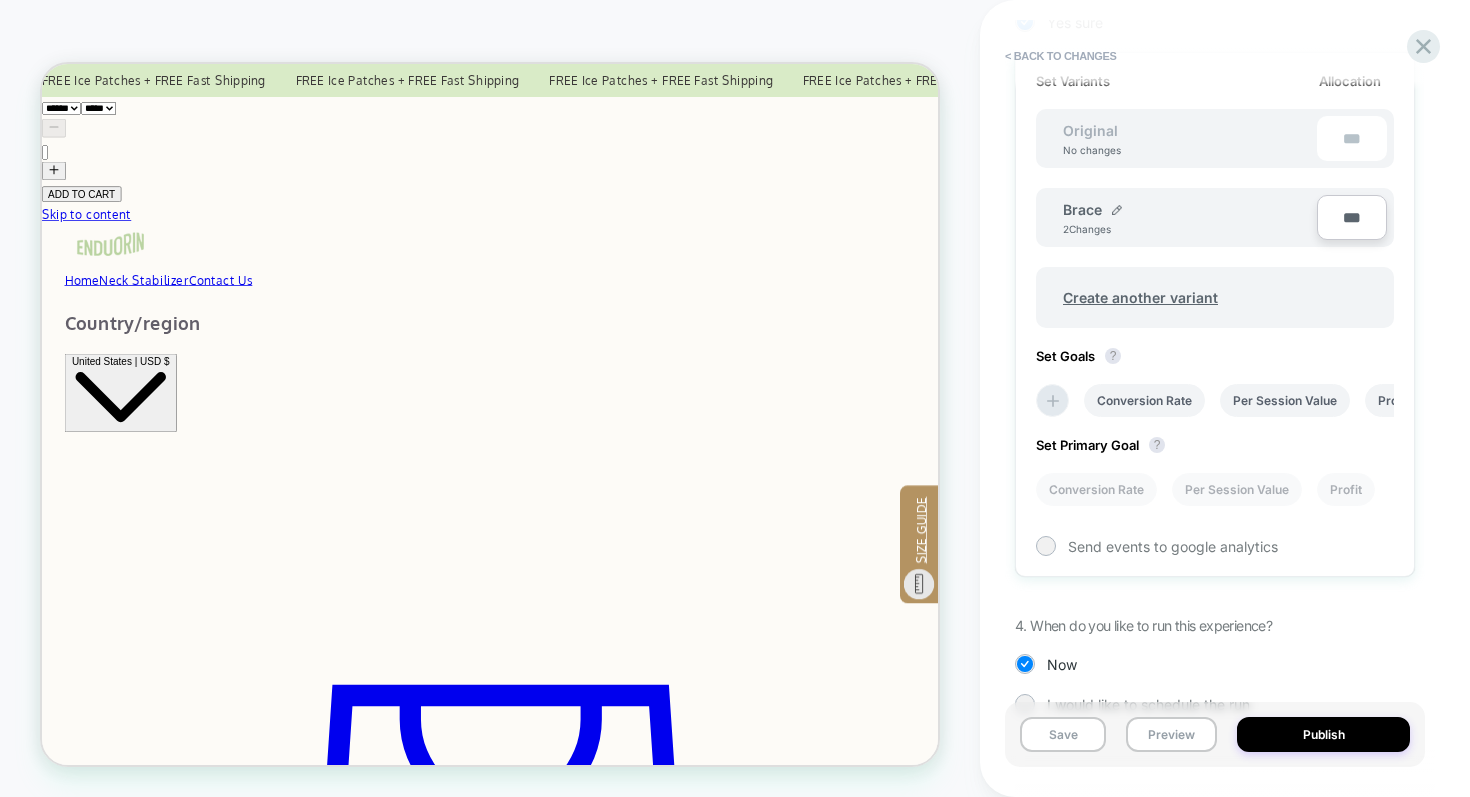 scroll, scrollTop: 624, scrollLeft: 0, axis: vertical 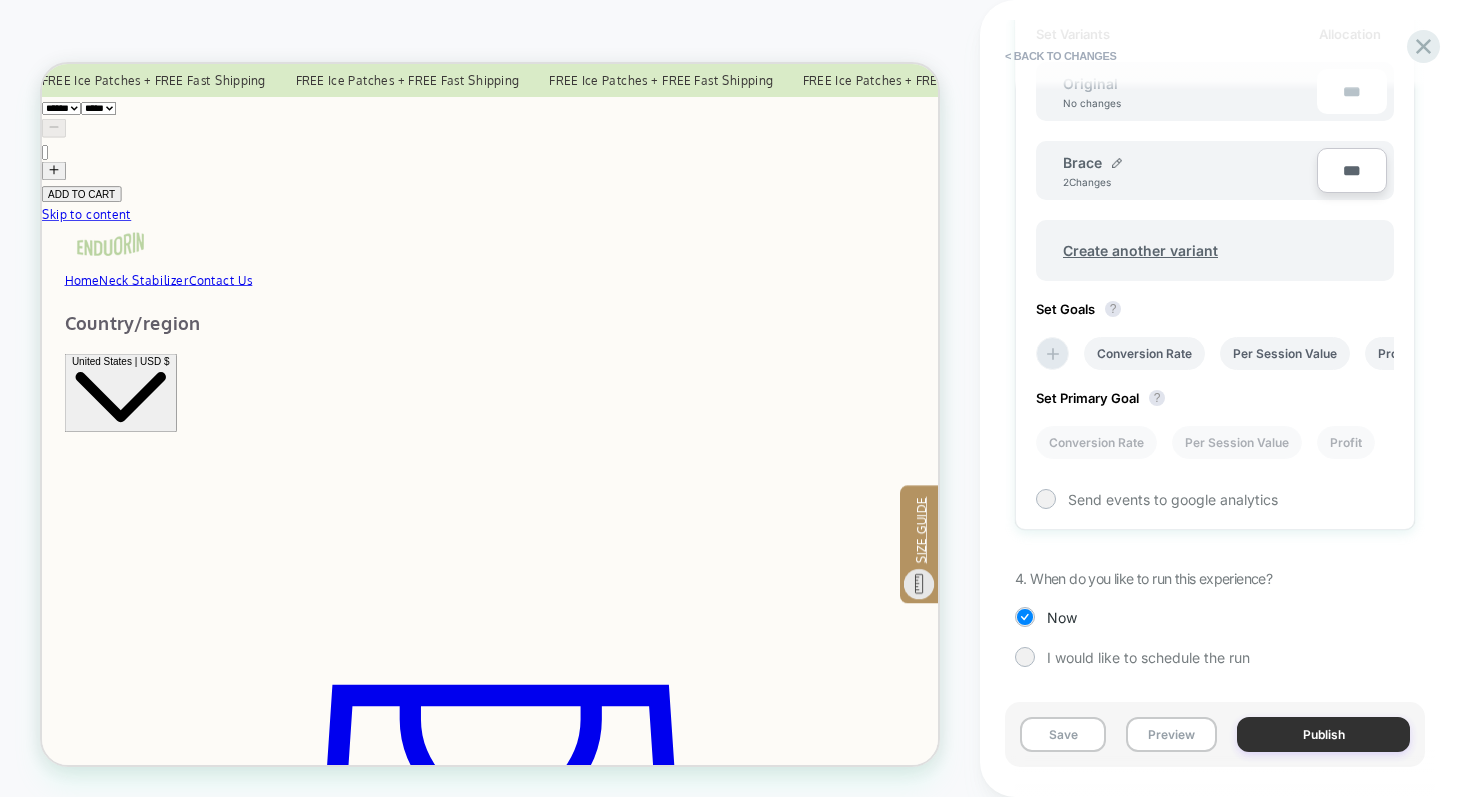 click on "Publish" at bounding box center [1323, 734] 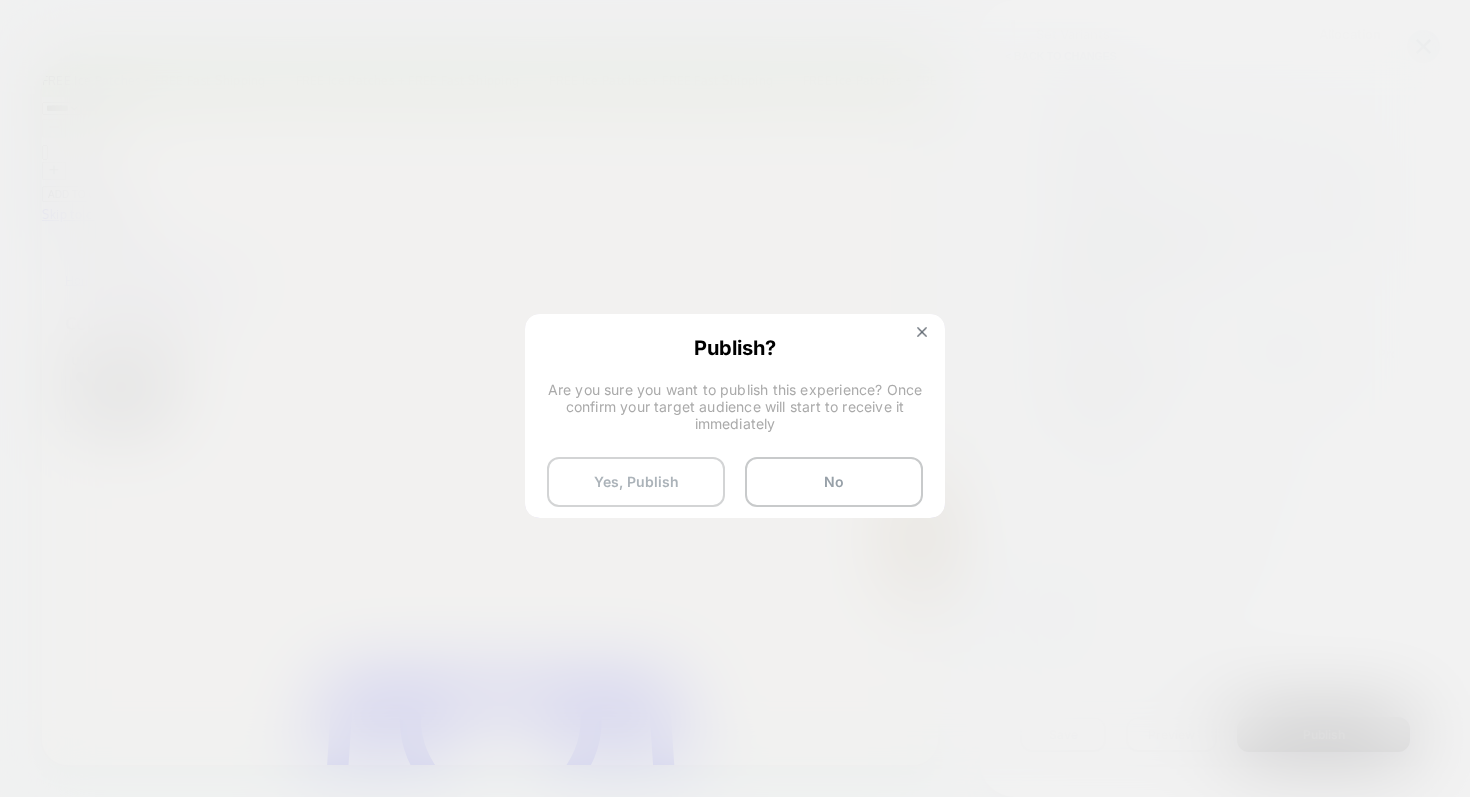 click on "Yes, Publish" at bounding box center (636, 482) 